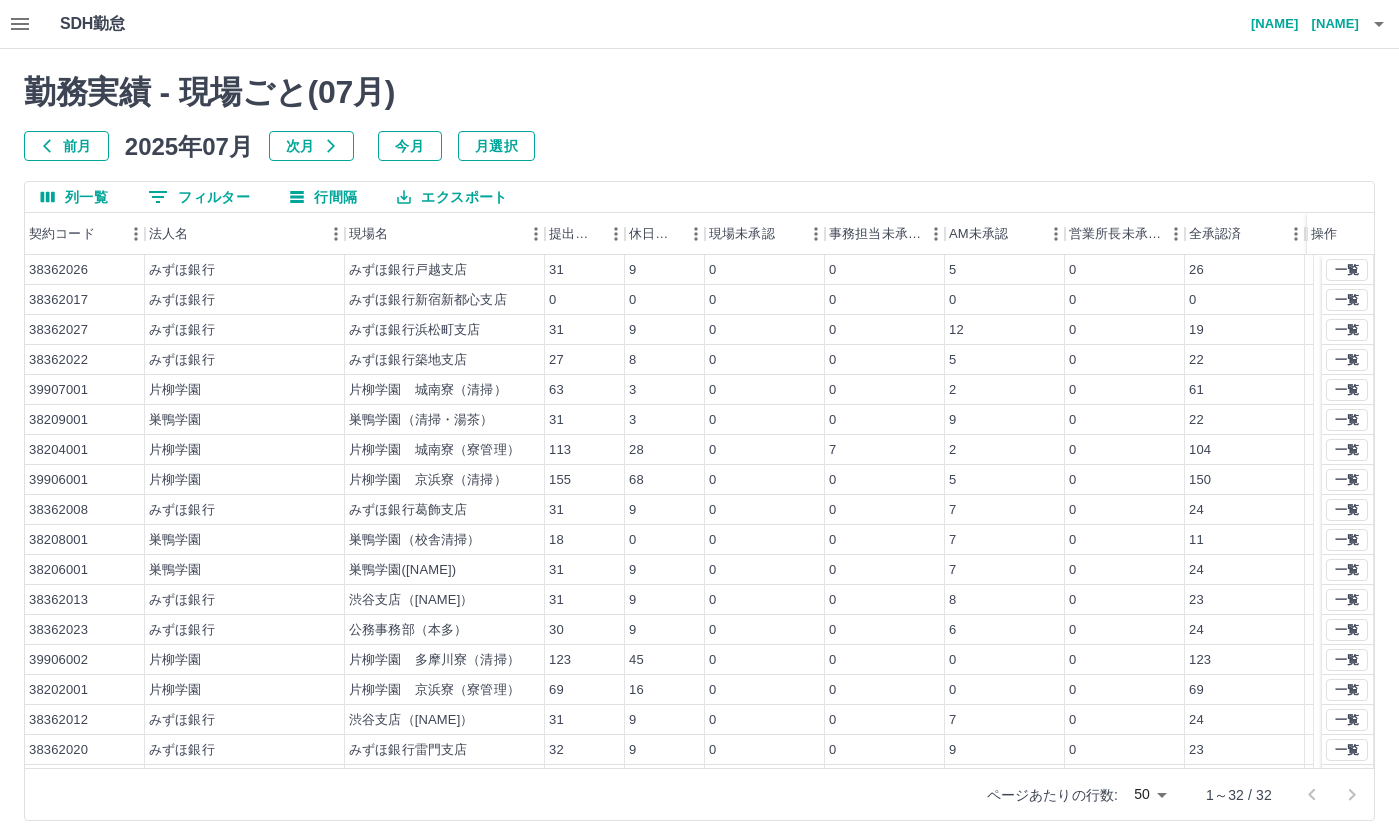 scroll, scrollTop: 0, scrollLeft: 0, axis: both 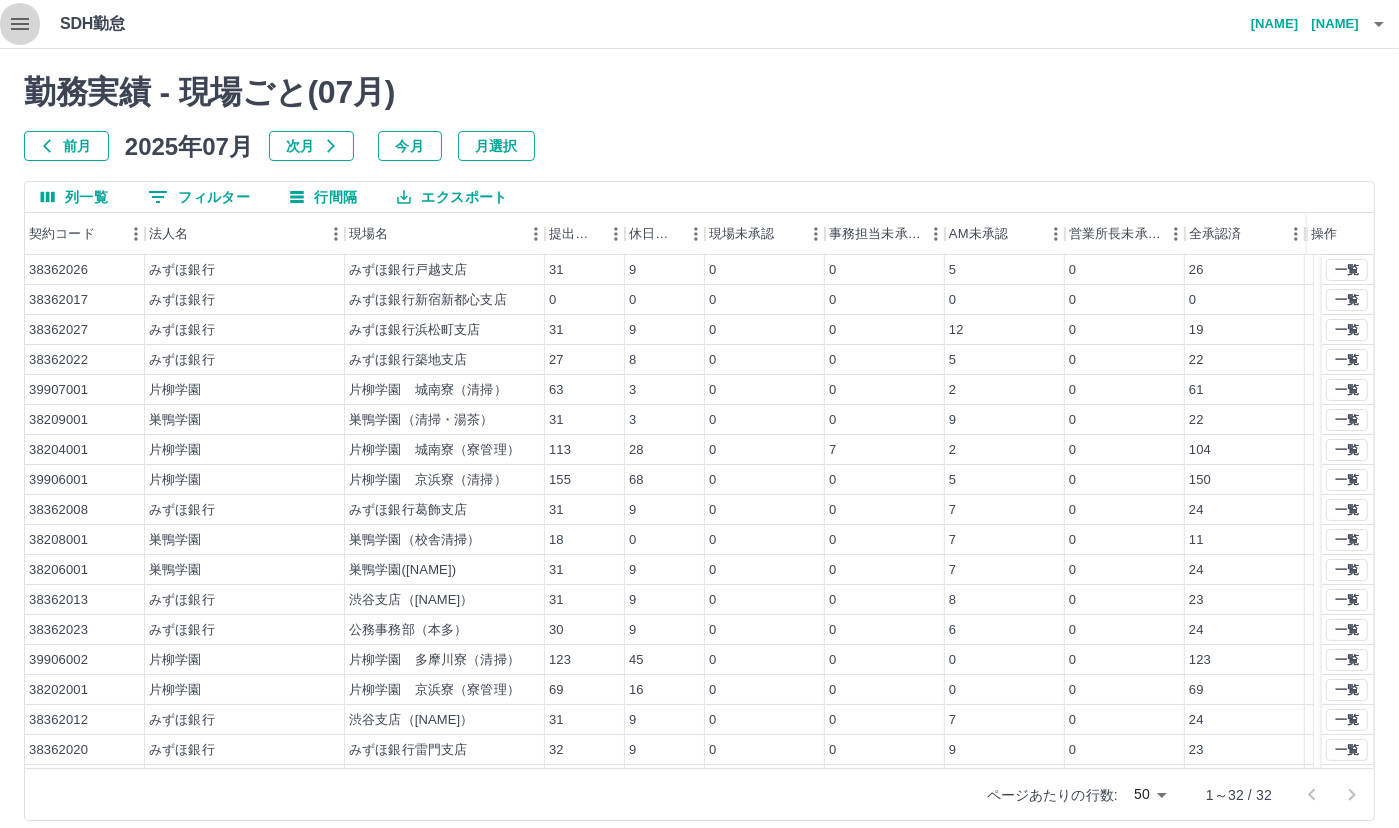 click 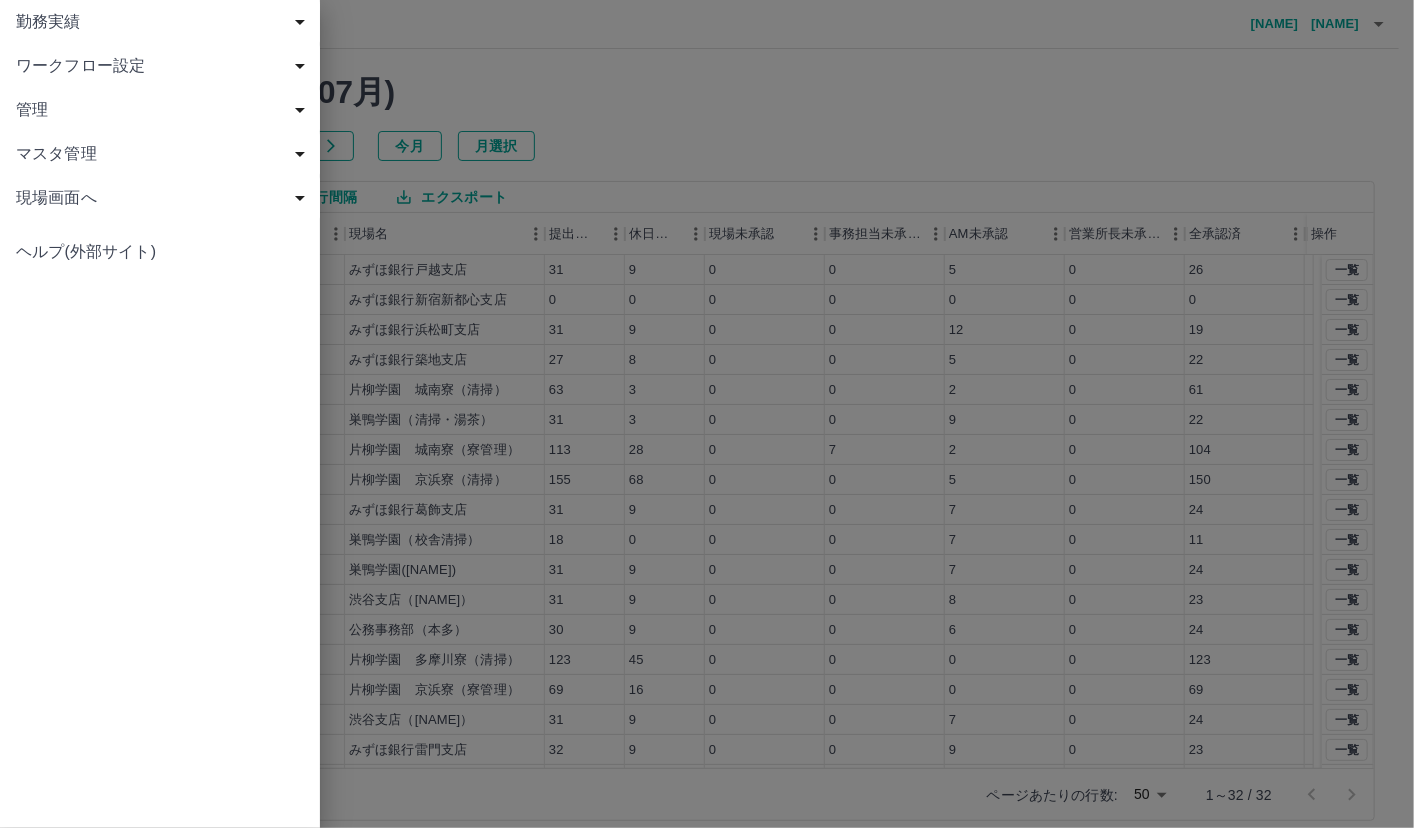 click on "ワークフロー設定" at bounding box center [164, 66] 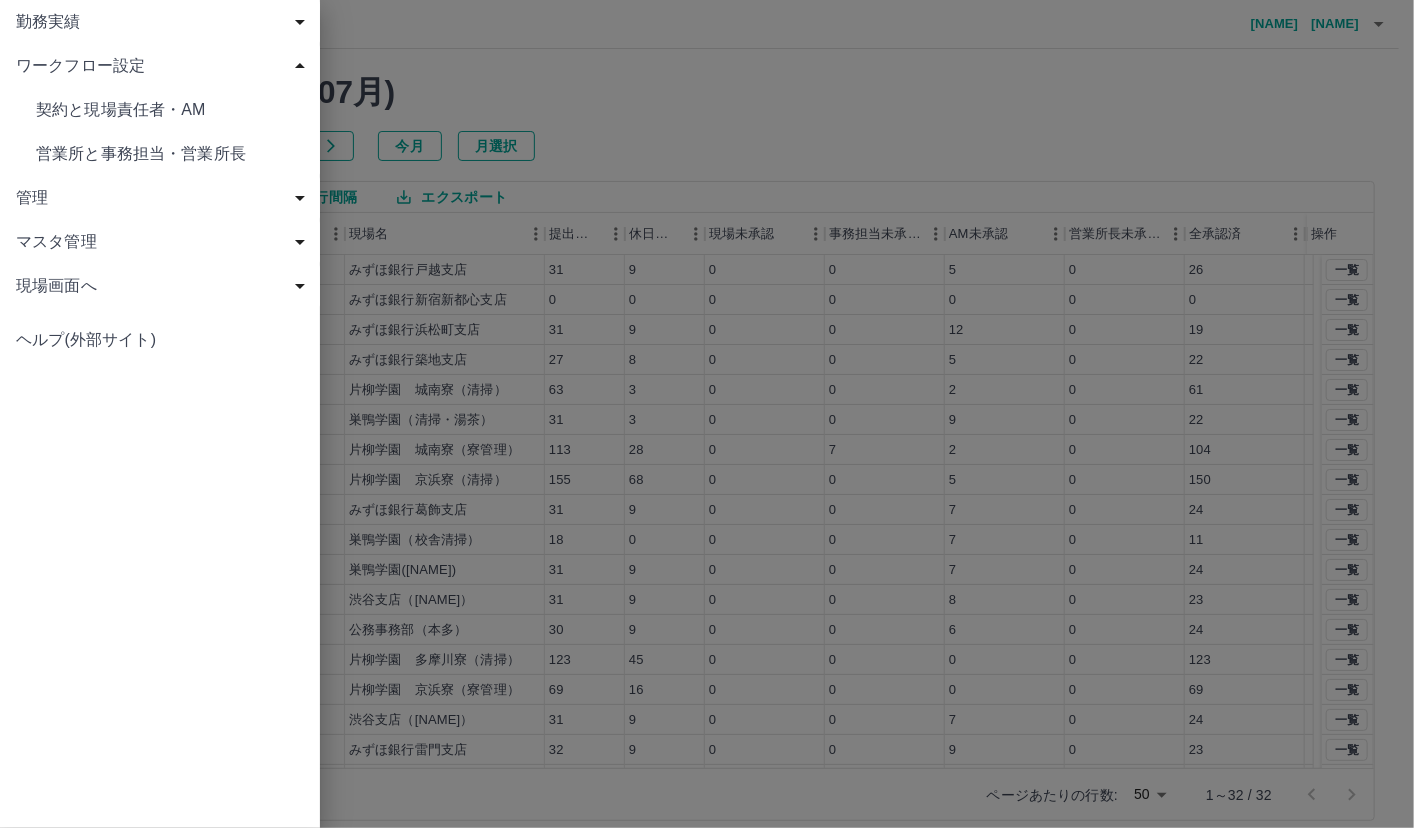 click on "契約と現場責任者・AM" at bounding box center [170, 110] 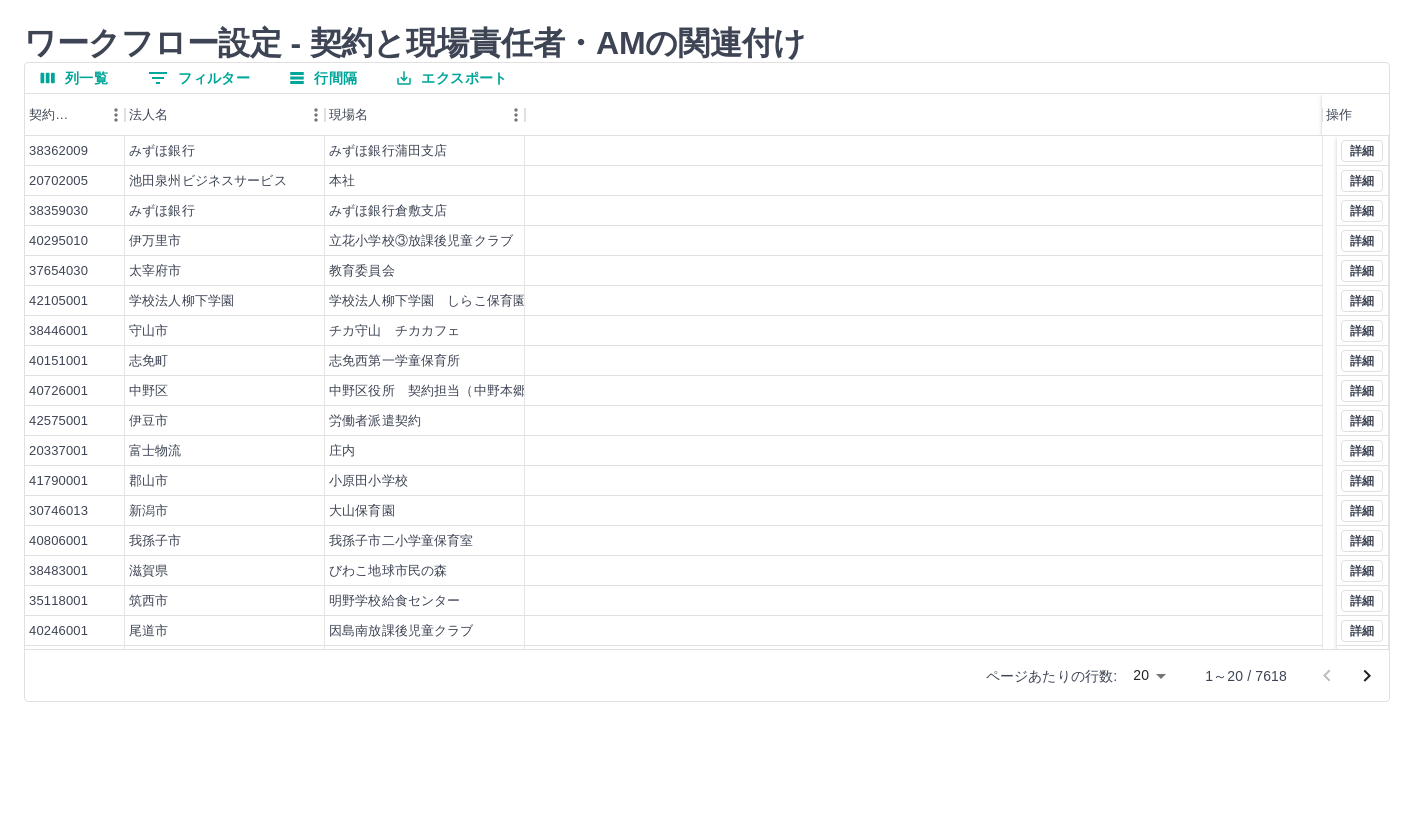 scroll, scrollTop: 0, scrollLeft: 0, axis: both 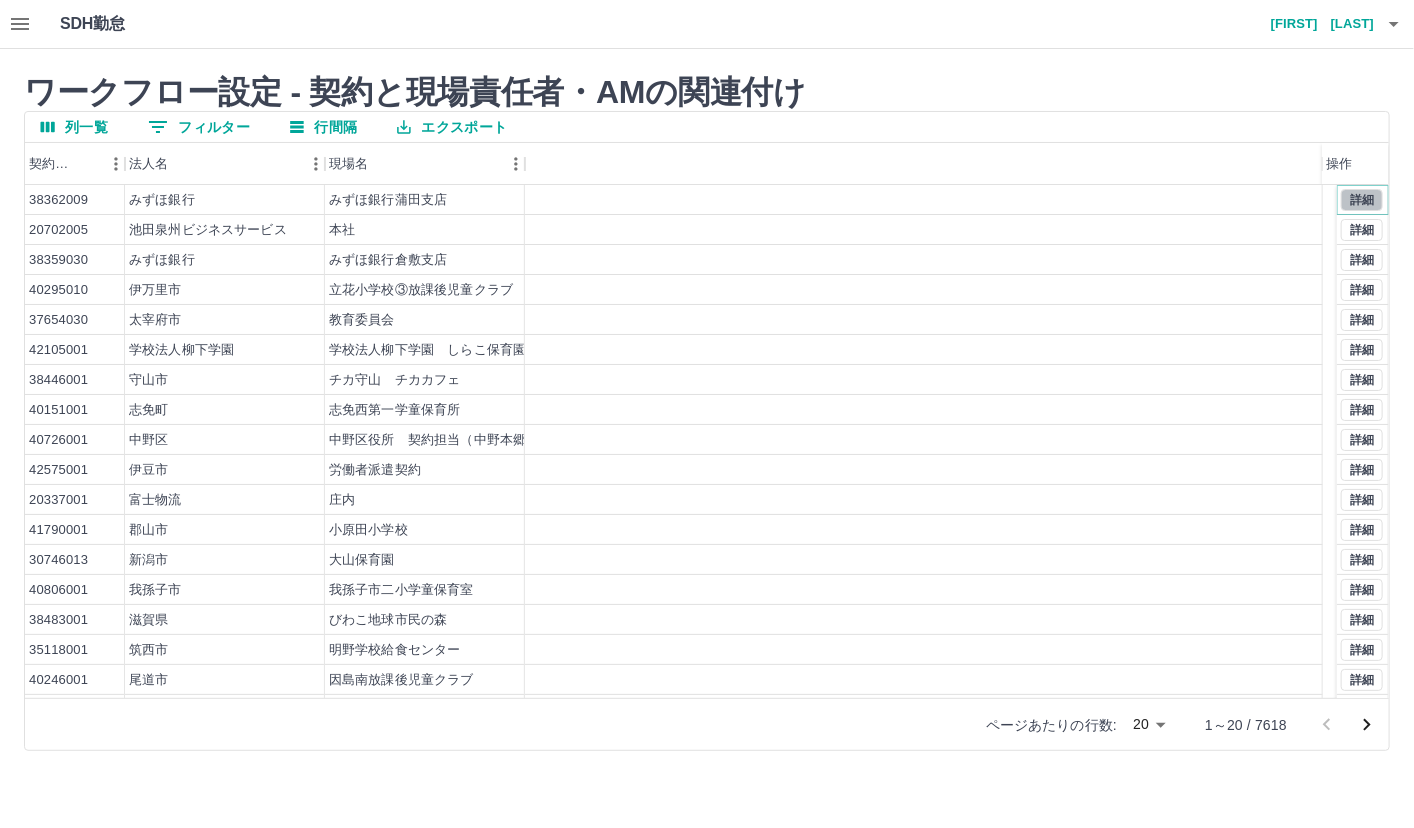 click on "詳細" at bounding box center (1362, 200) 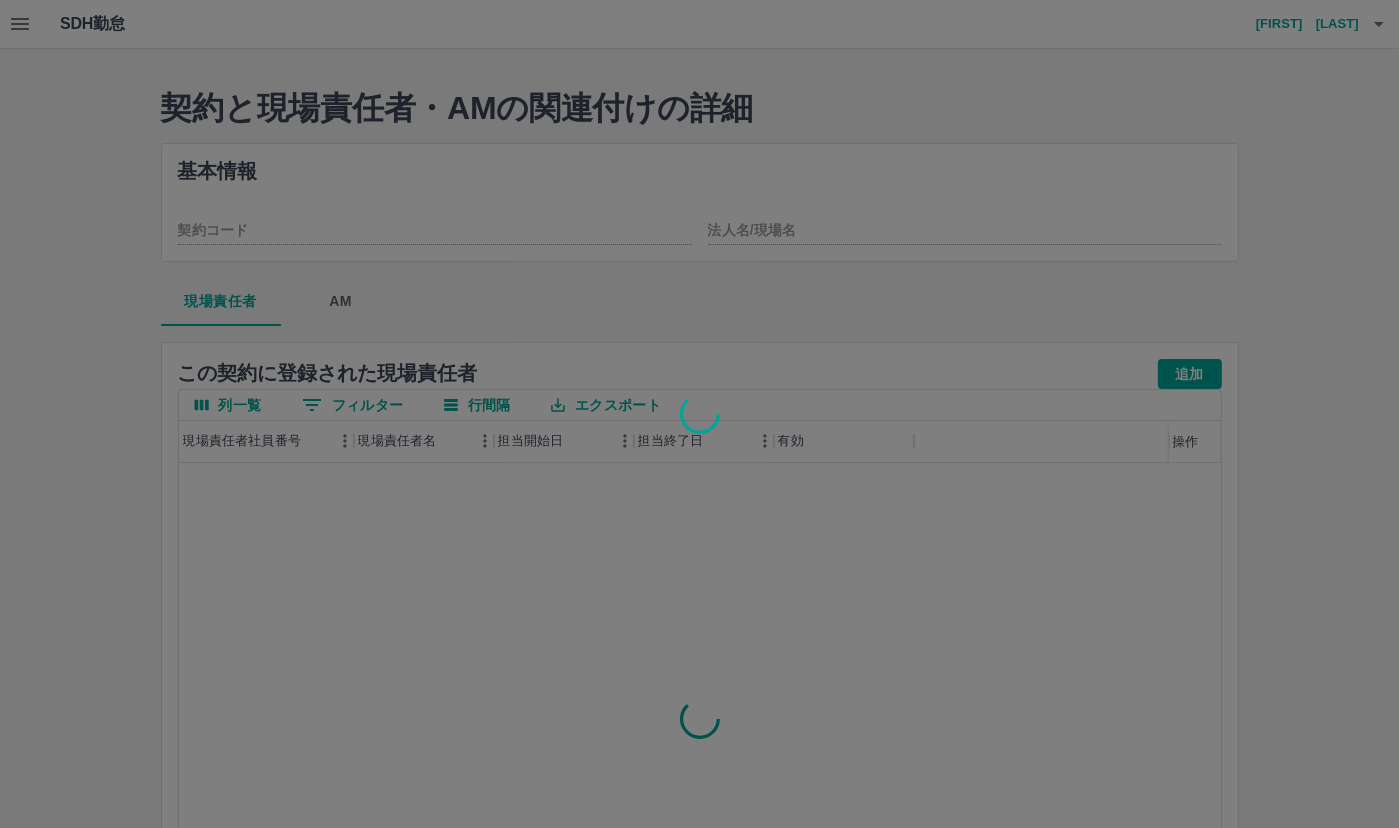 type on "********" 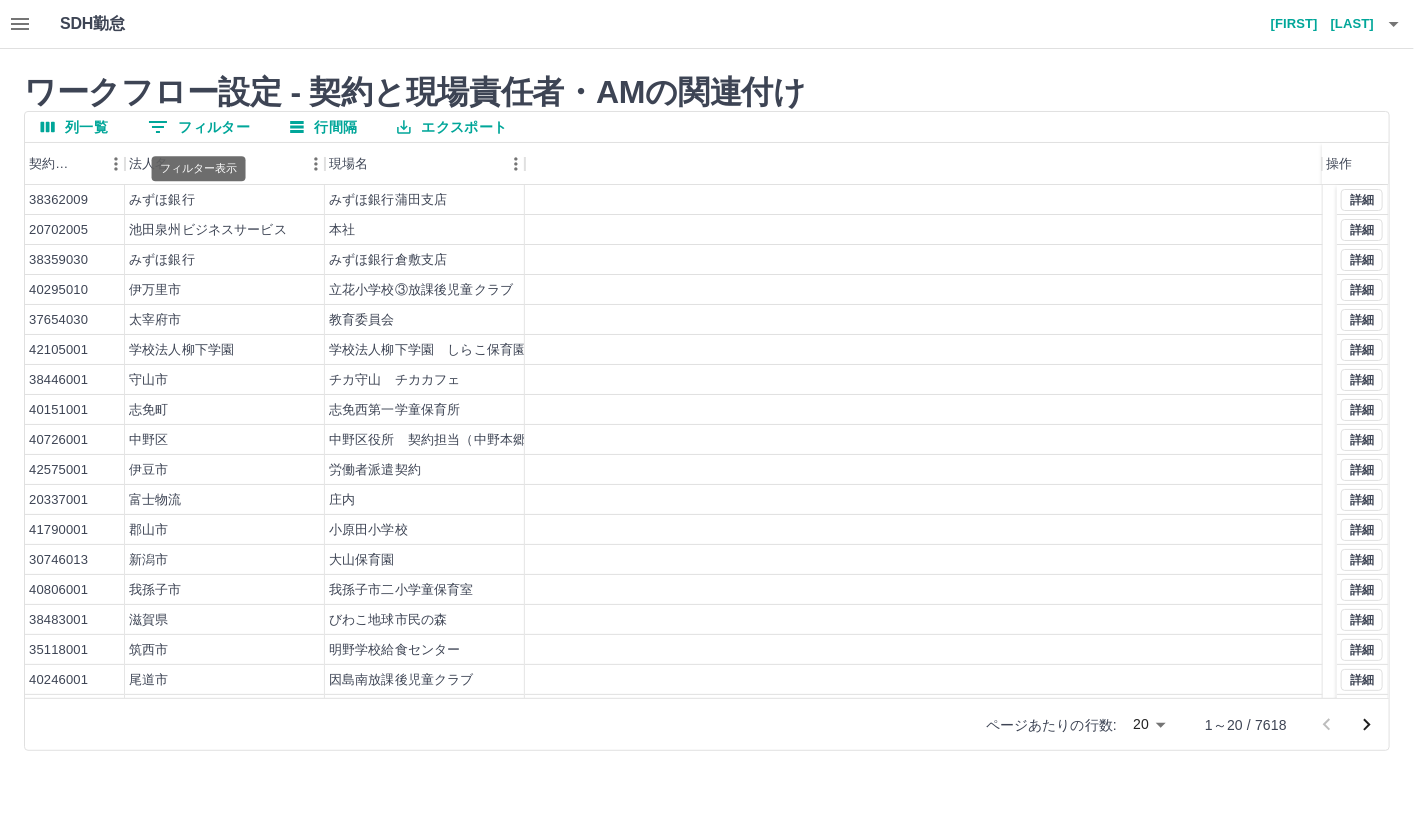click on "0 フィルター" at bounding box center (199, 127) 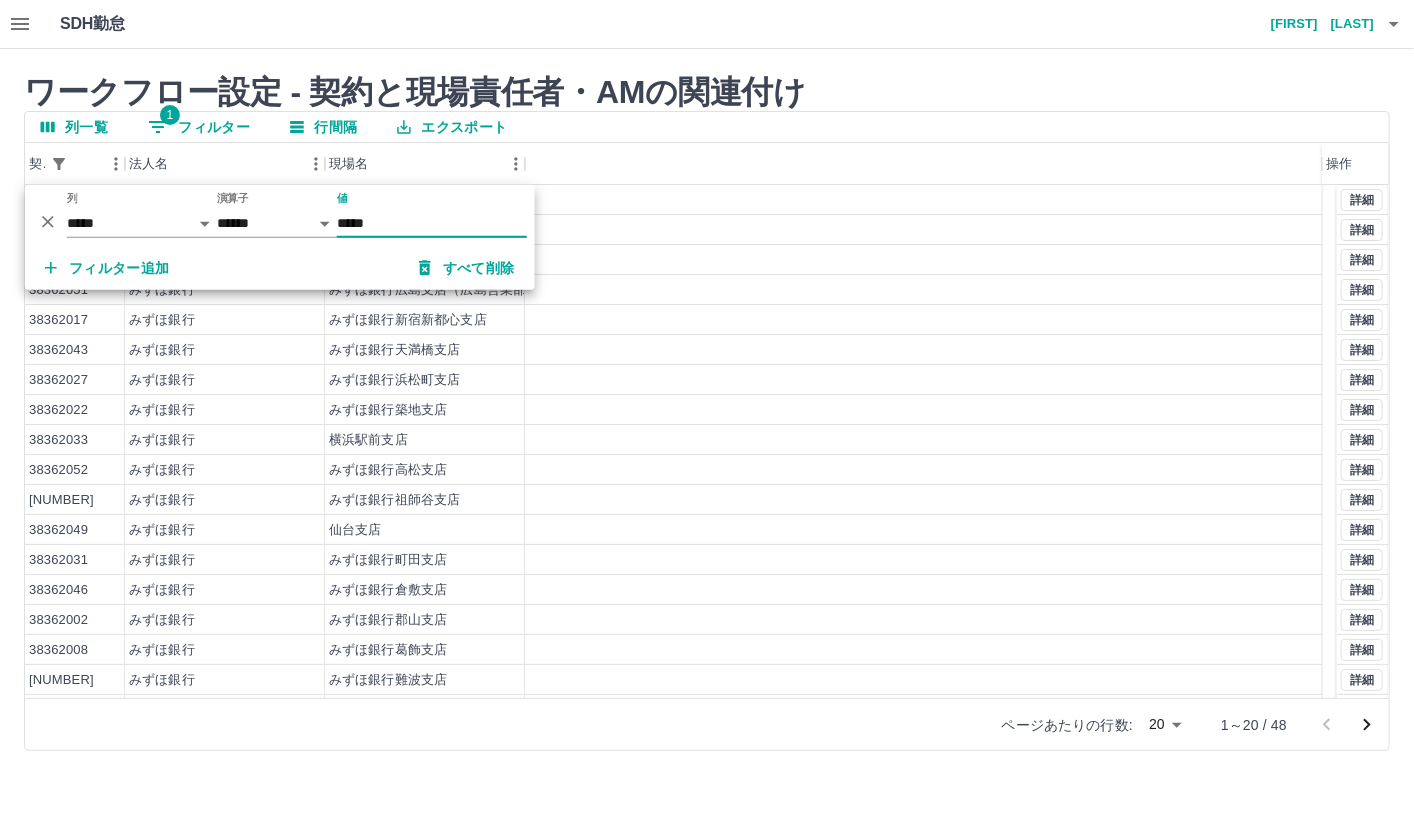 type on "*****" 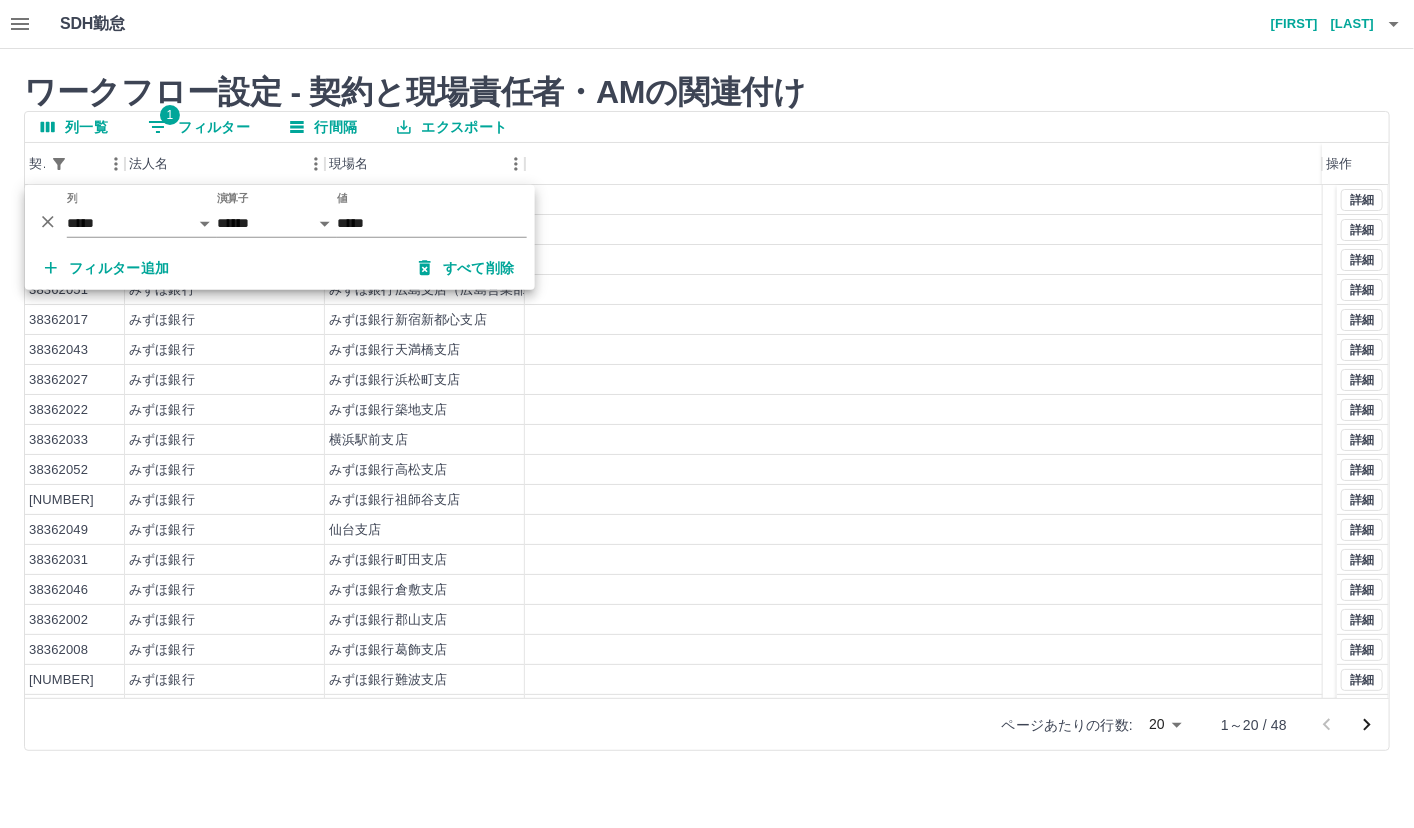 click on "[COMPANY] [FIRST]　[LAST]" at bounding box center (707, 24) 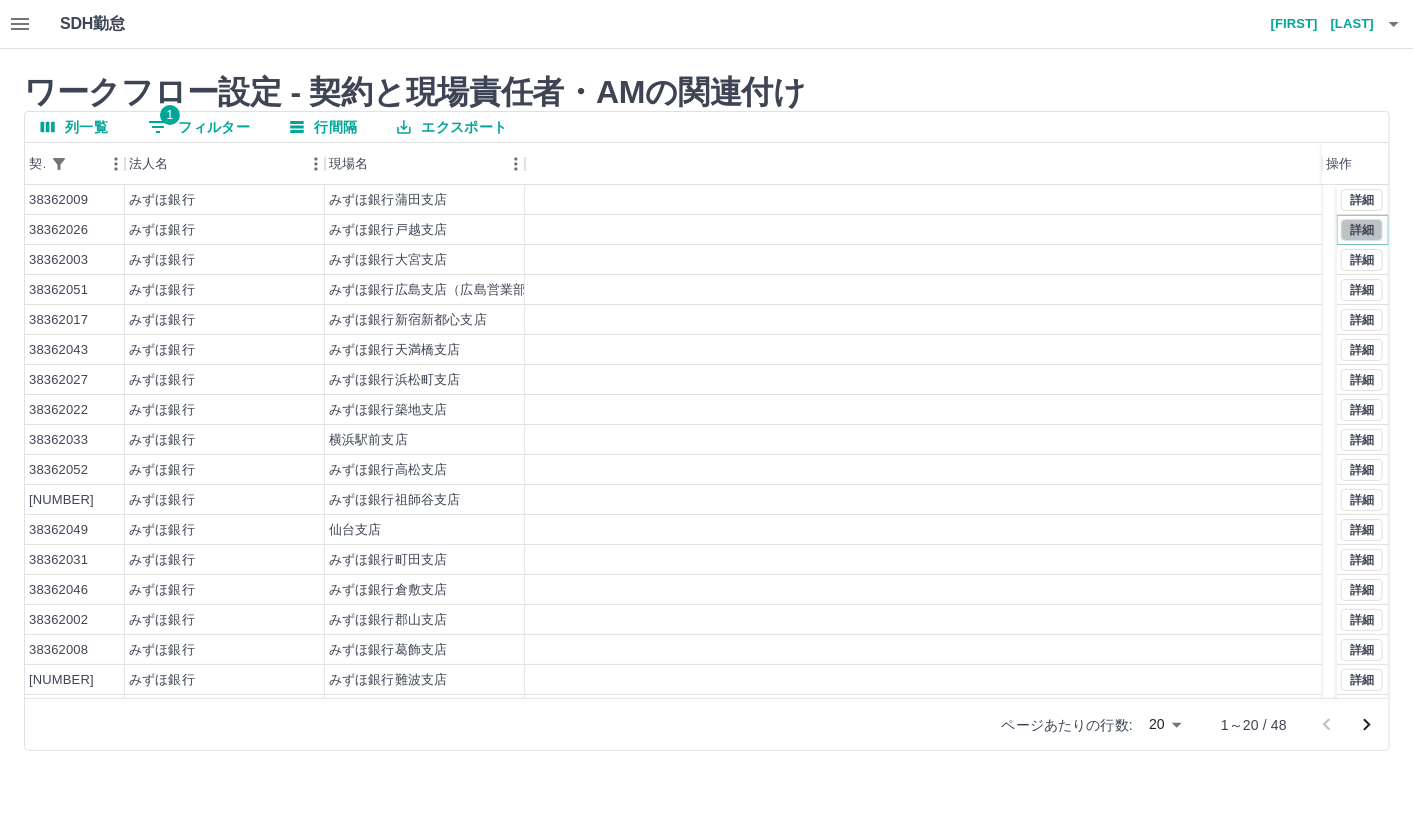 click on "詳細" at bounding box center (1362, 230) 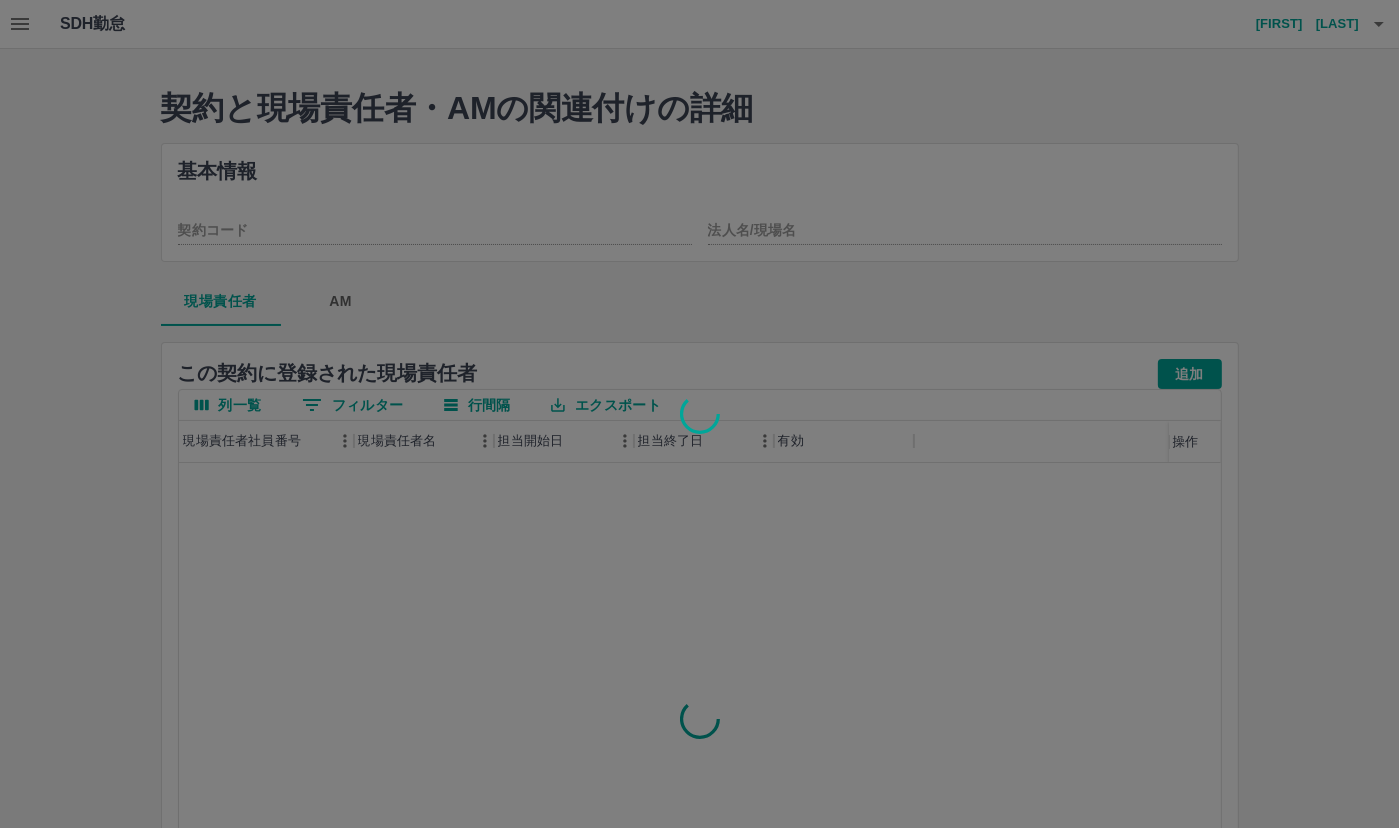 type on "********" 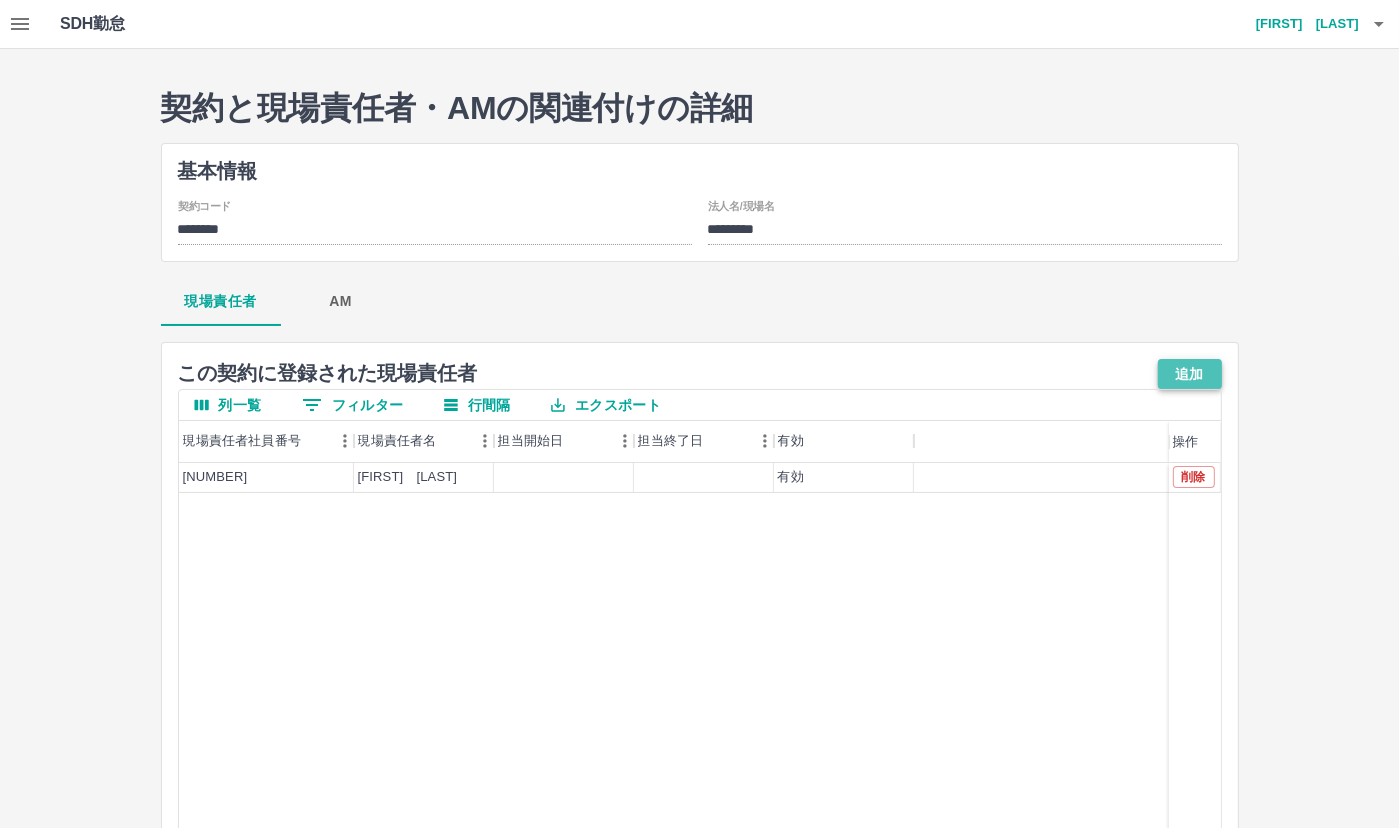 click on "追加" at bounding box center (1190, 374) 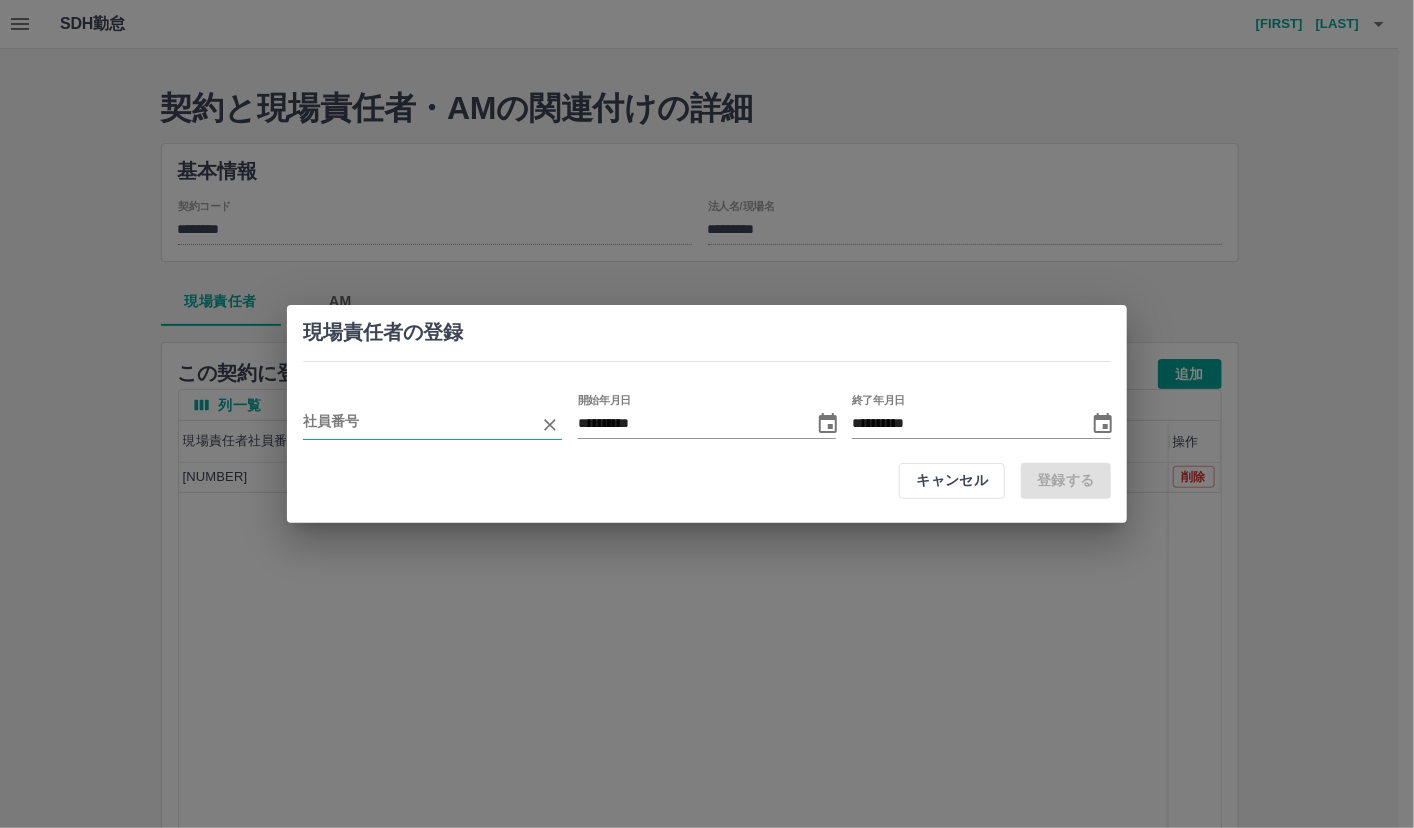 click at bounding box center [417, 424] 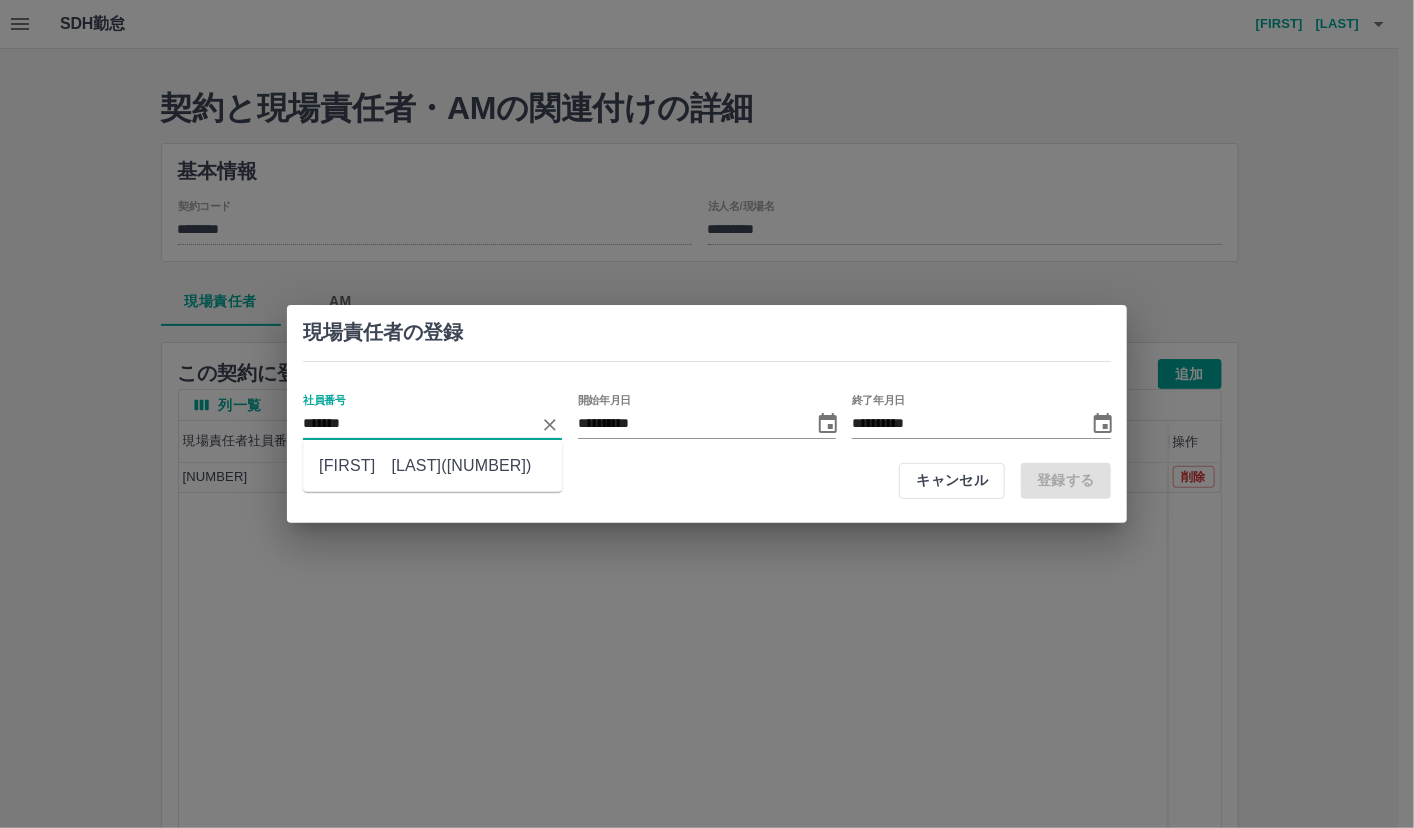 click on "[FIRST]　[LAST]([NUMBER])" at bounding box center [432, 466] 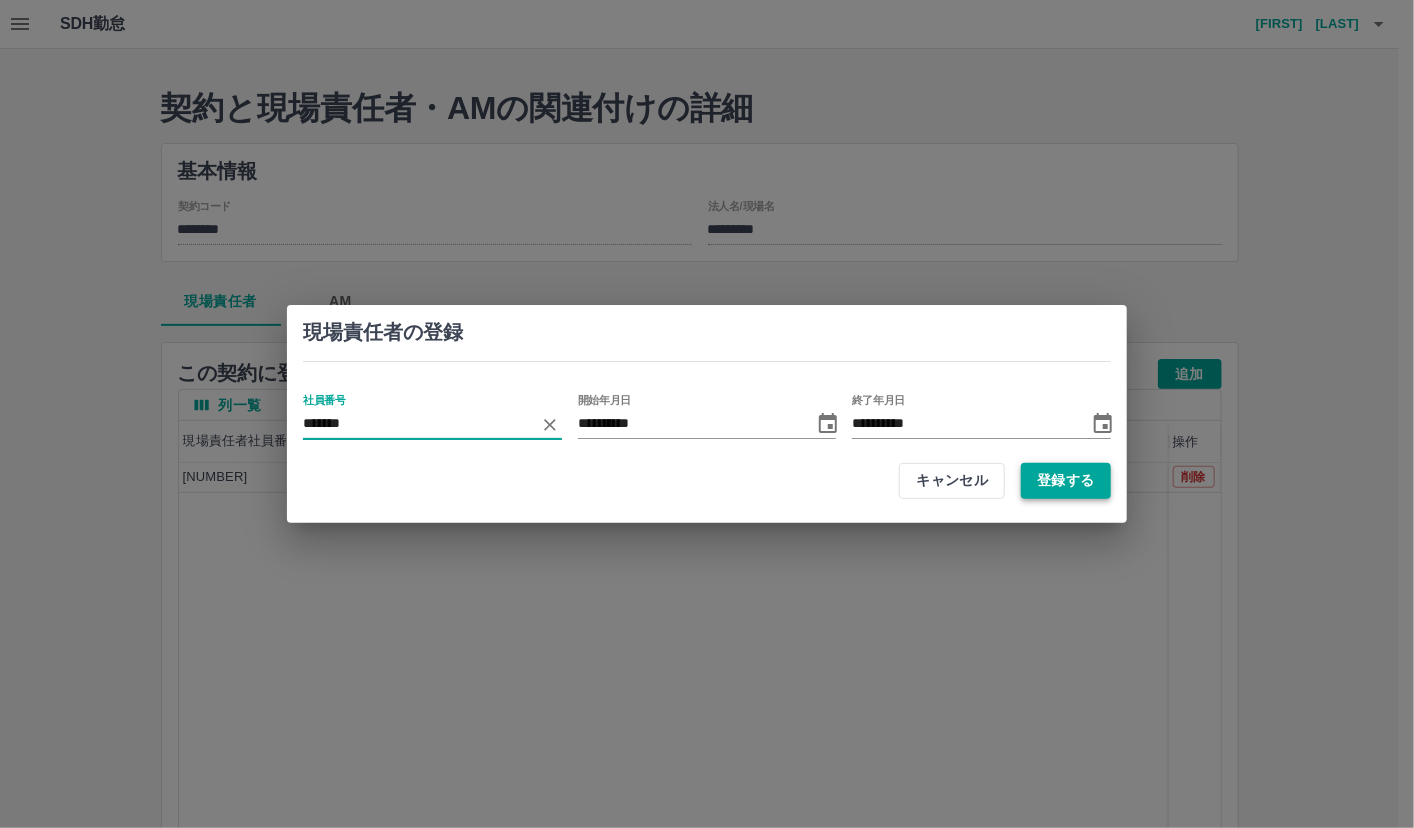 type on "*******" 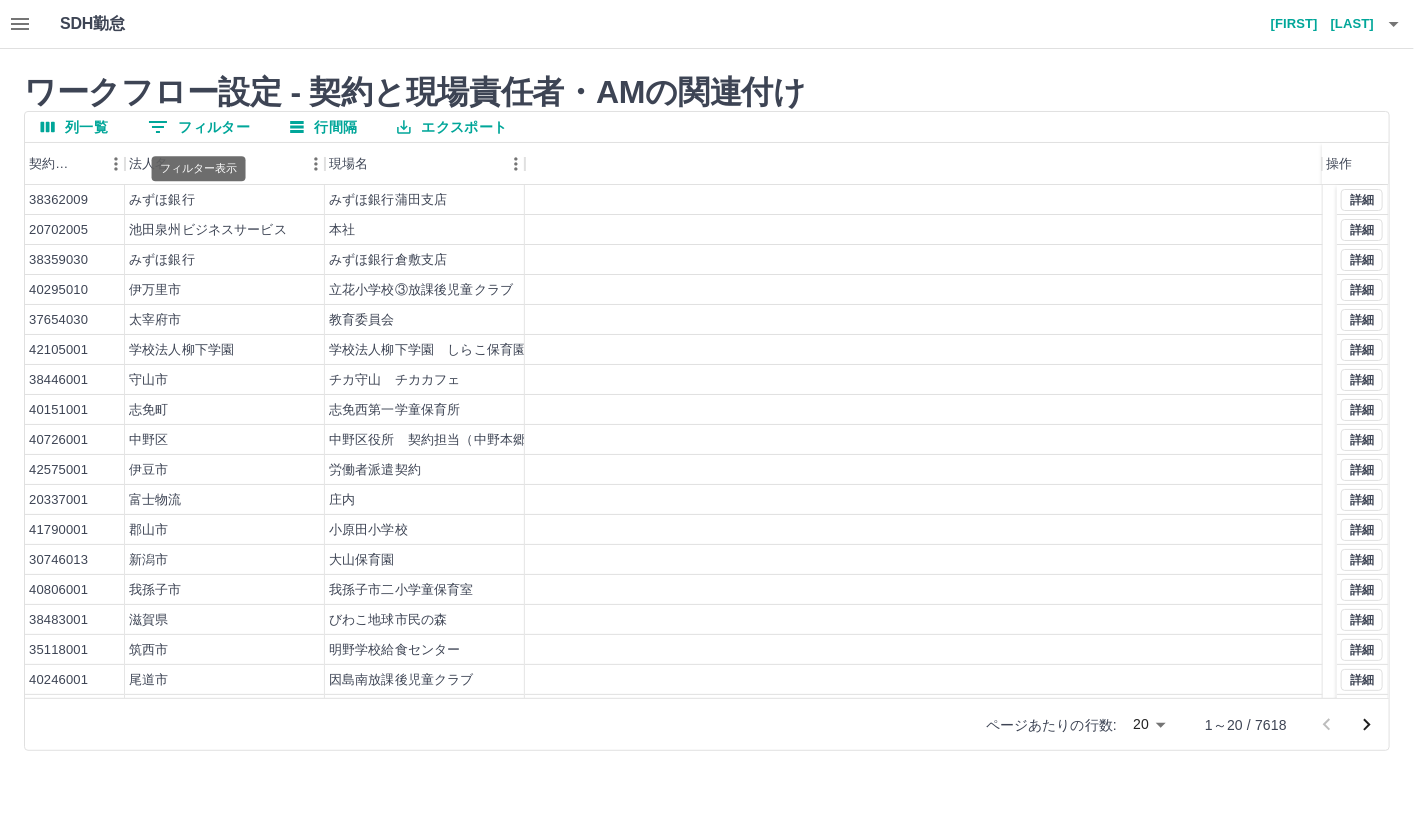click on "0 フィルター" at bounding box center (199, 127) 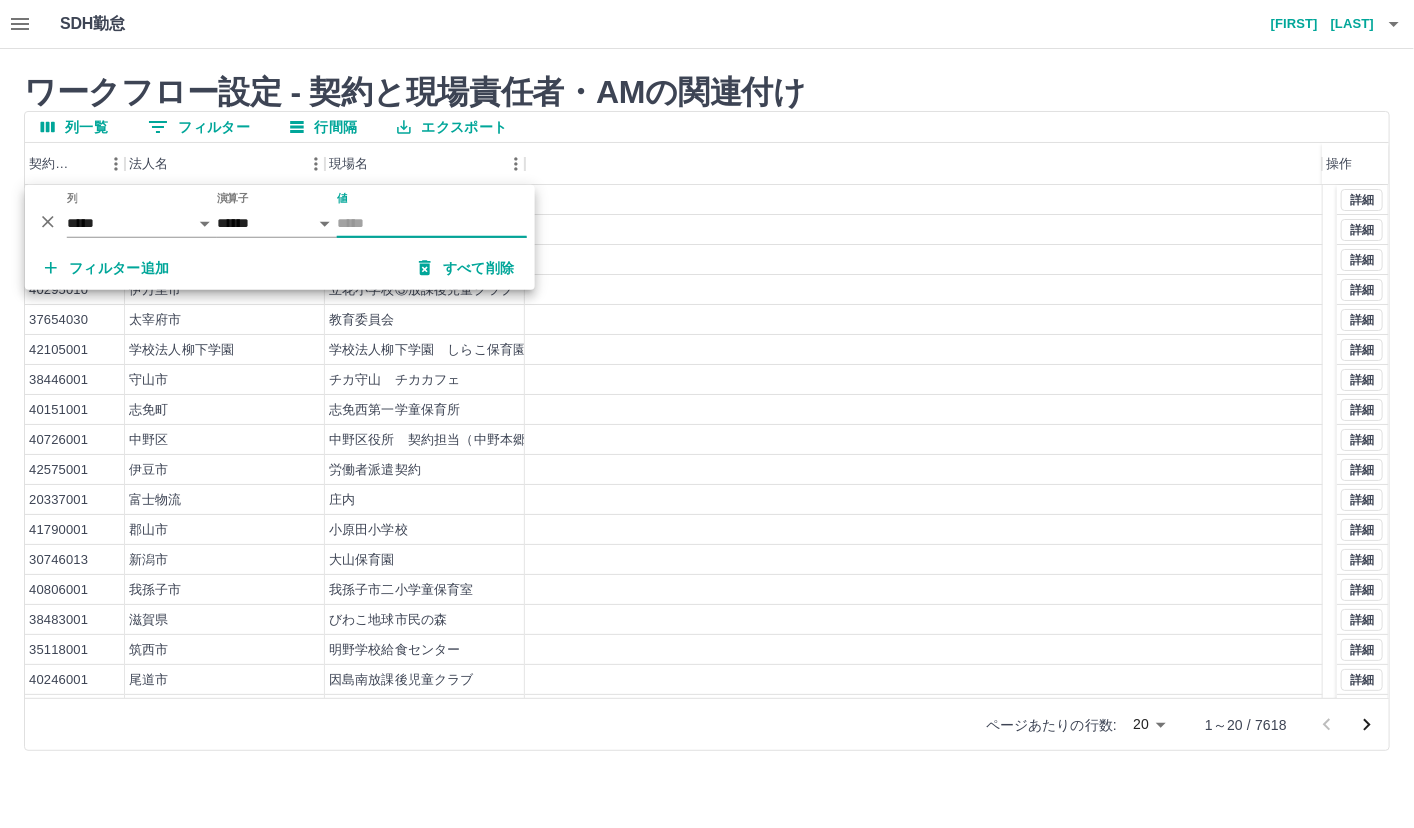 click on "値" at bounding box center [432, 223] 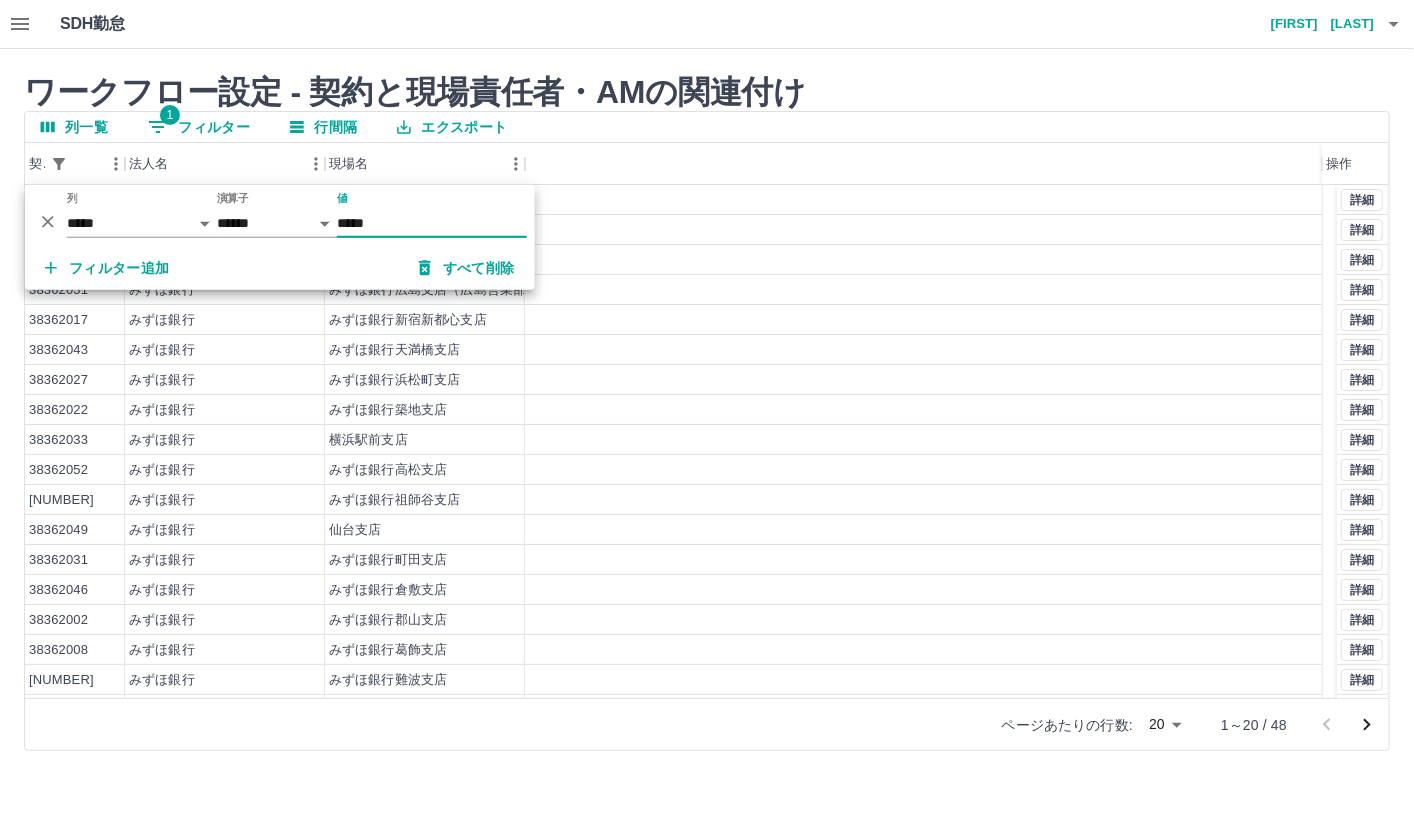 type on "*****" 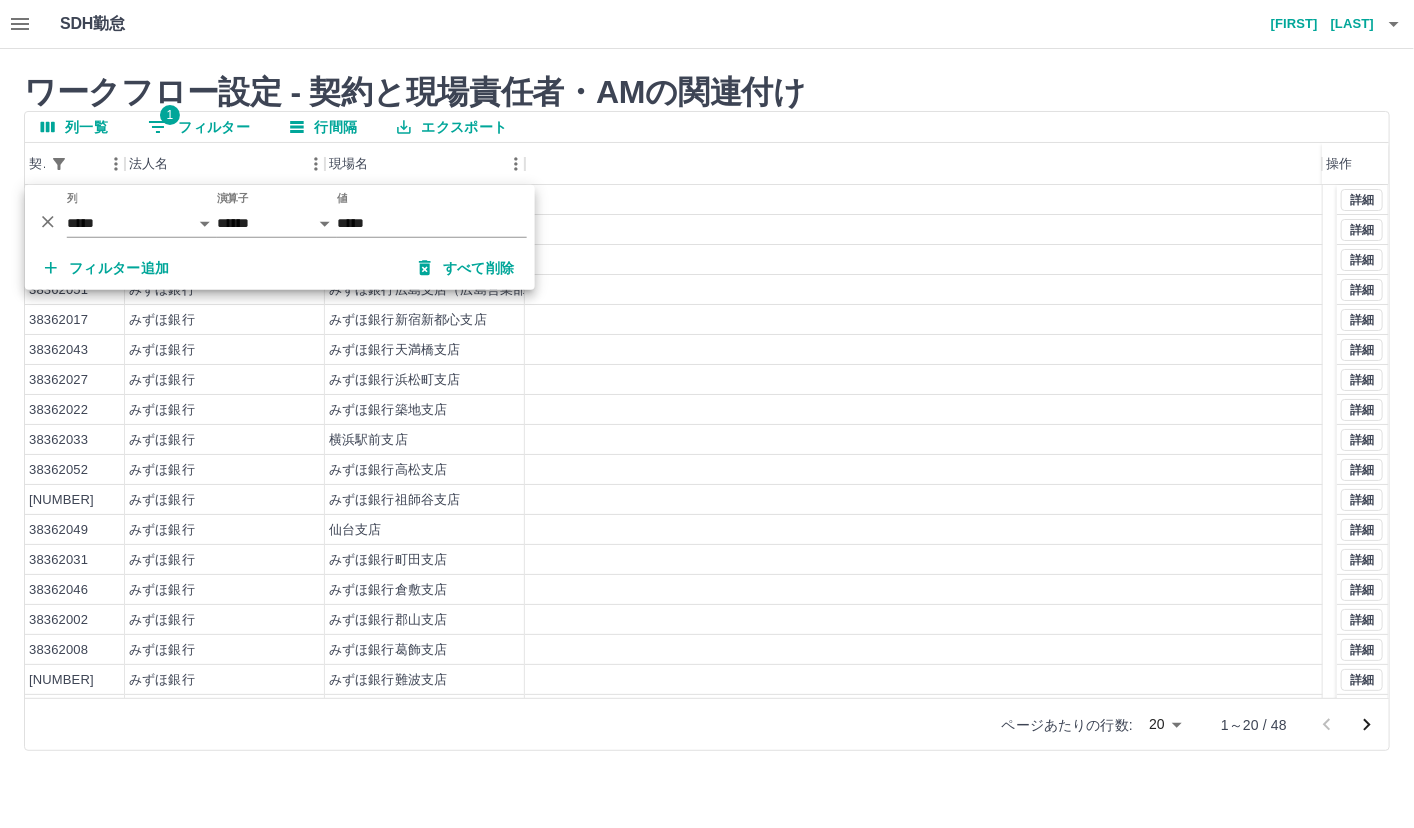 click on "列一覧 1 フィルター 行間隔 エクスポート" at bounding box center (707, 127) 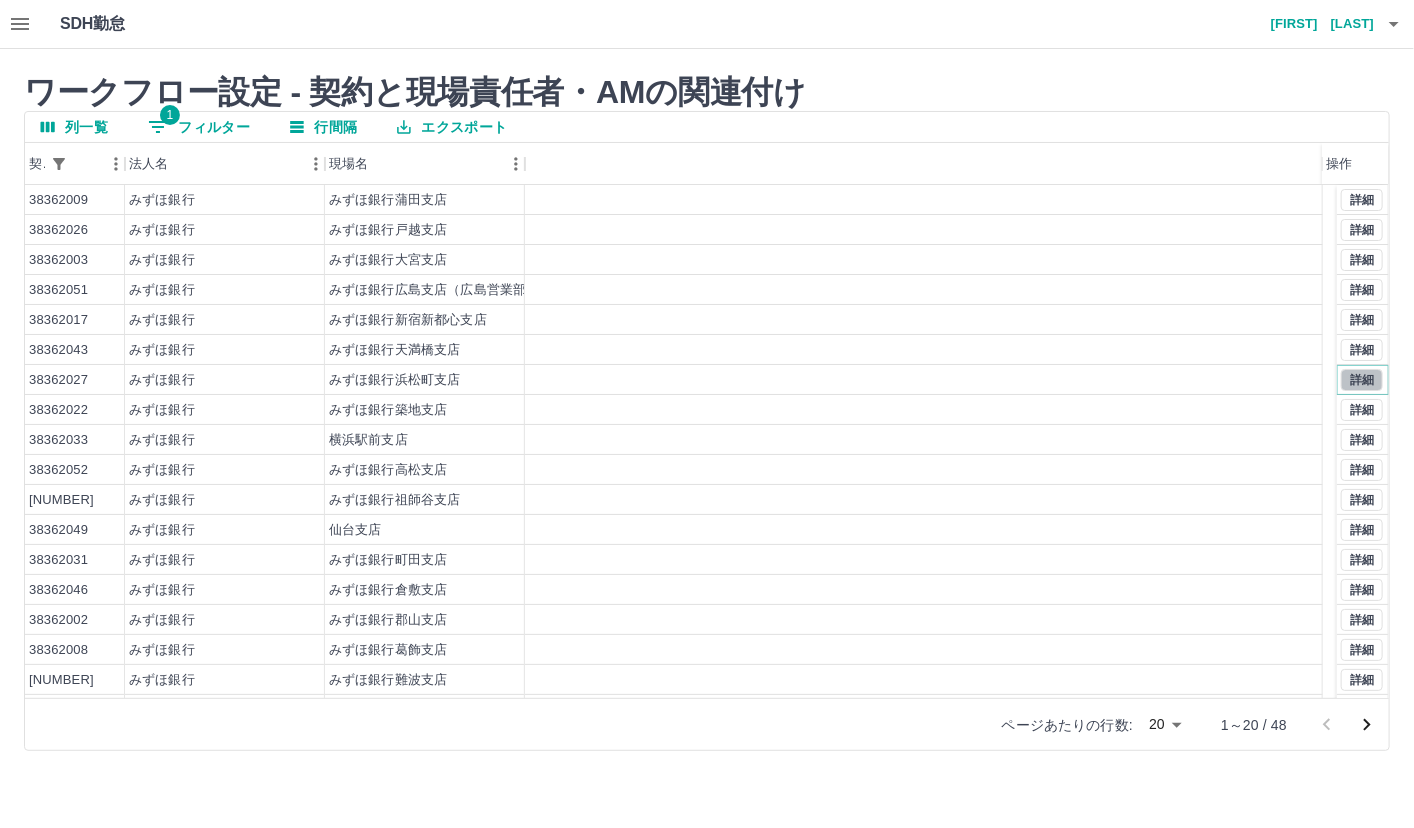 click on "詳細" at bounding box center (1362, 380) 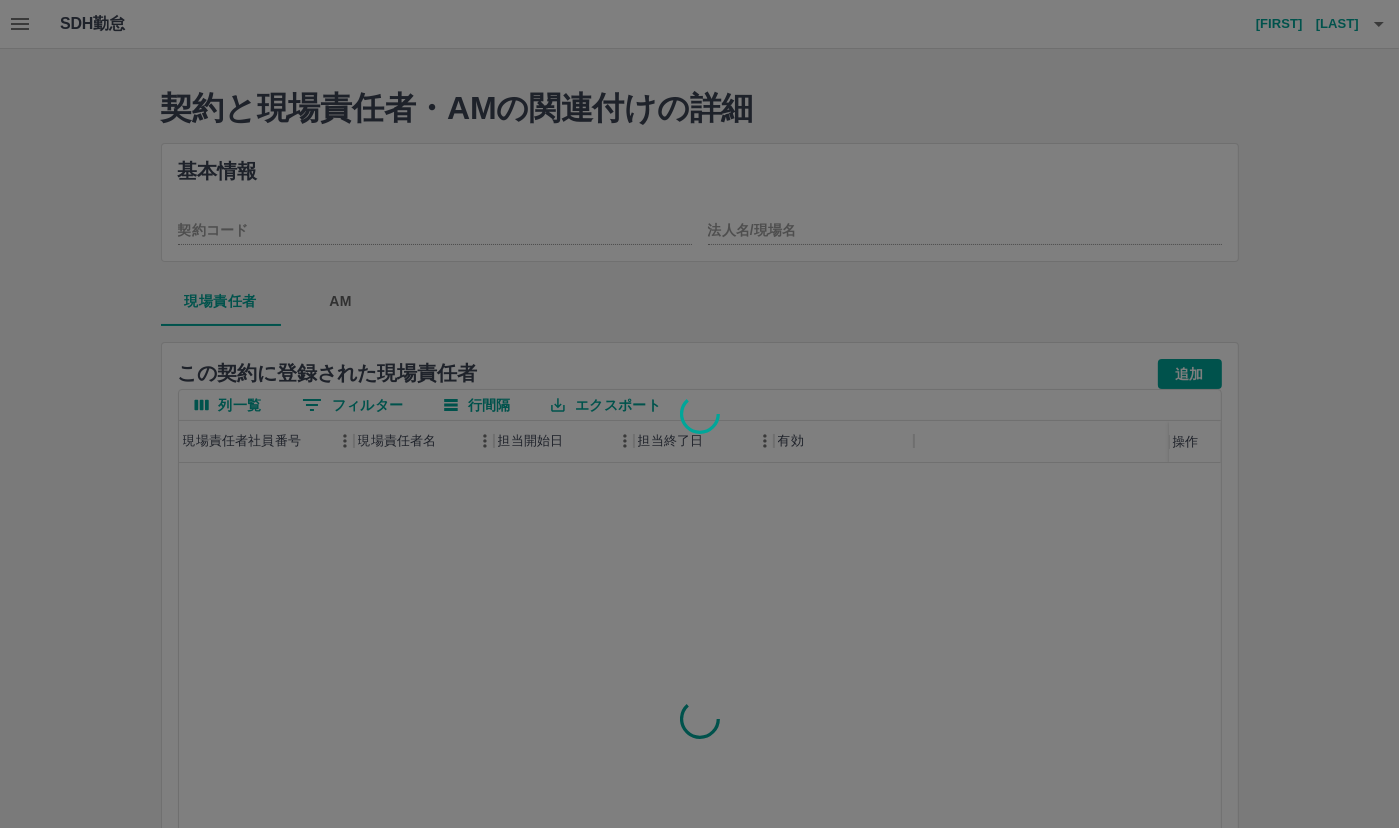 type on "********" 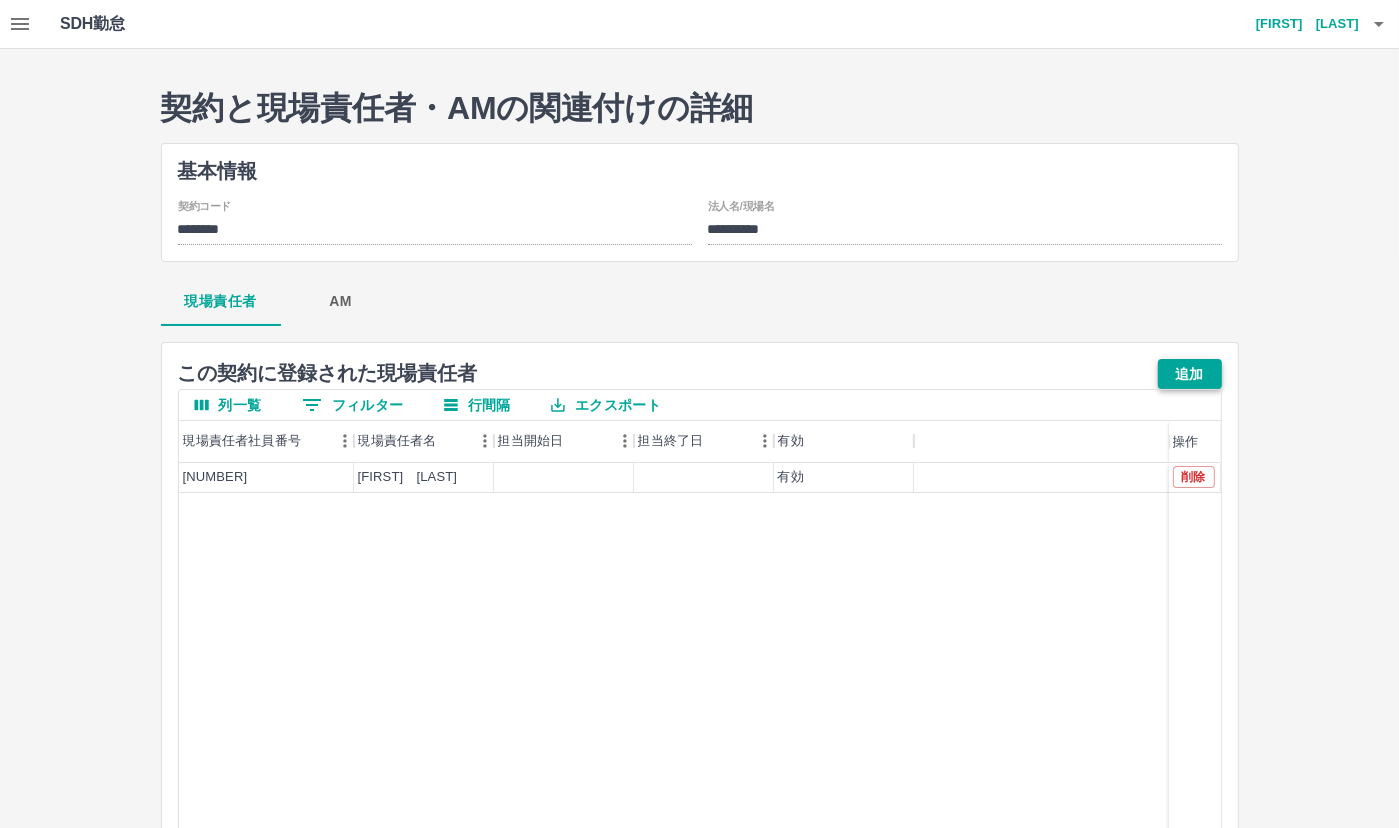 click on "追加" at bounding box center [1190, 374] 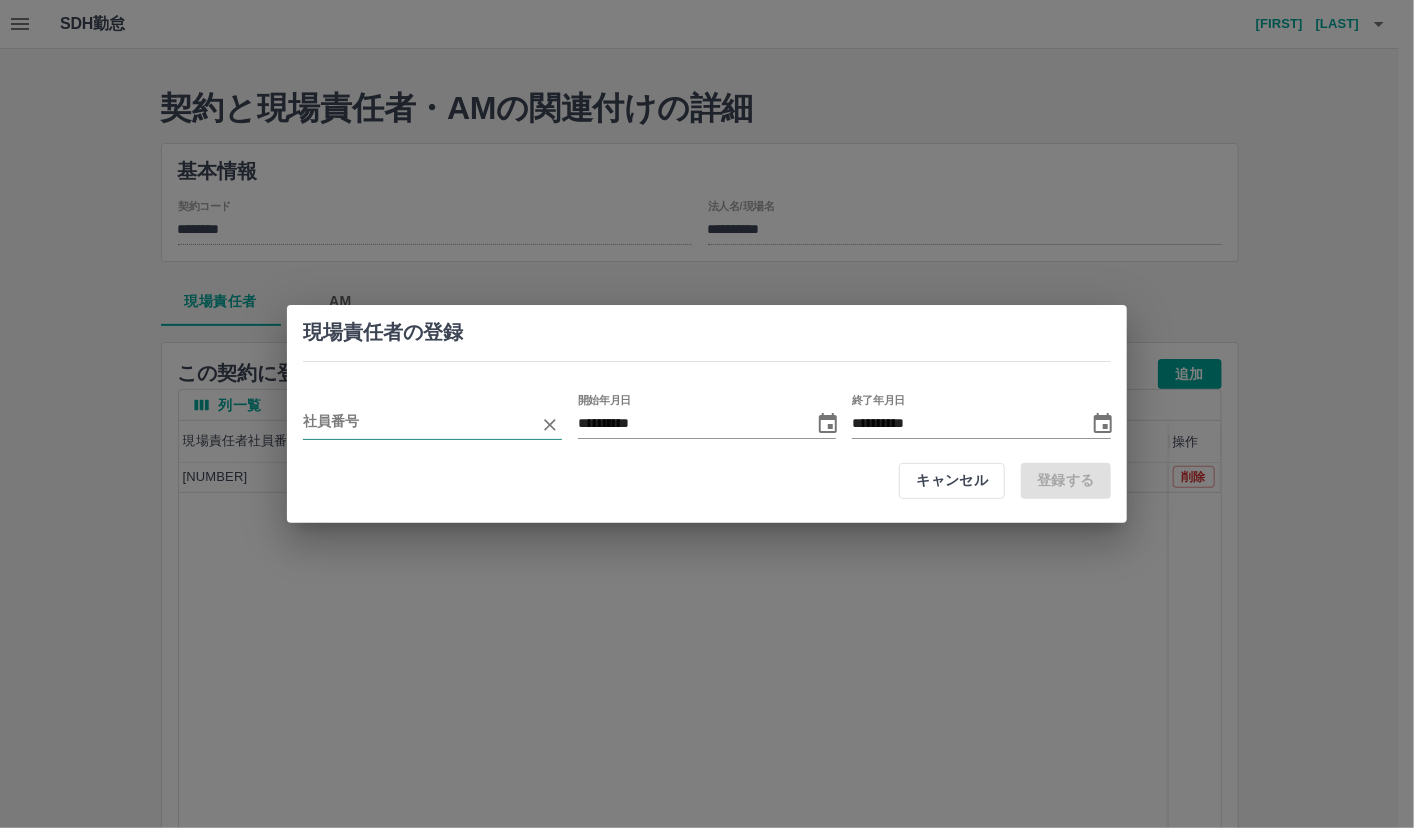 click at bounding box center [417, 424] 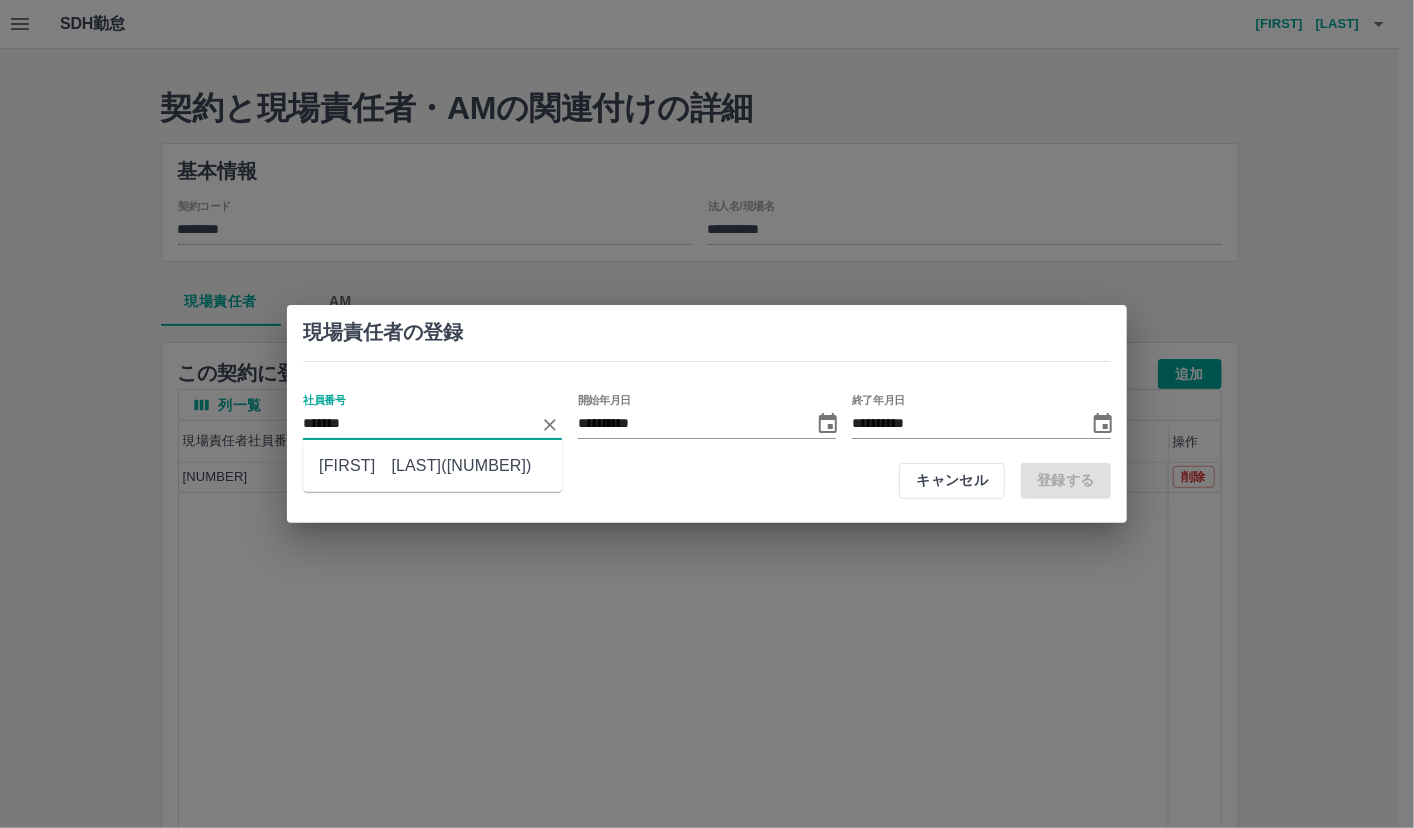 click on "[FIRST]　[LAST]([NUMBER])" at bounding box center (432, 466) 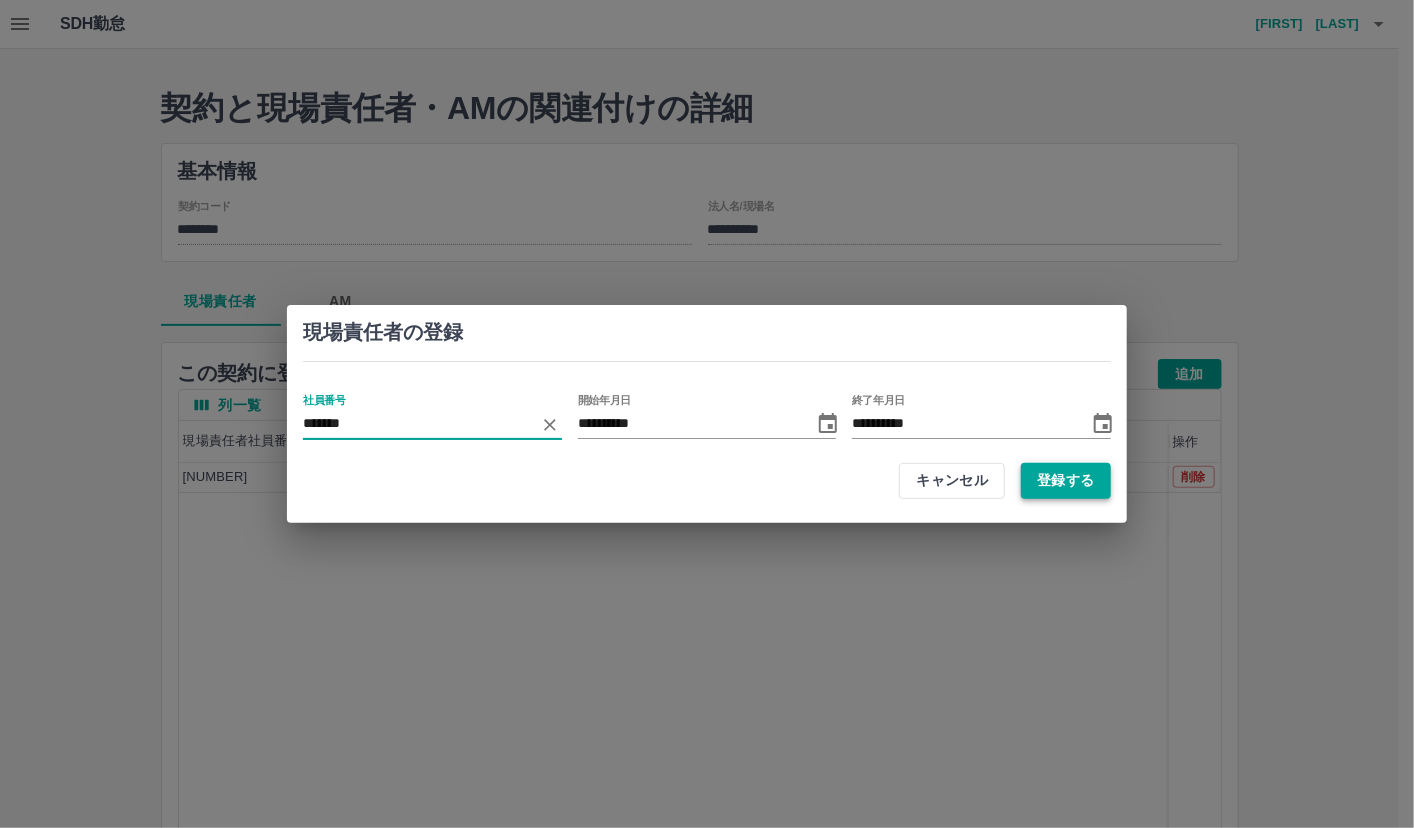 type on "*******" 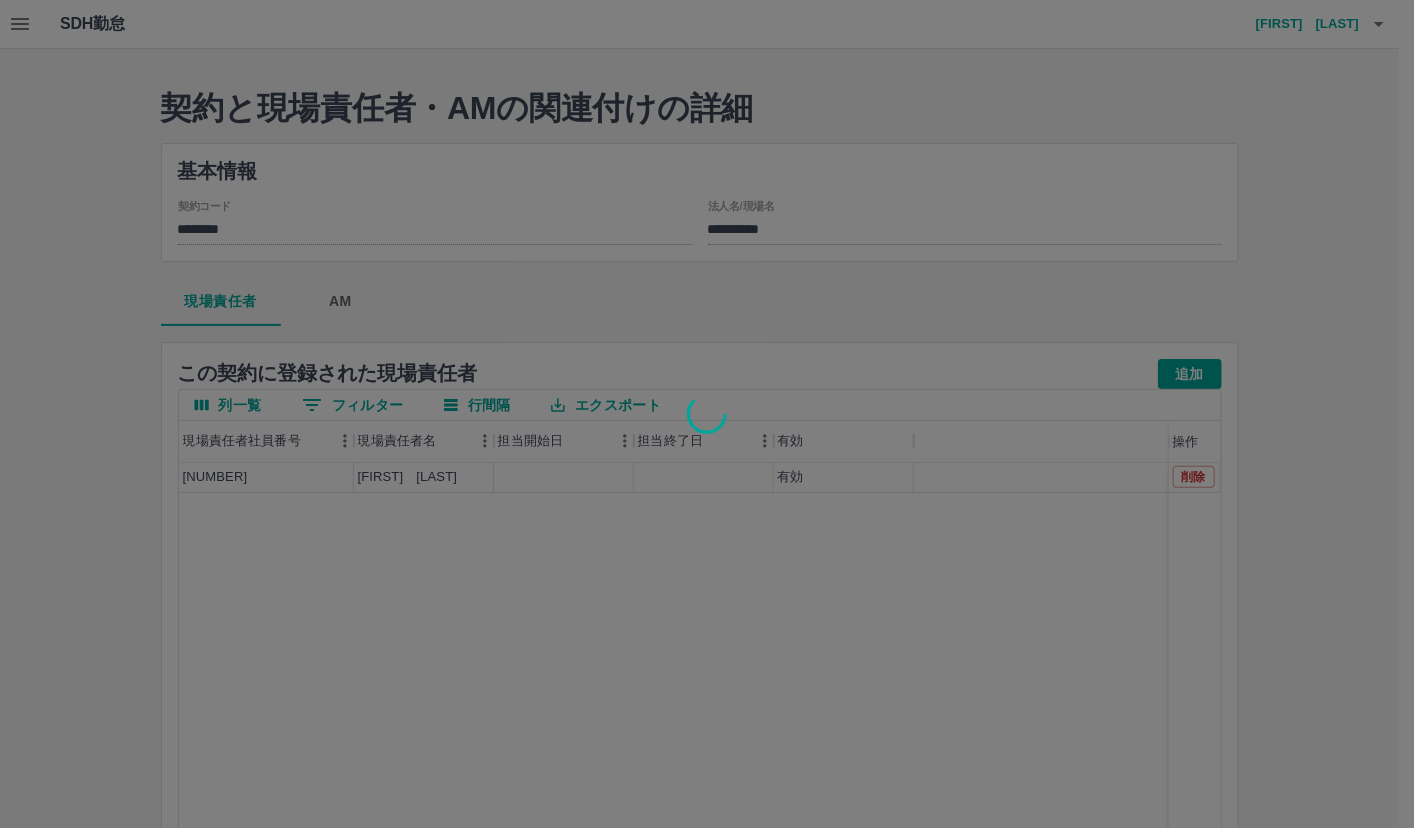 type 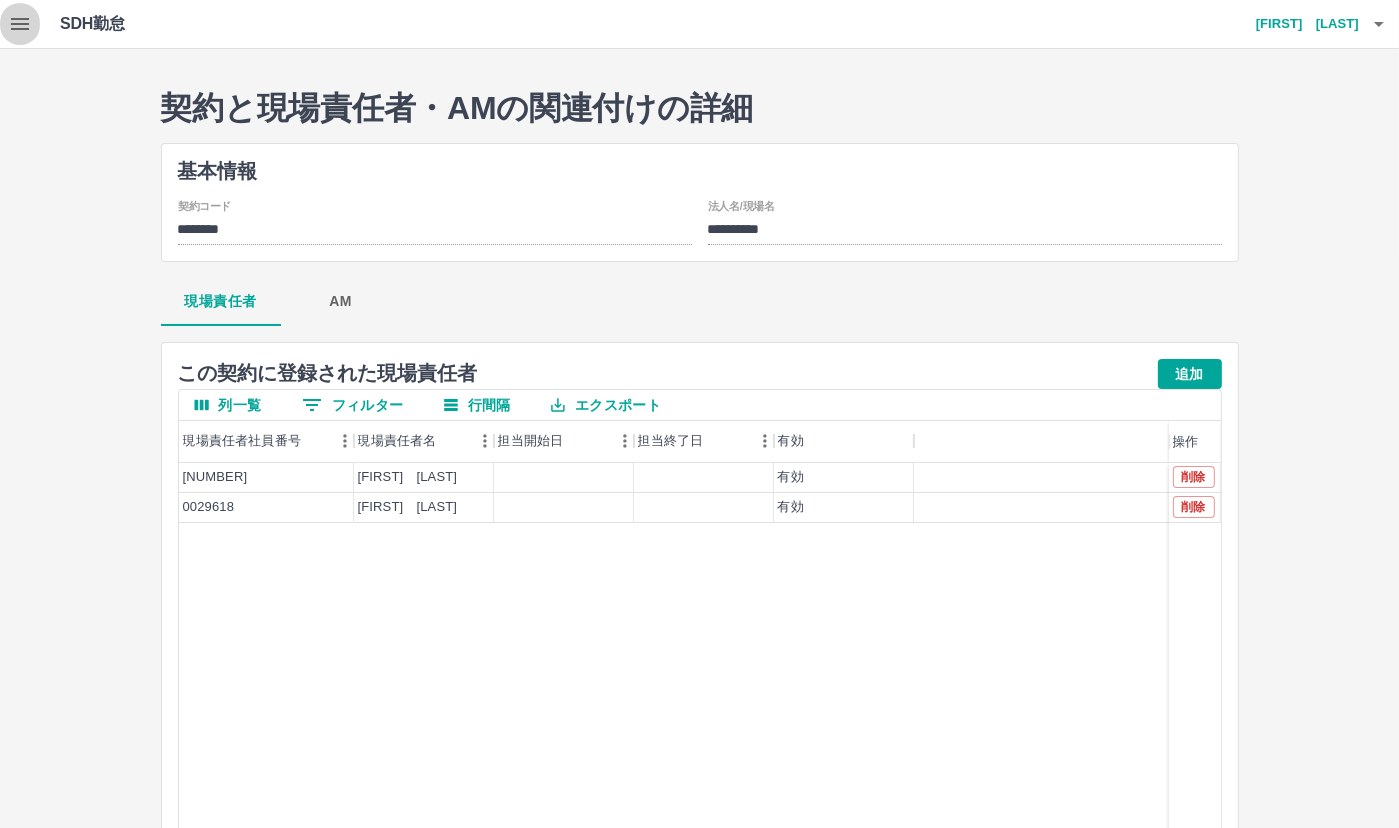 click at bounding box center (20, 24) 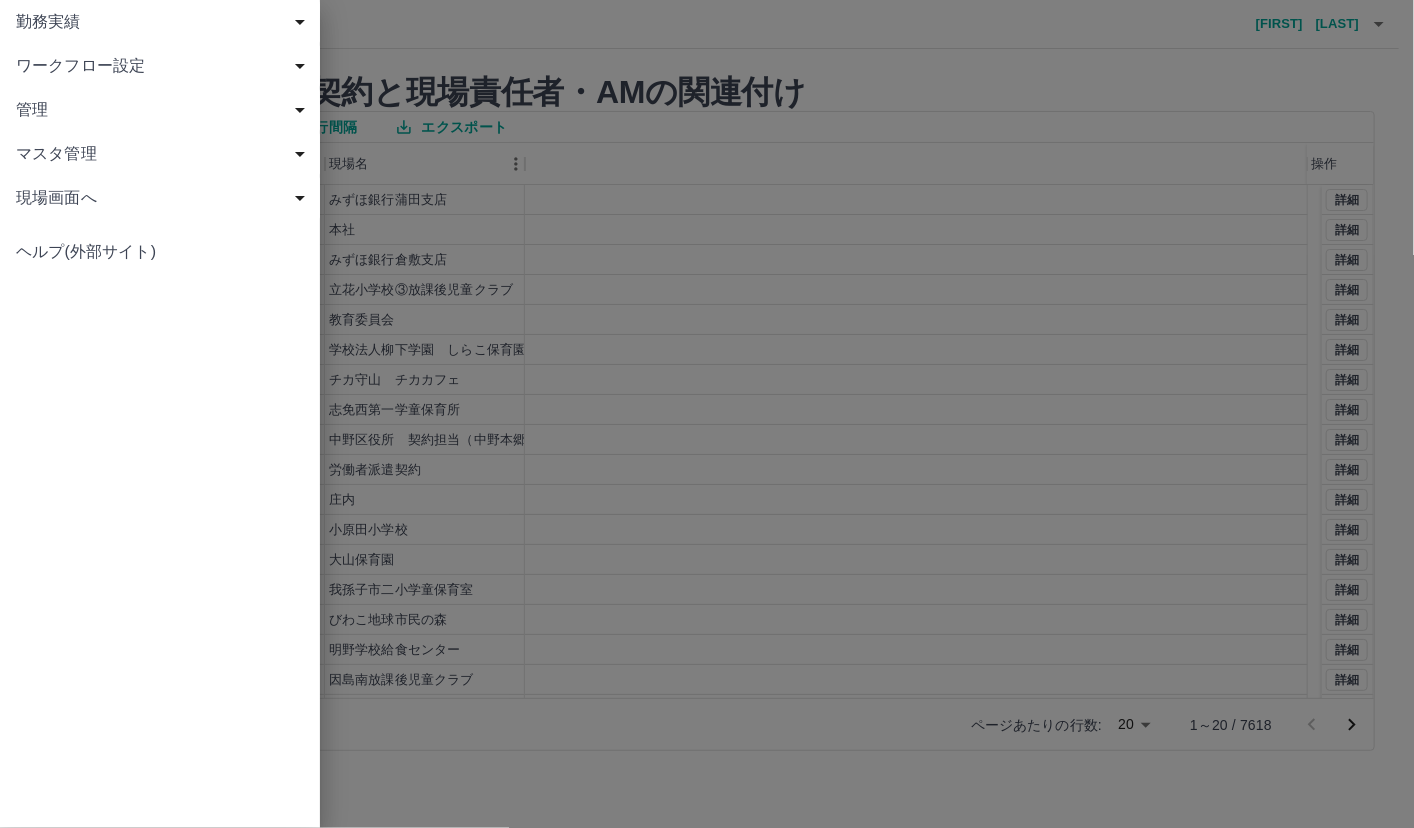click at bounding box center [707, 414] 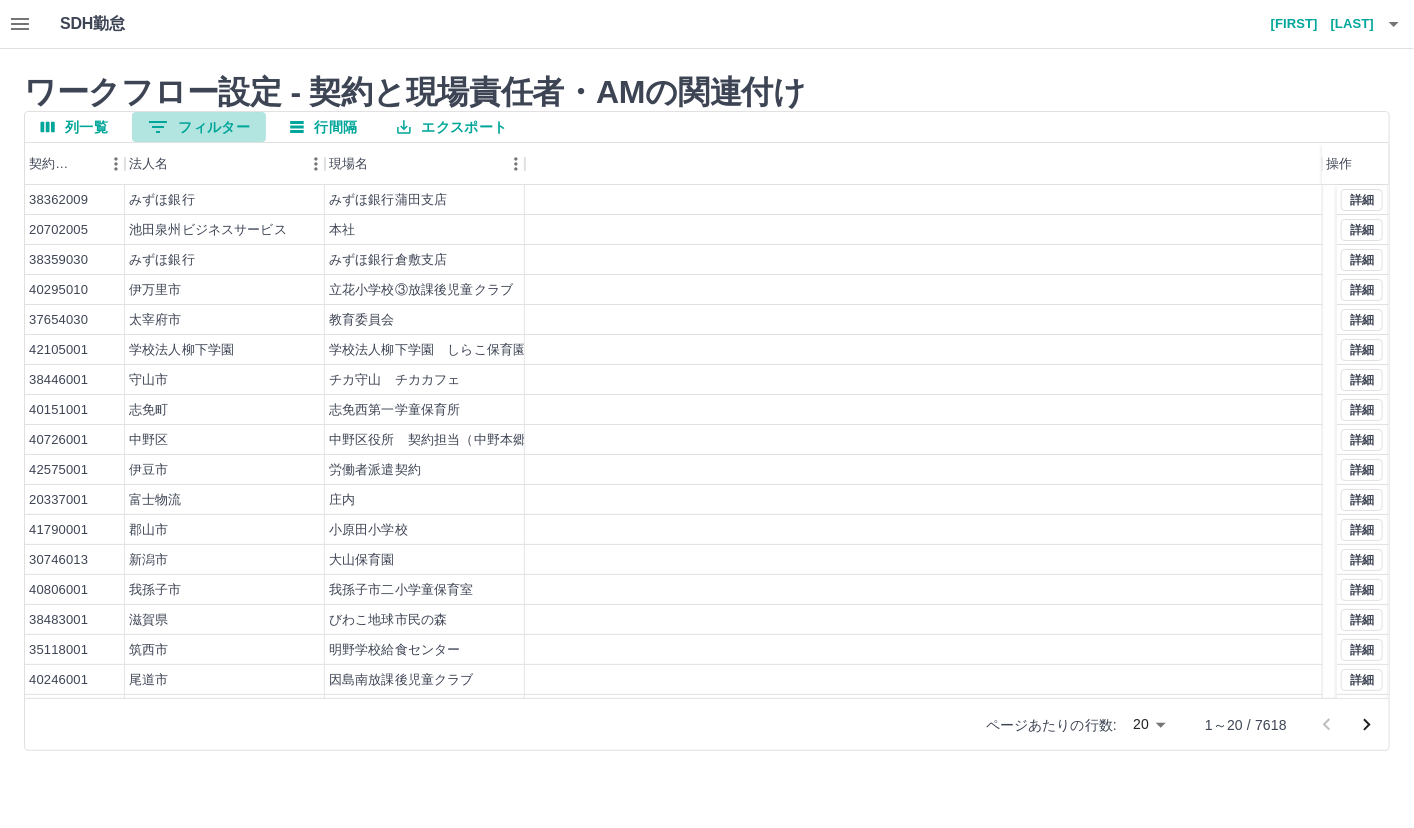 click on "0 フィルター" at bounding box center [199, 127] 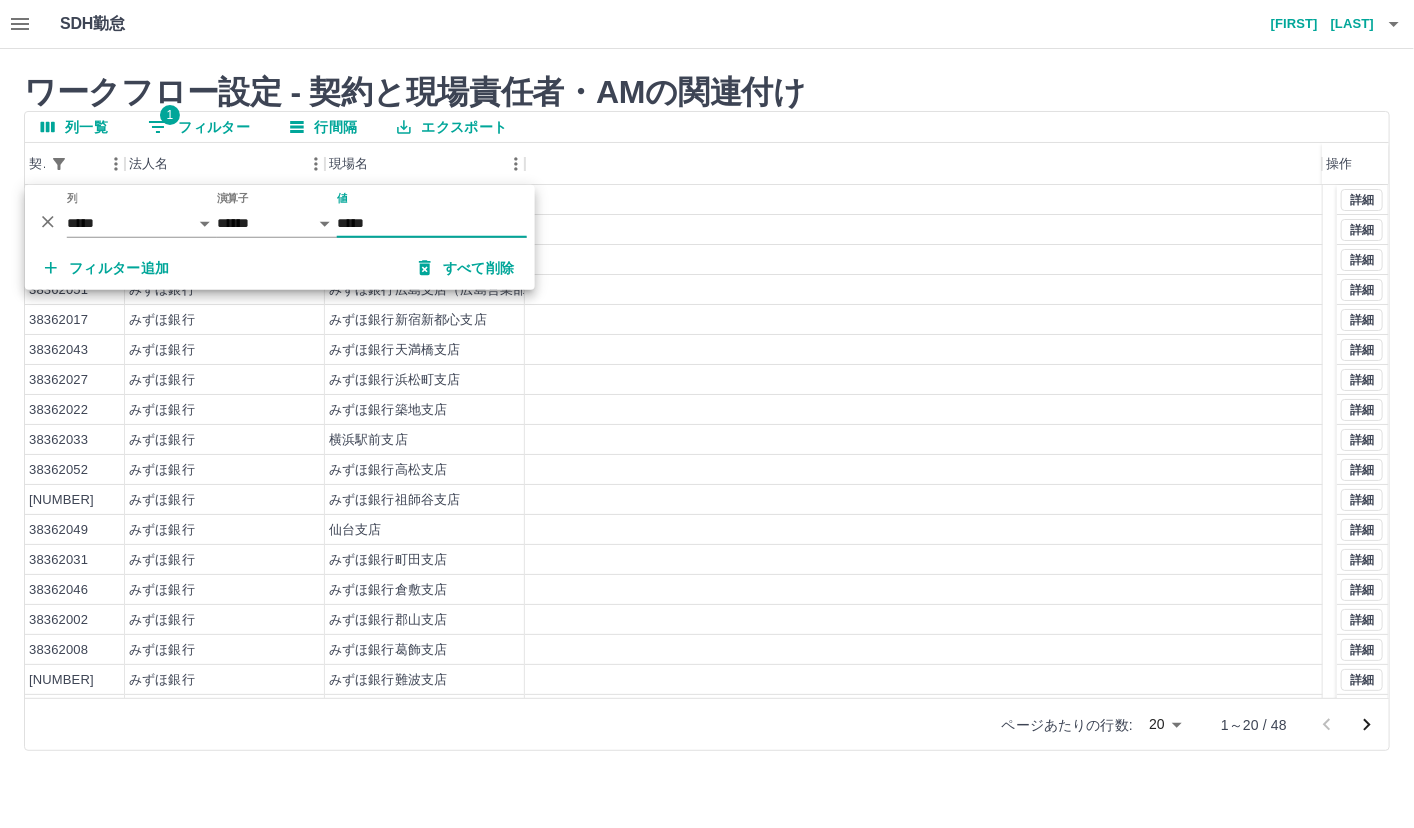 type on "*****" 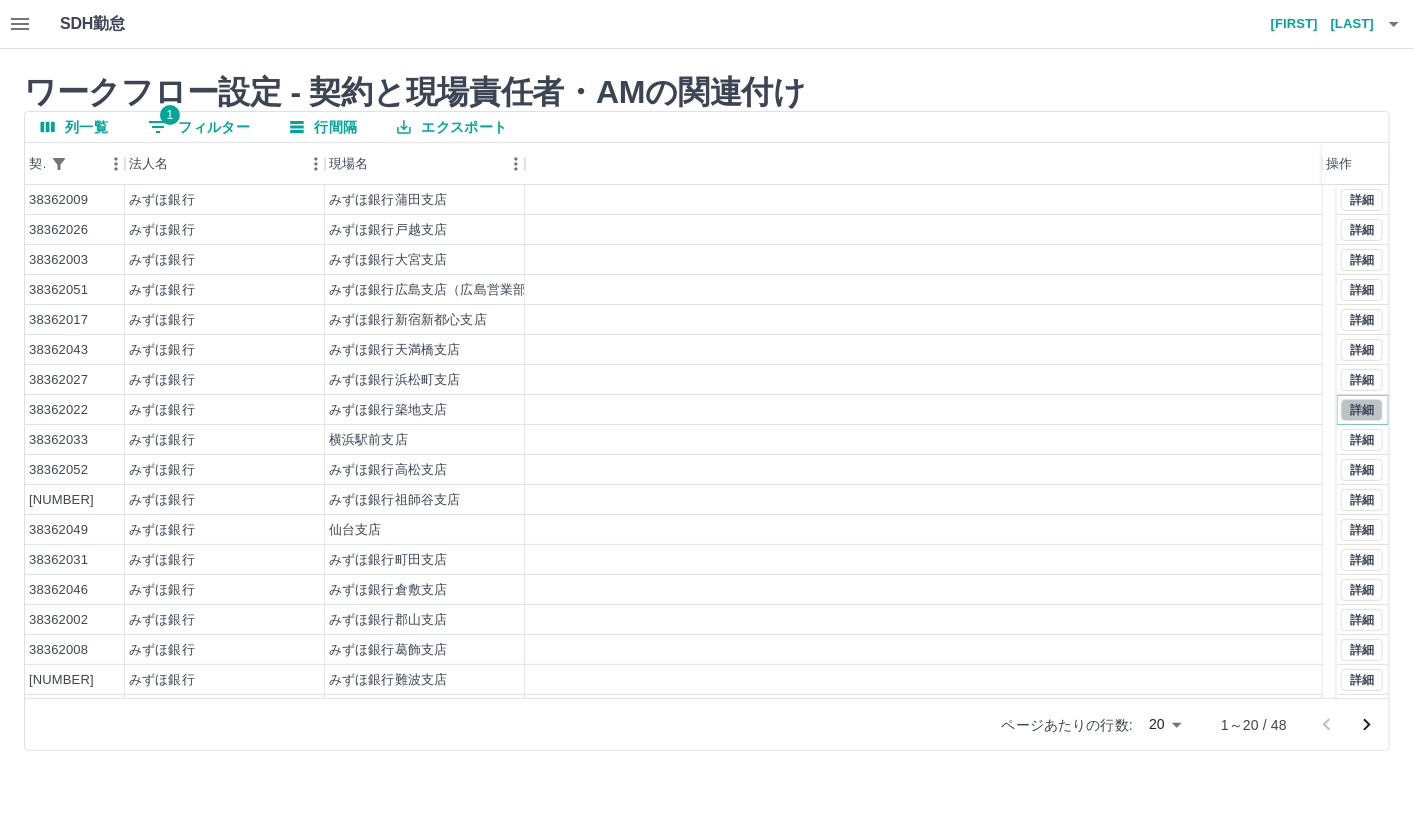 click on "詳細" at bounding box center (1362, 410) 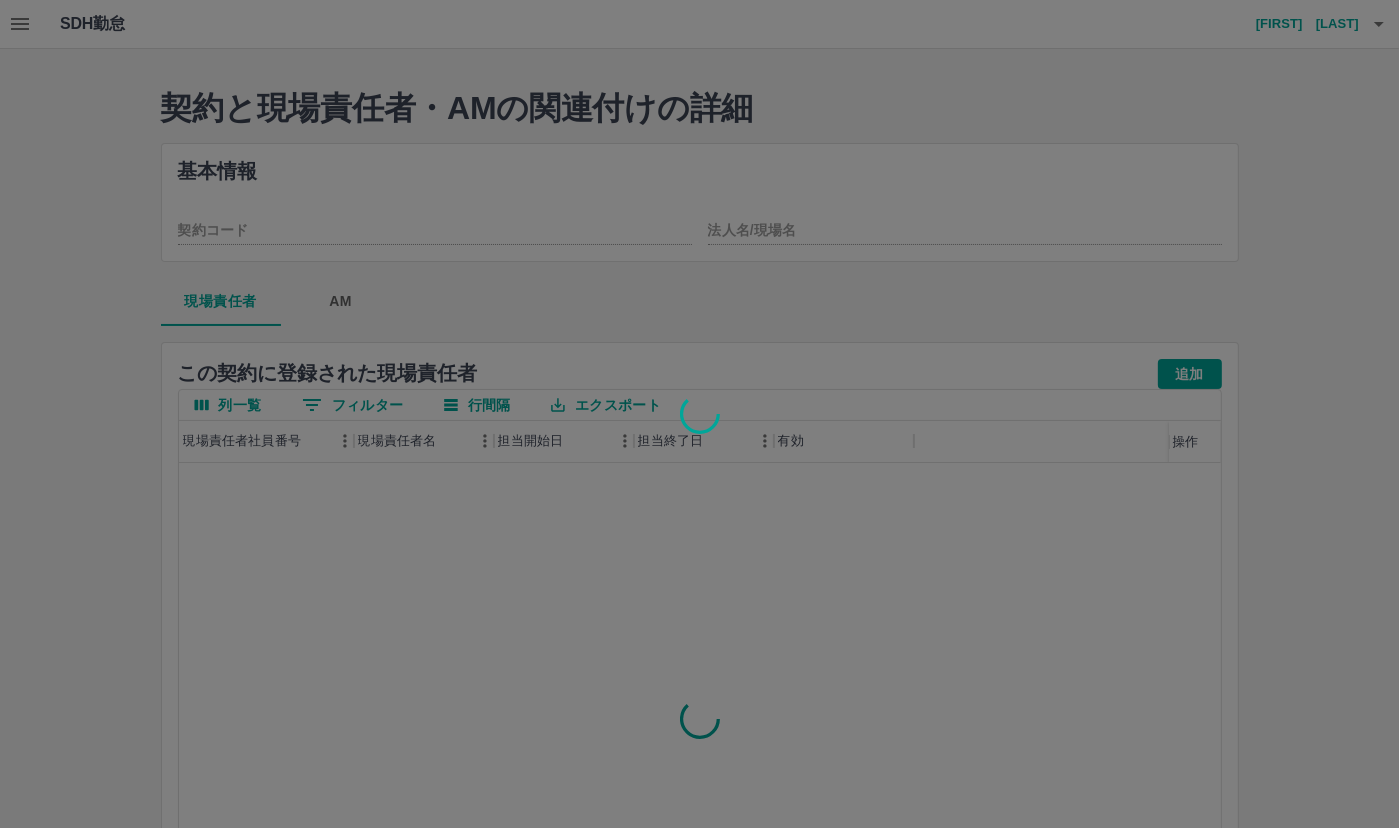 type on "********" 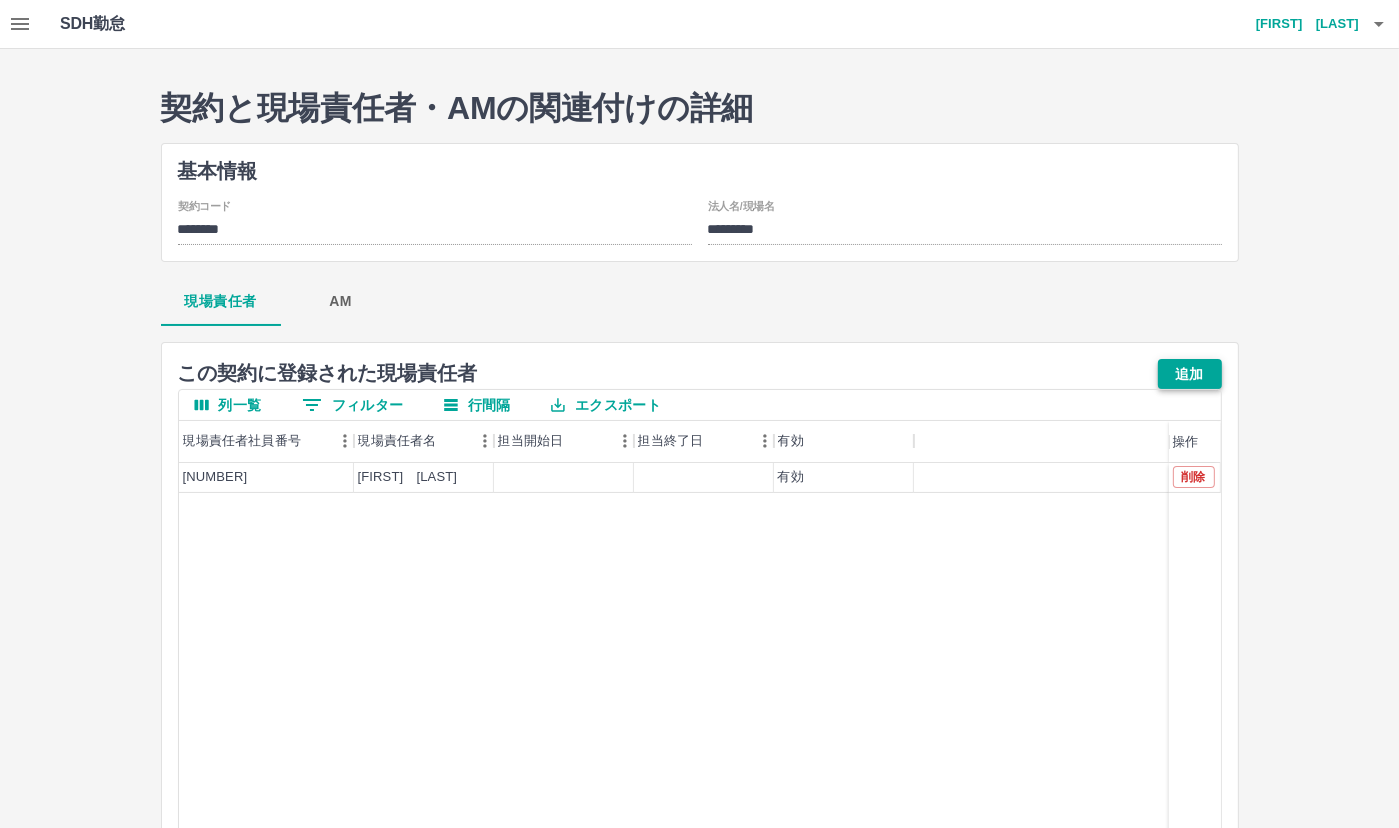 click on "追加" at bounding box center (1190, 374) 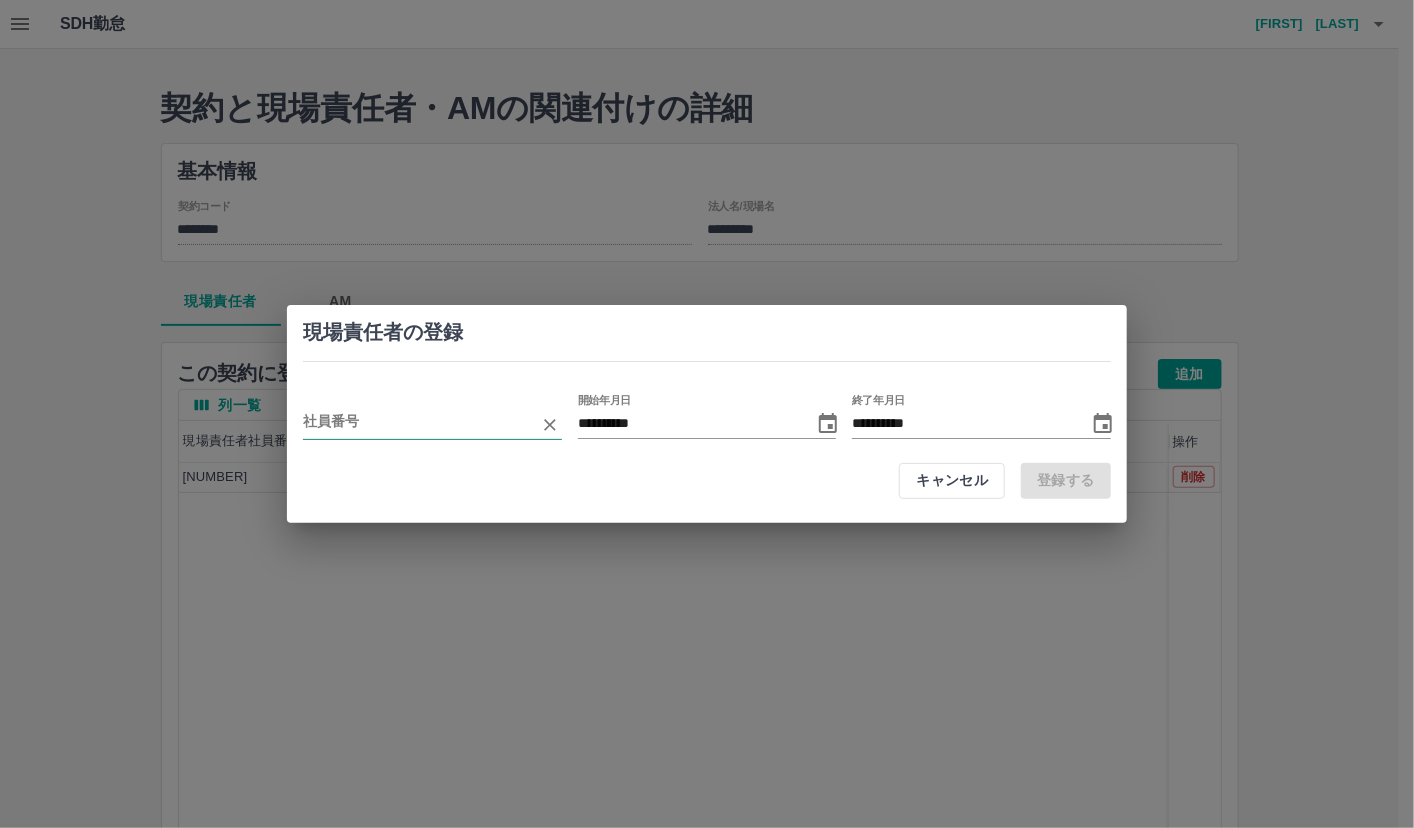 click at bounding box center [417, 424] 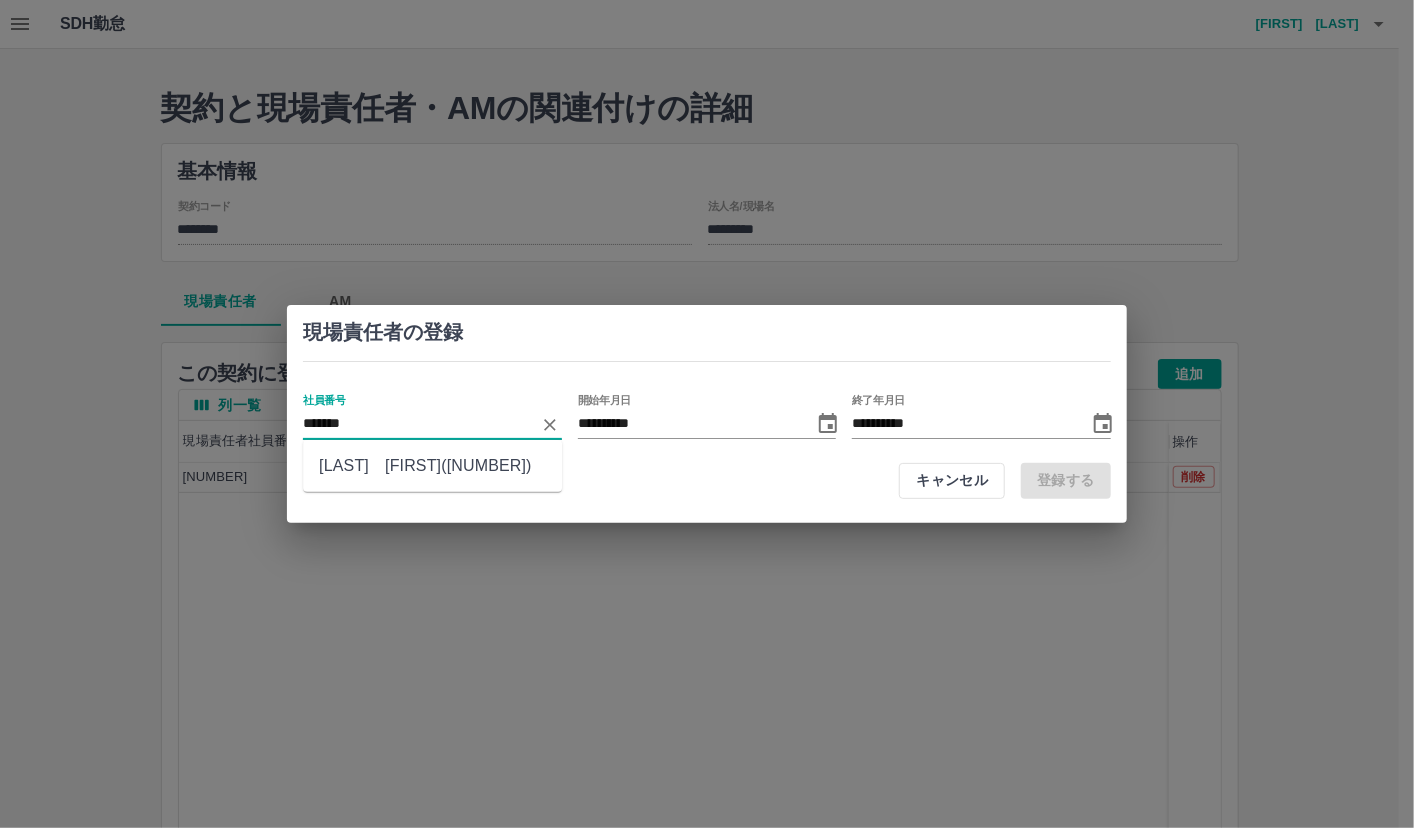 click on "[LAST]　[FIRST]([NUMBER])" at bounding box center (432, 466) 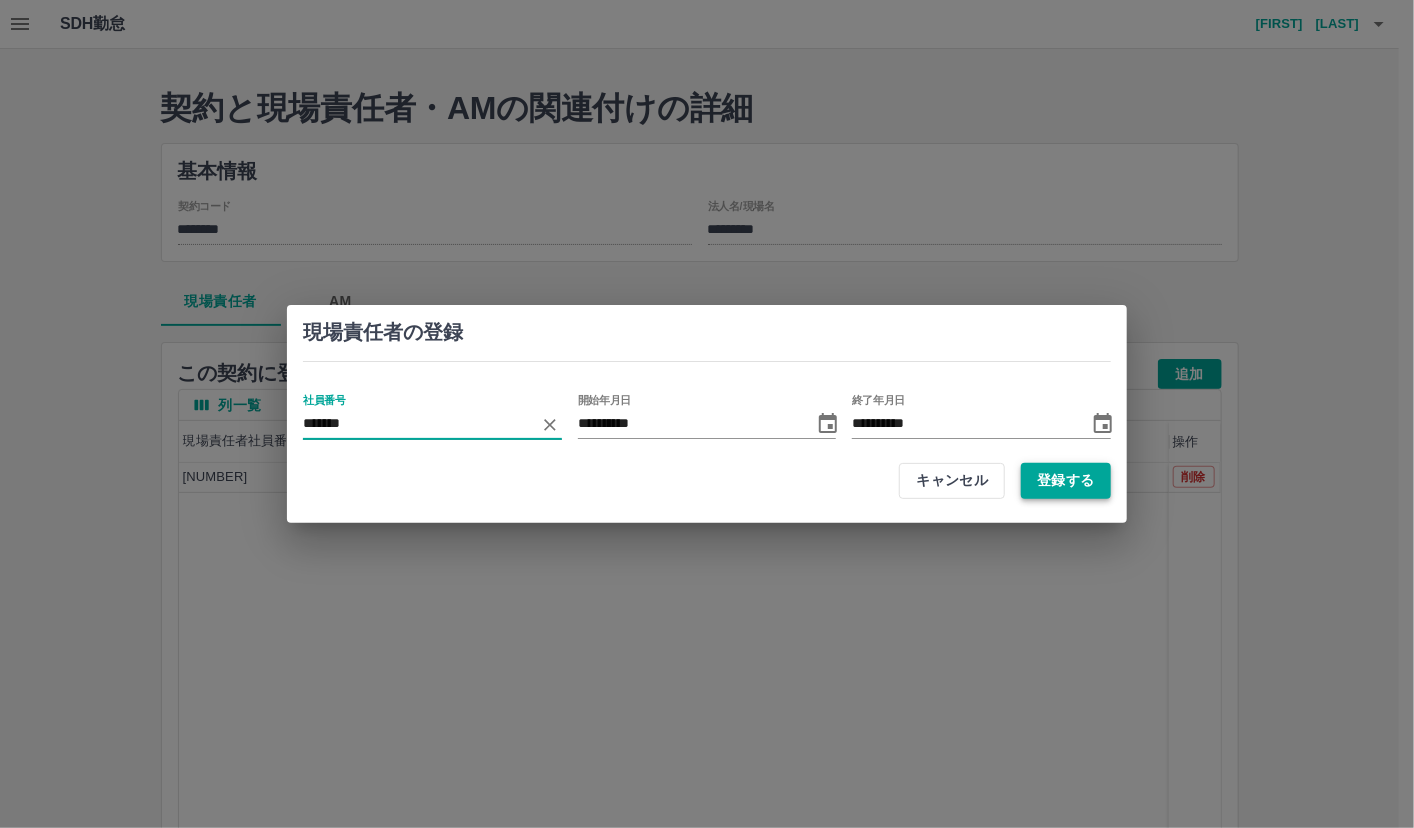 type on "*******" 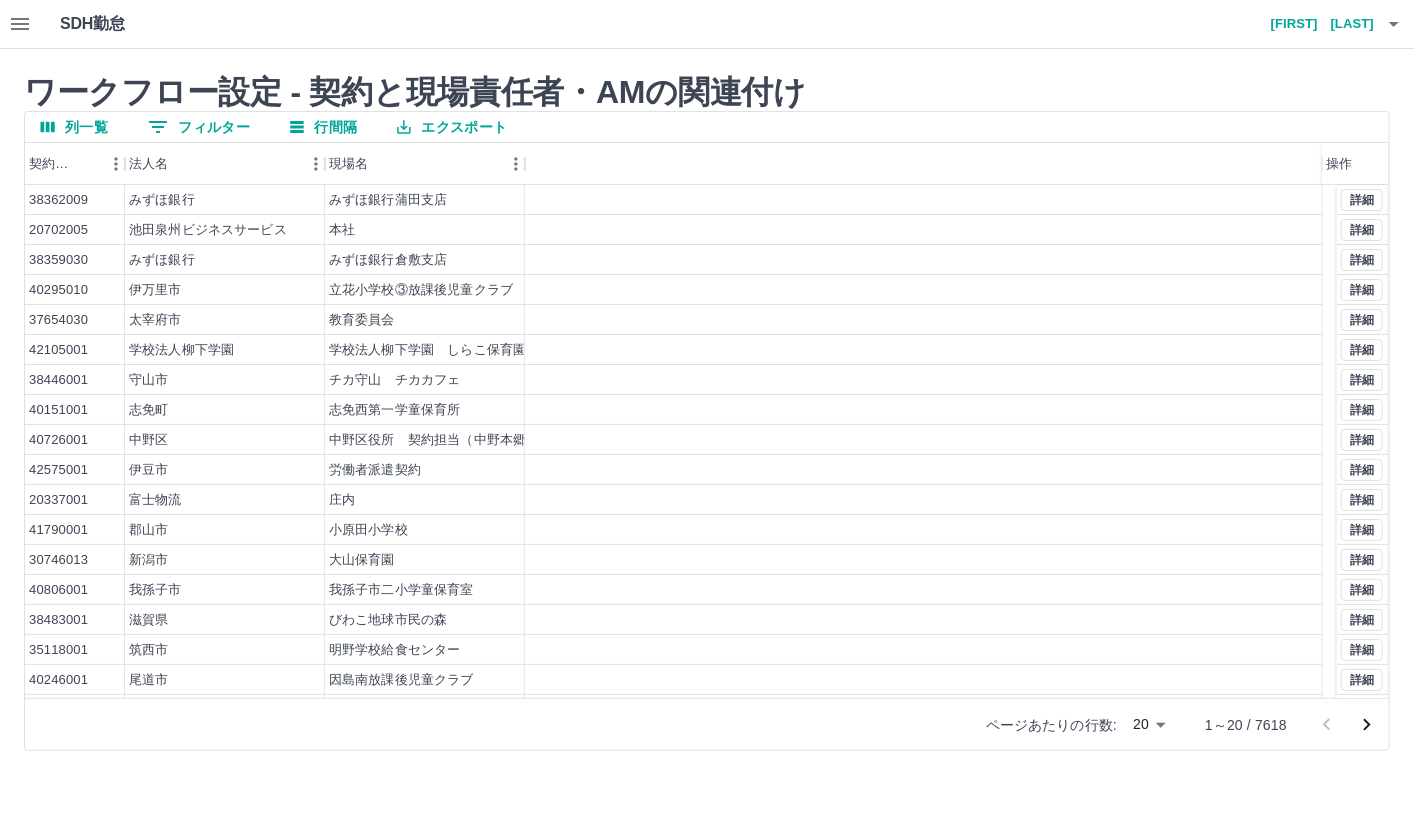 click on "0 フィルター" at bounding box center [199, 127] 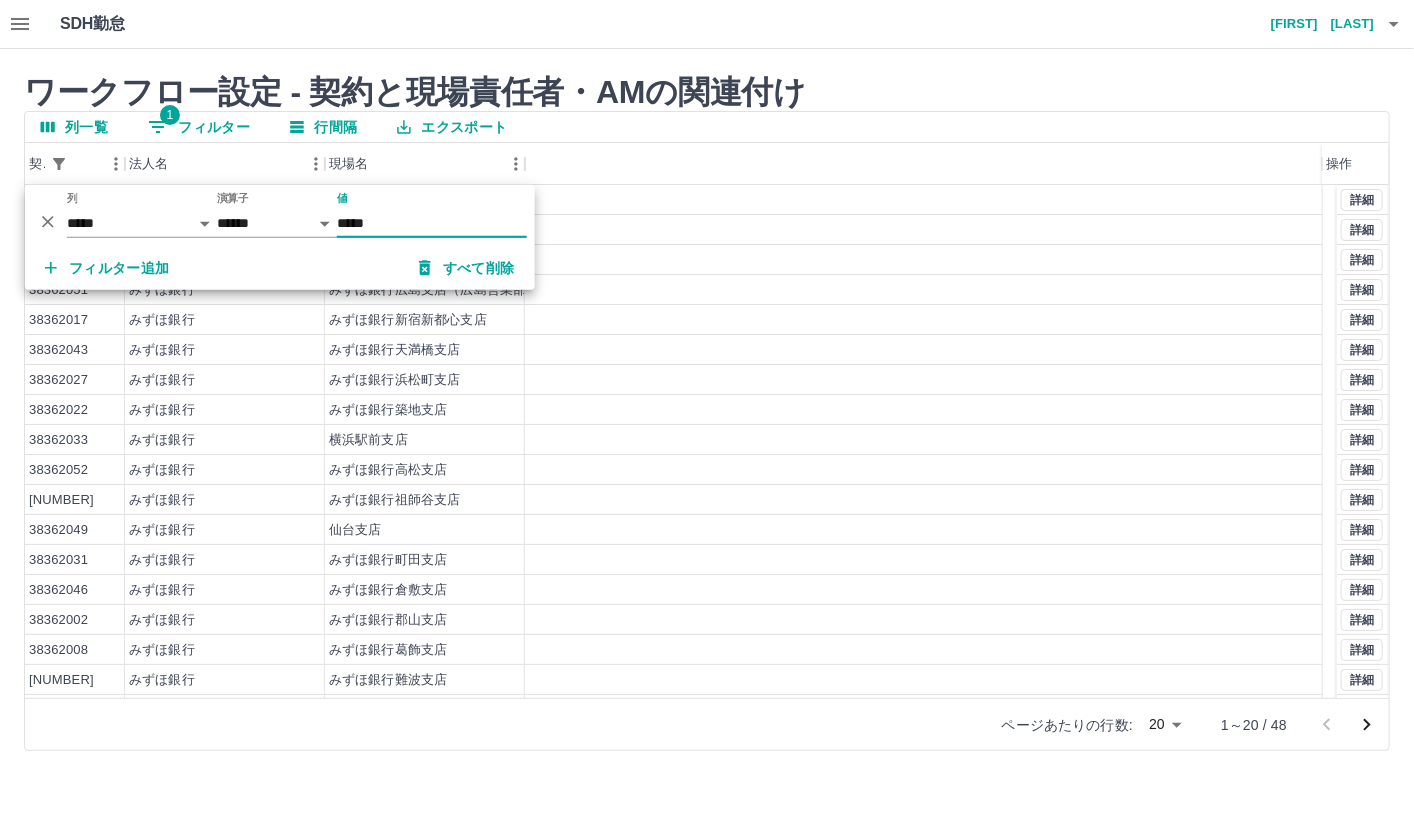 type on "*****" 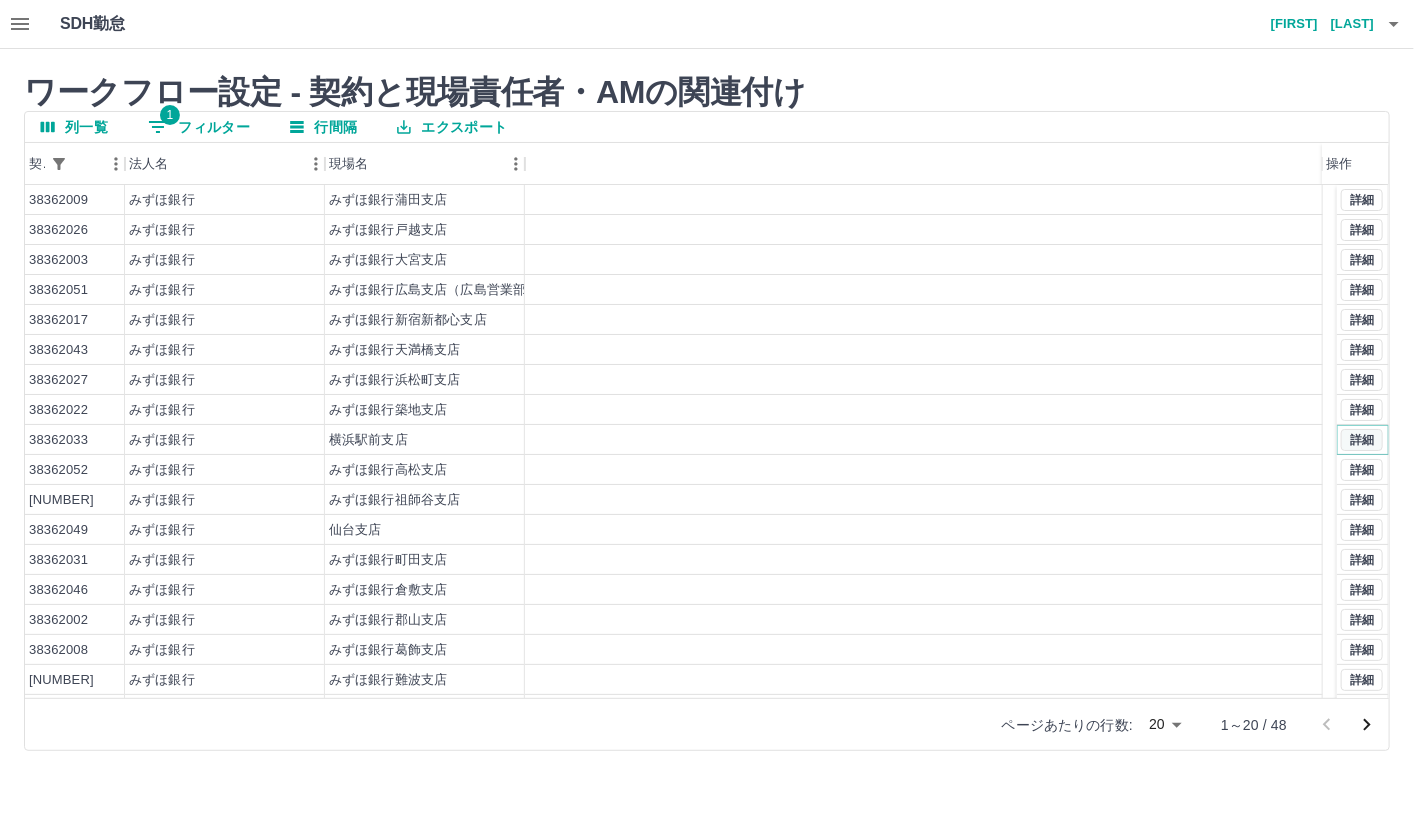 click on "詳細" at bounding box center [1362, 440] 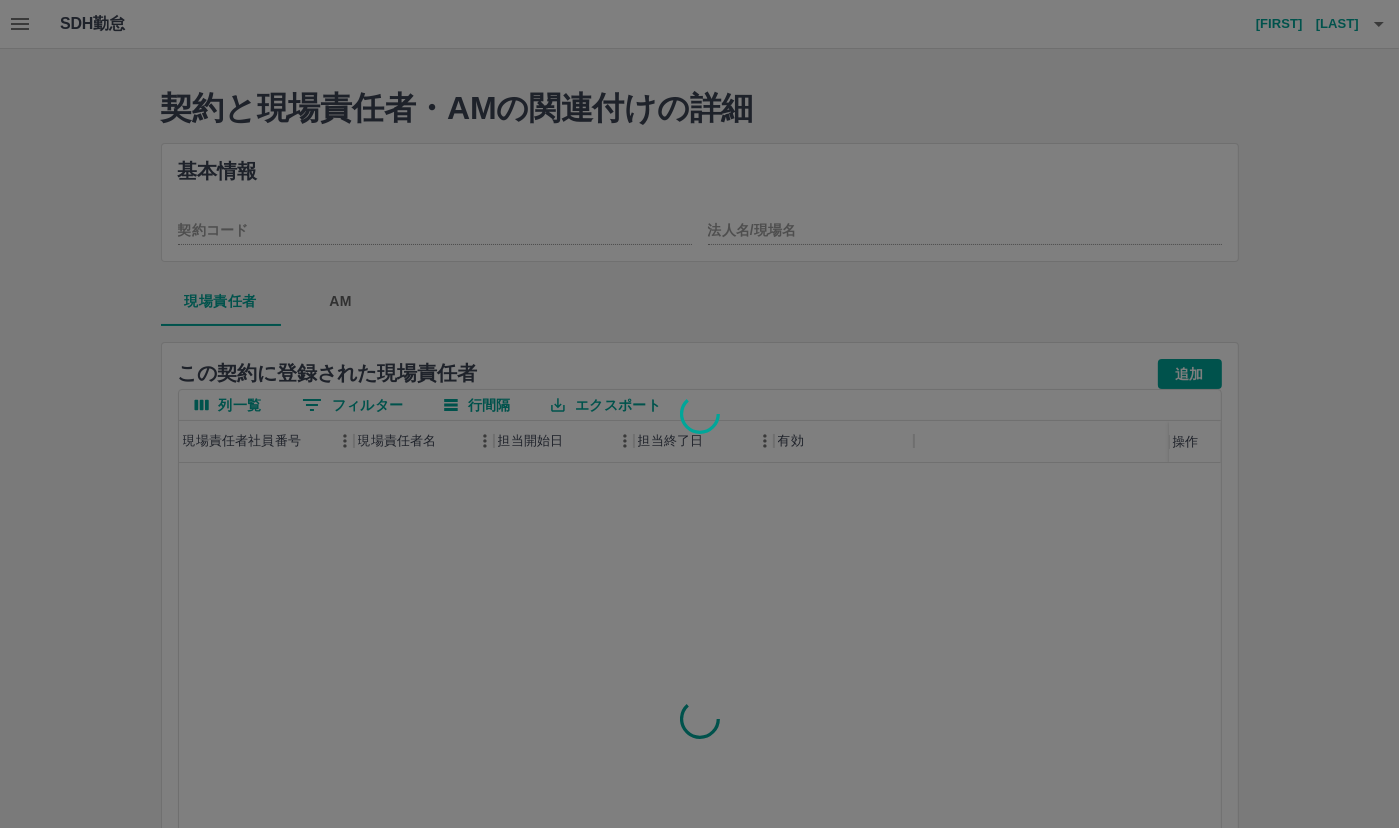 type on "********" 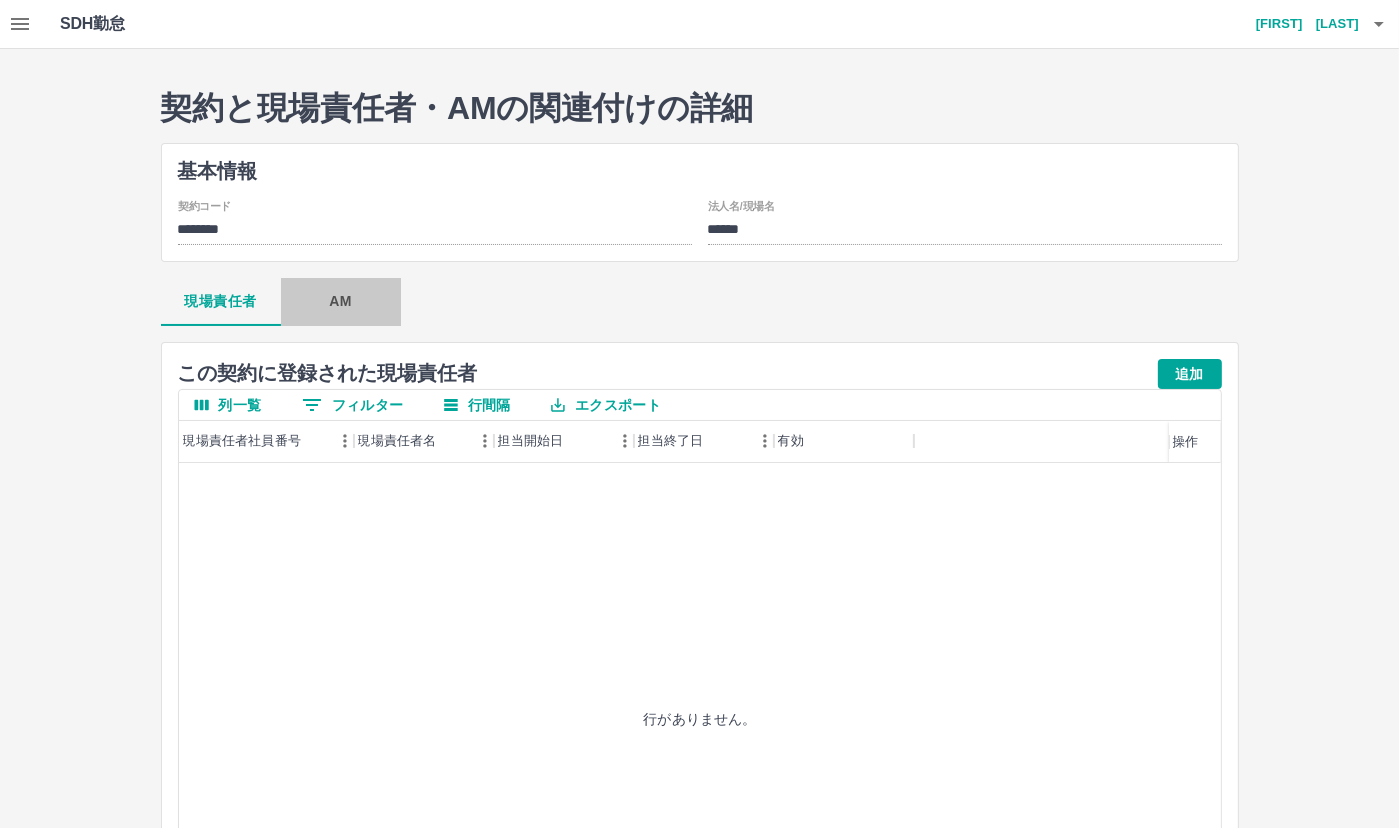 click on "AM" at bounding box center (341, 302) 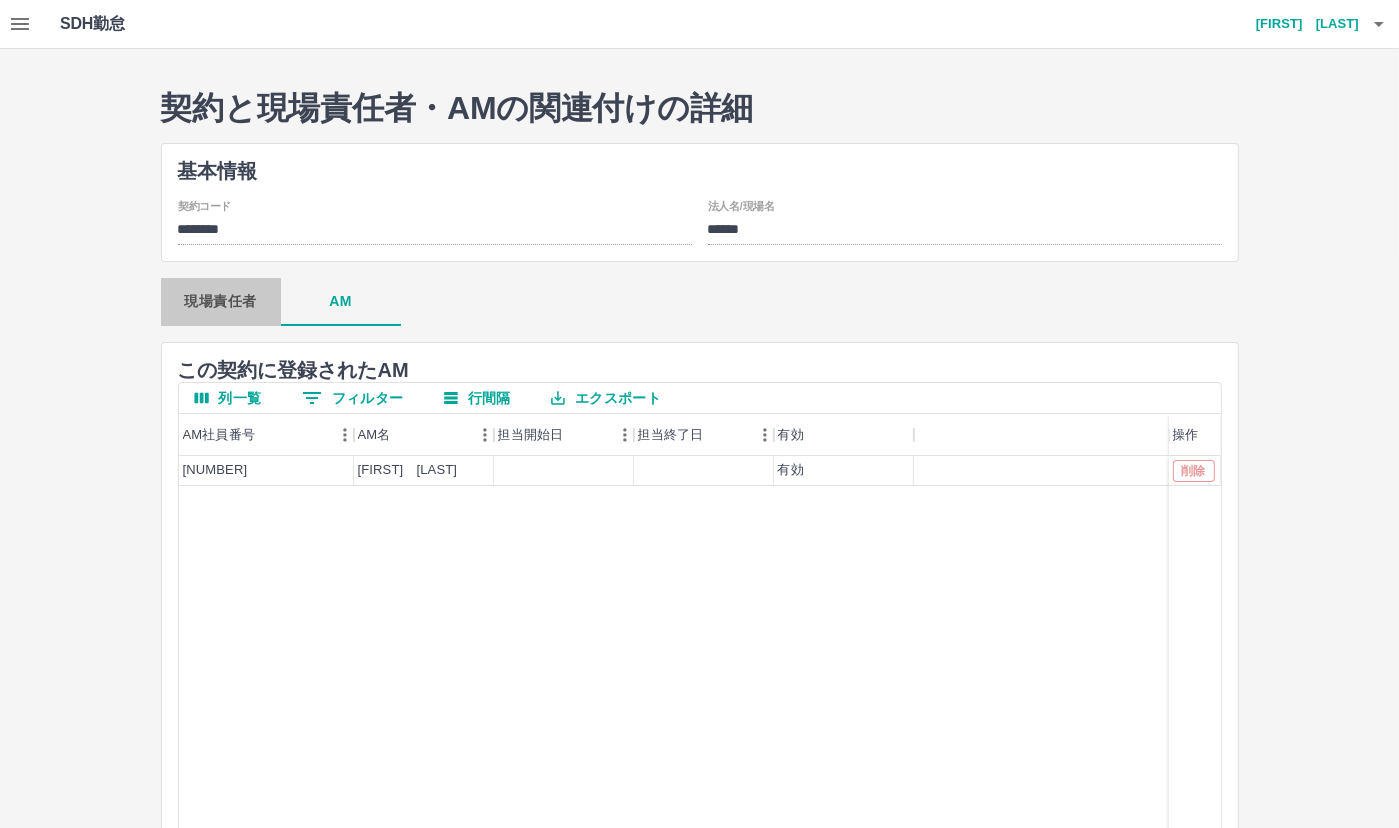click on "現場責任者" at bounding box center [221, 302] 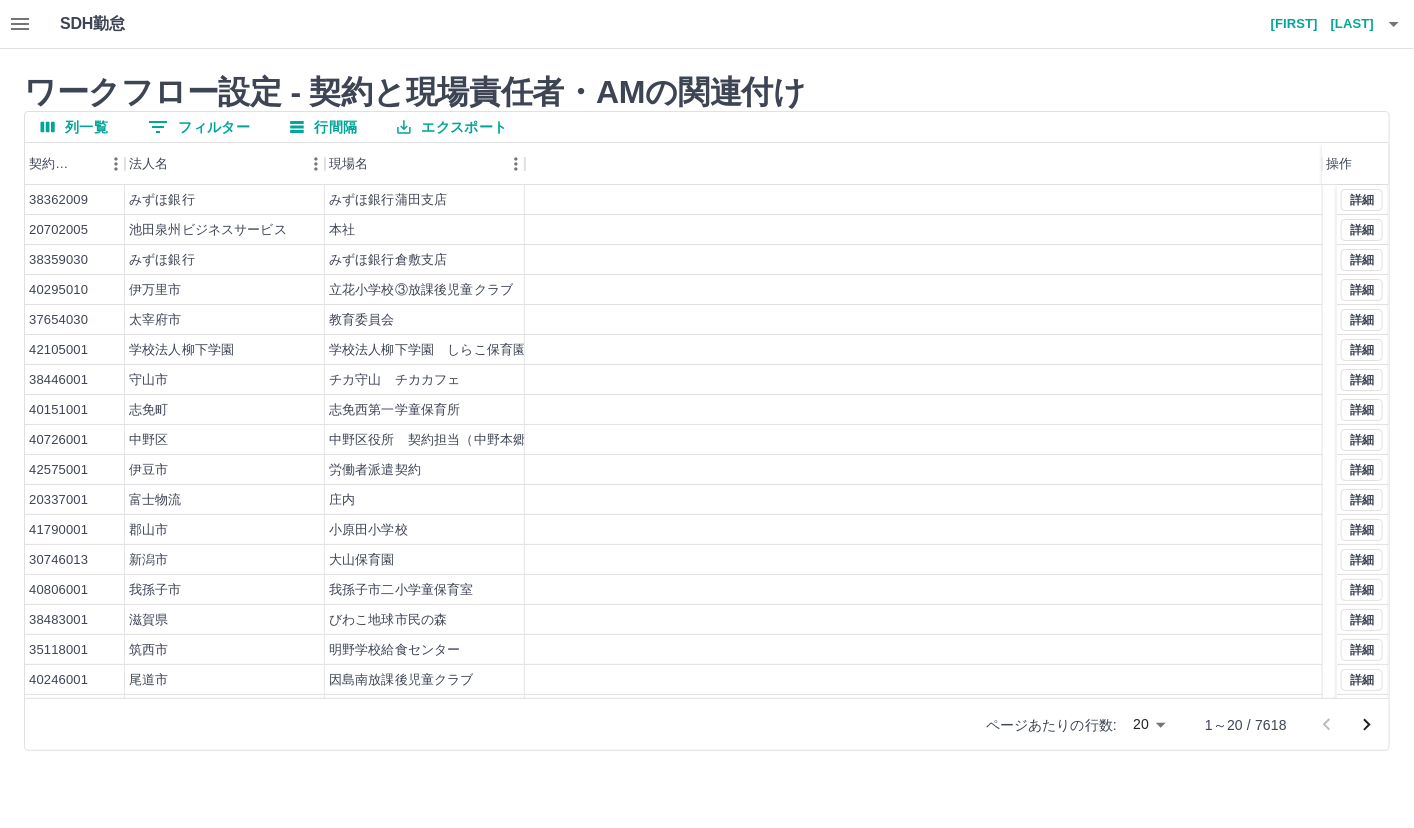 click on "0 フィルター" at bounding box center (199, 127) 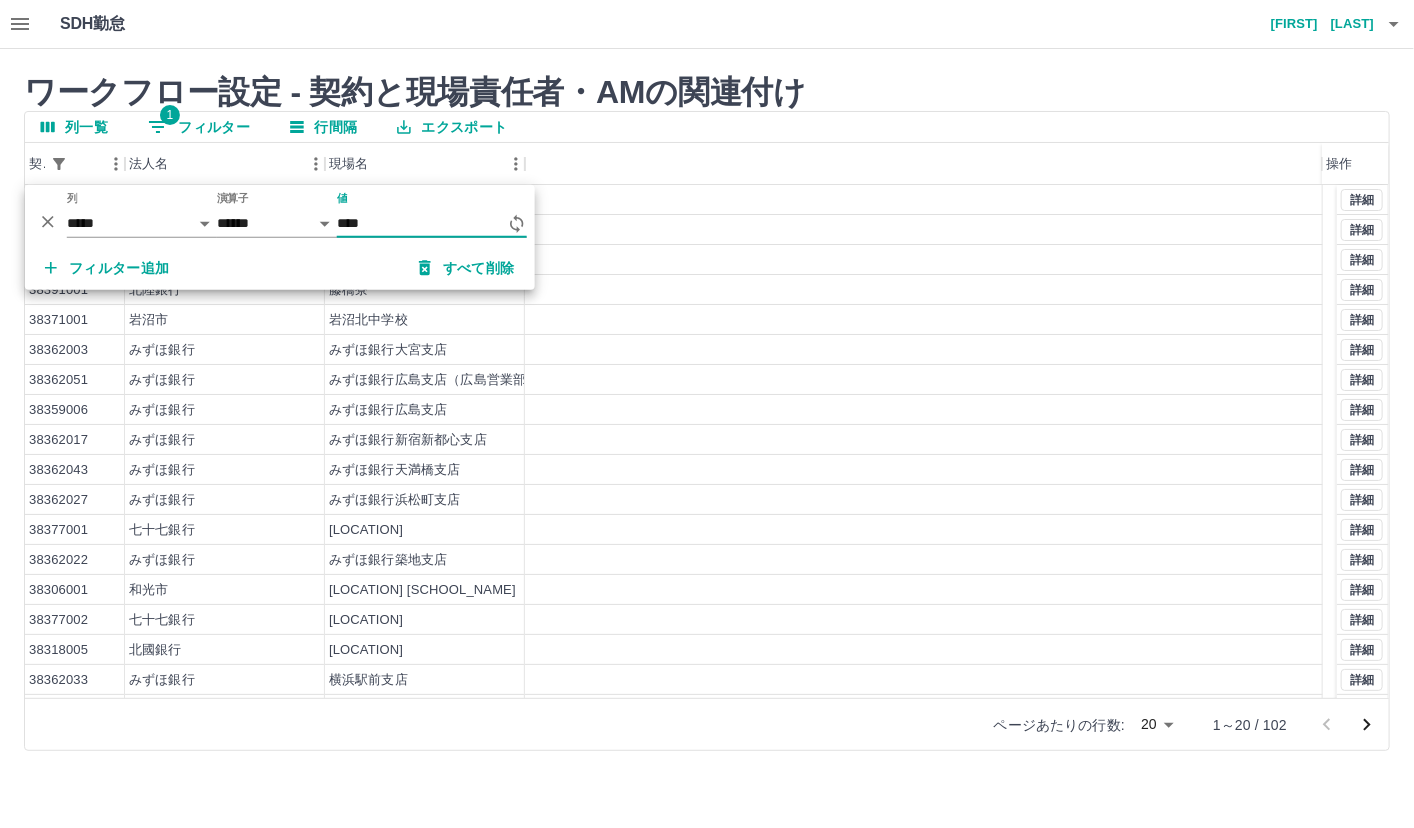 type on "*****" 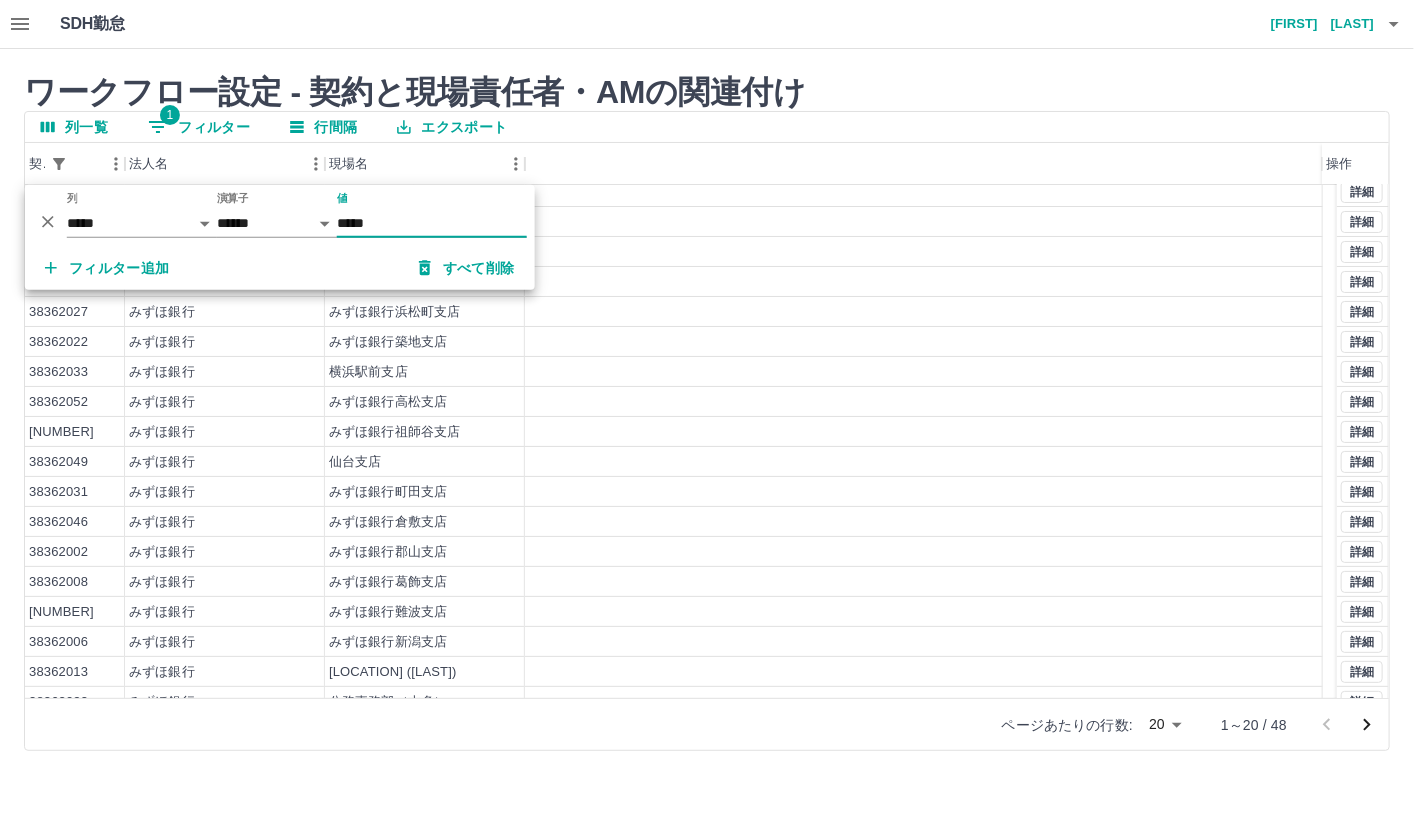 scroll, scrollTop: 86, scrollLeft: 0, axis: vertical 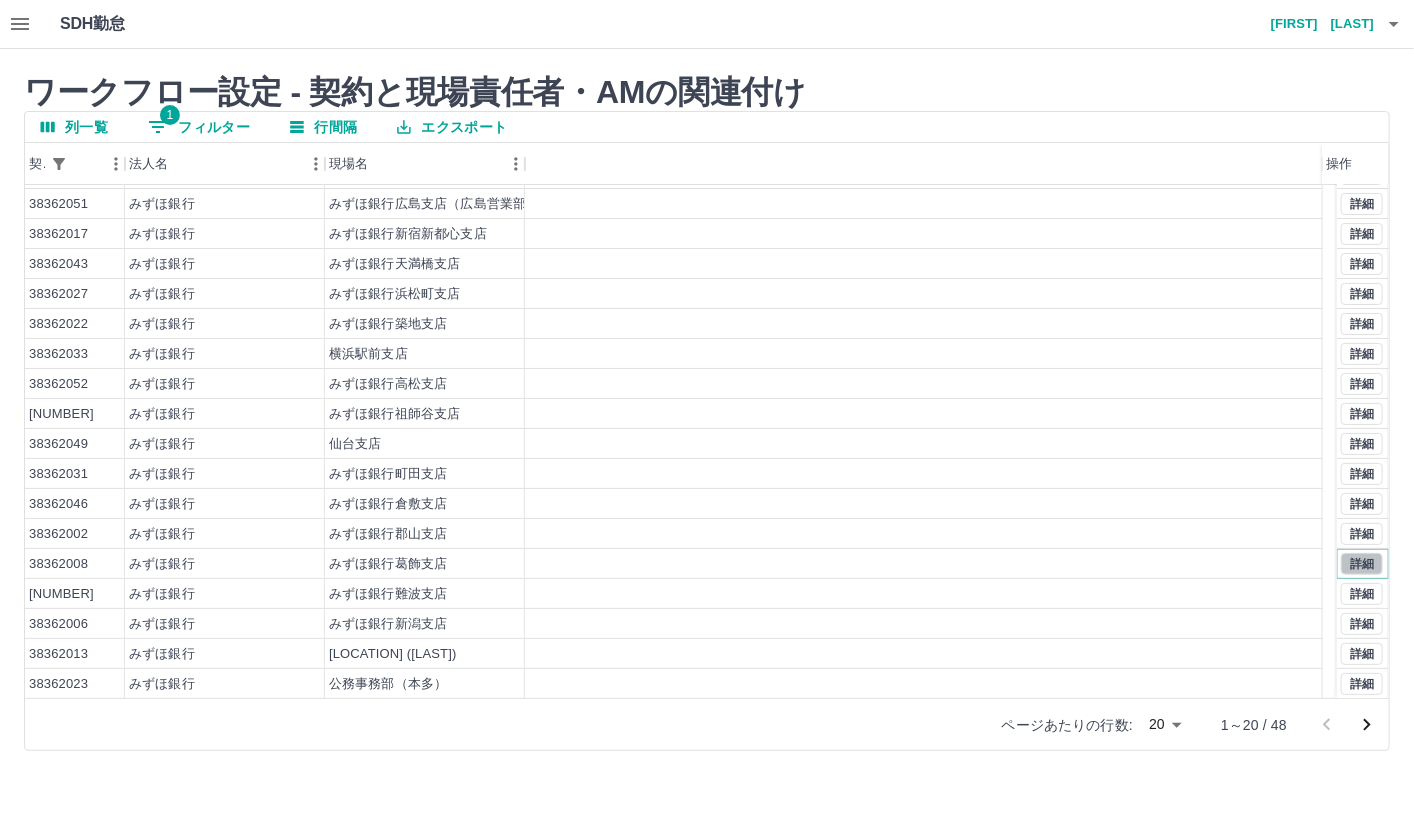 click on "詳細" at bounding box center [1362, 564] 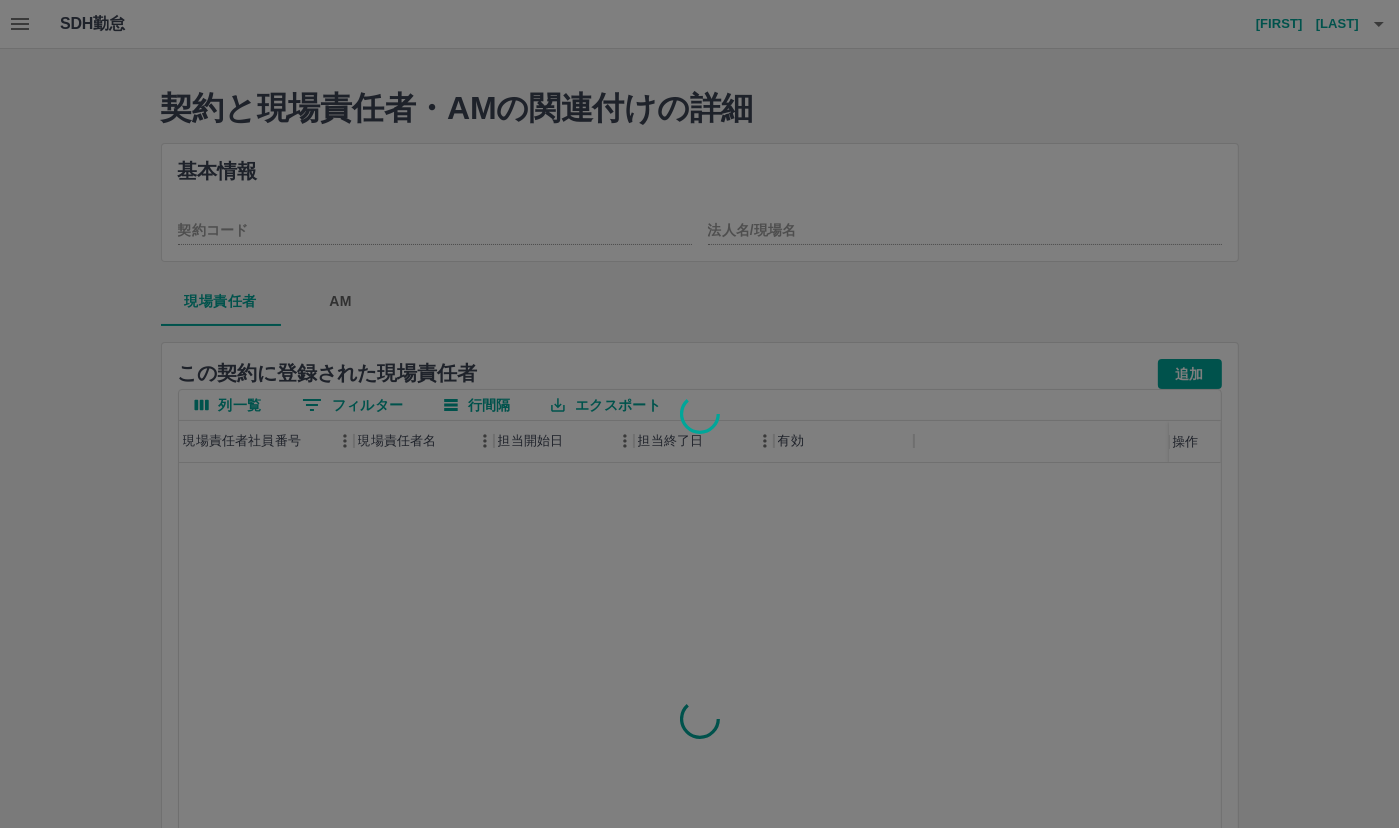 type on "********" 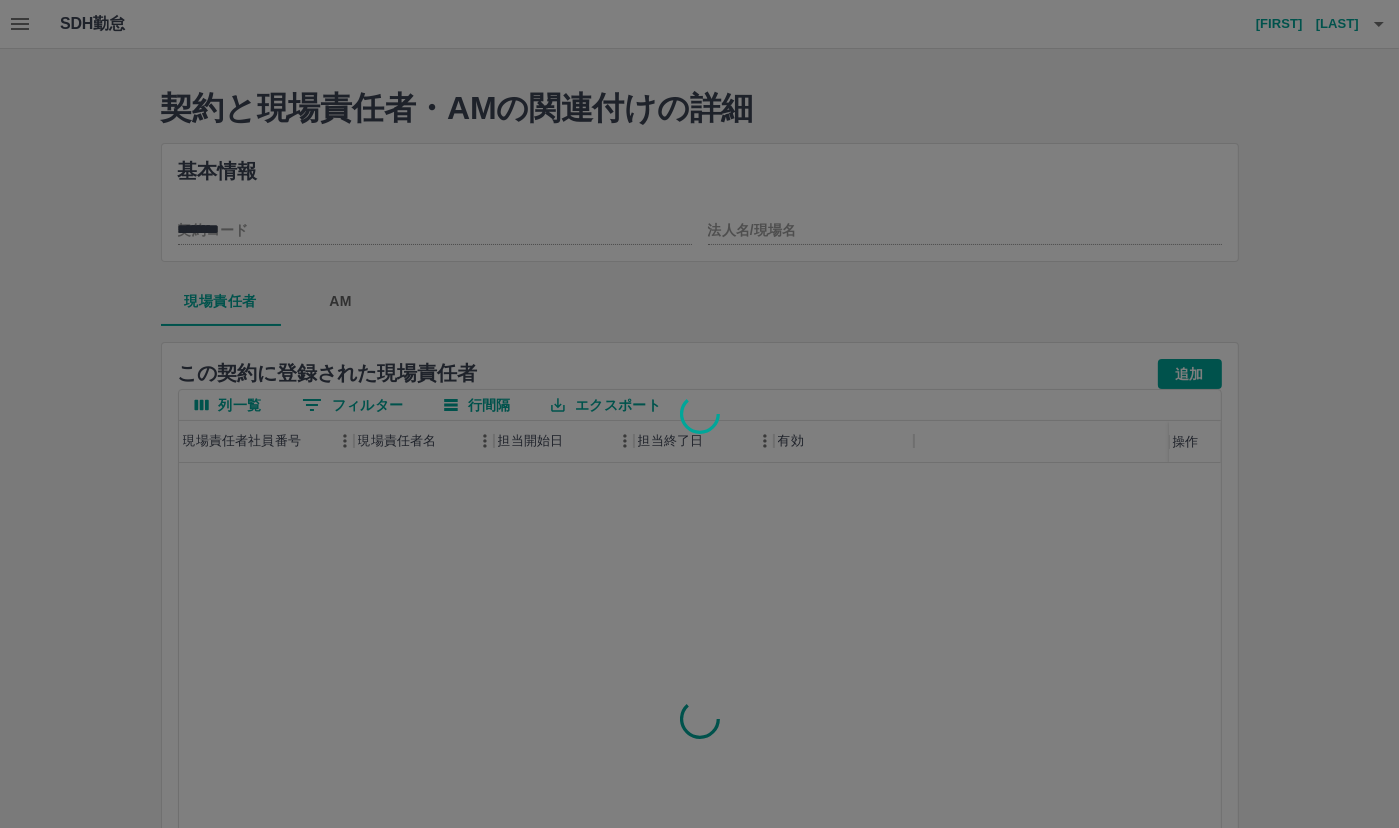 type on "*********" 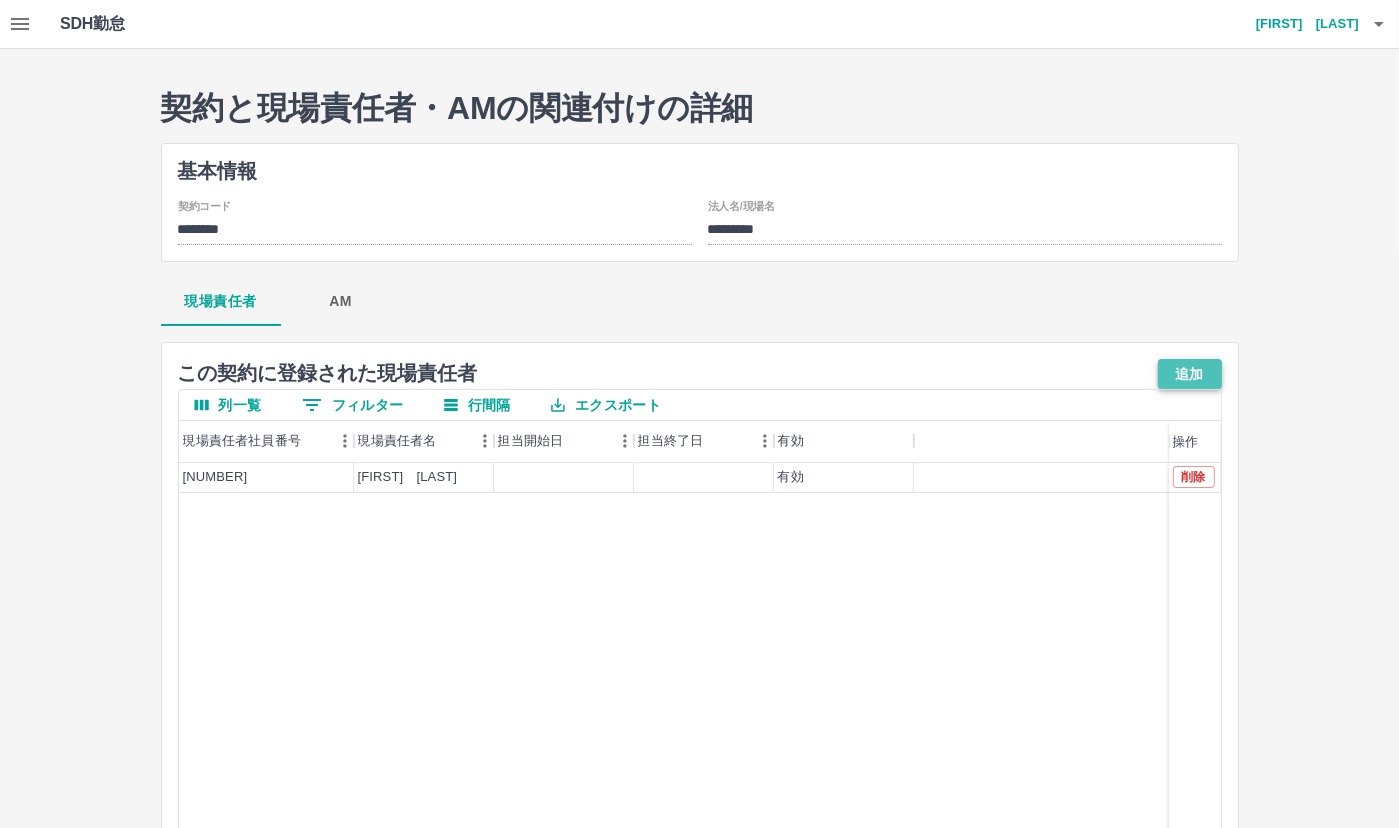 click on "追加" at bounding box center [1190, 374] 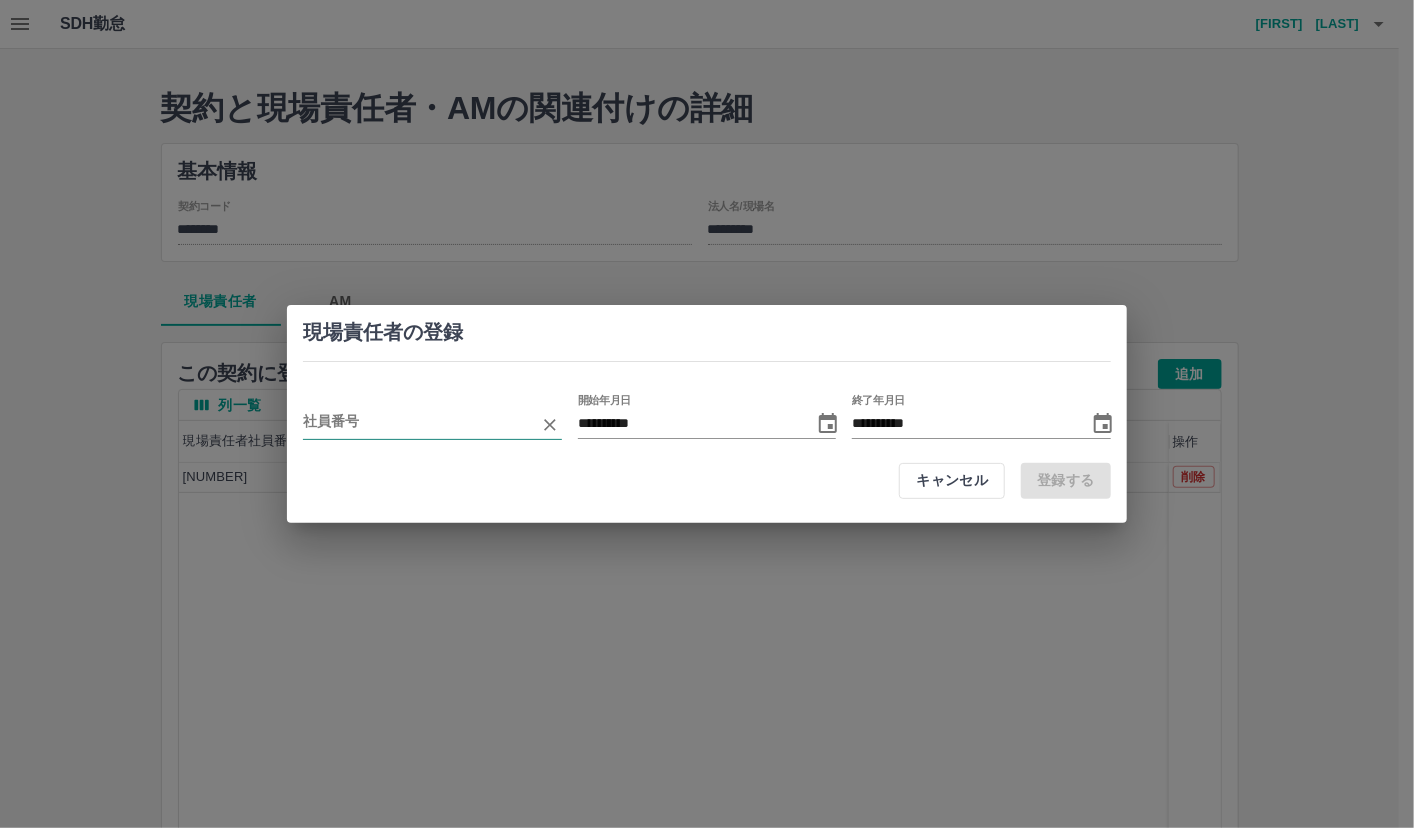 click at bounding box center [417, 424] 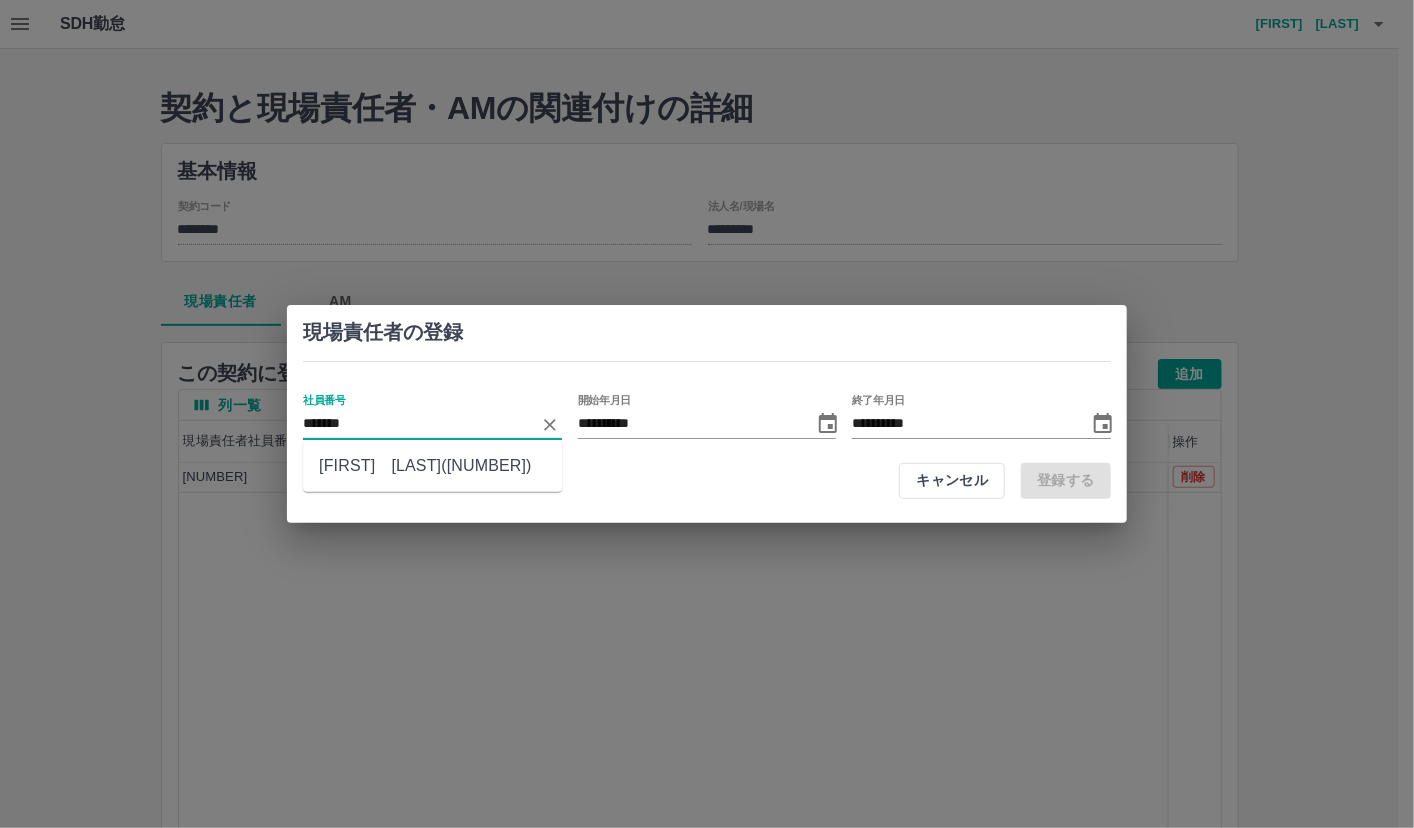 click on "[FIRST]　[LAST]([NUMBER])" at bounding box center [432, 466] 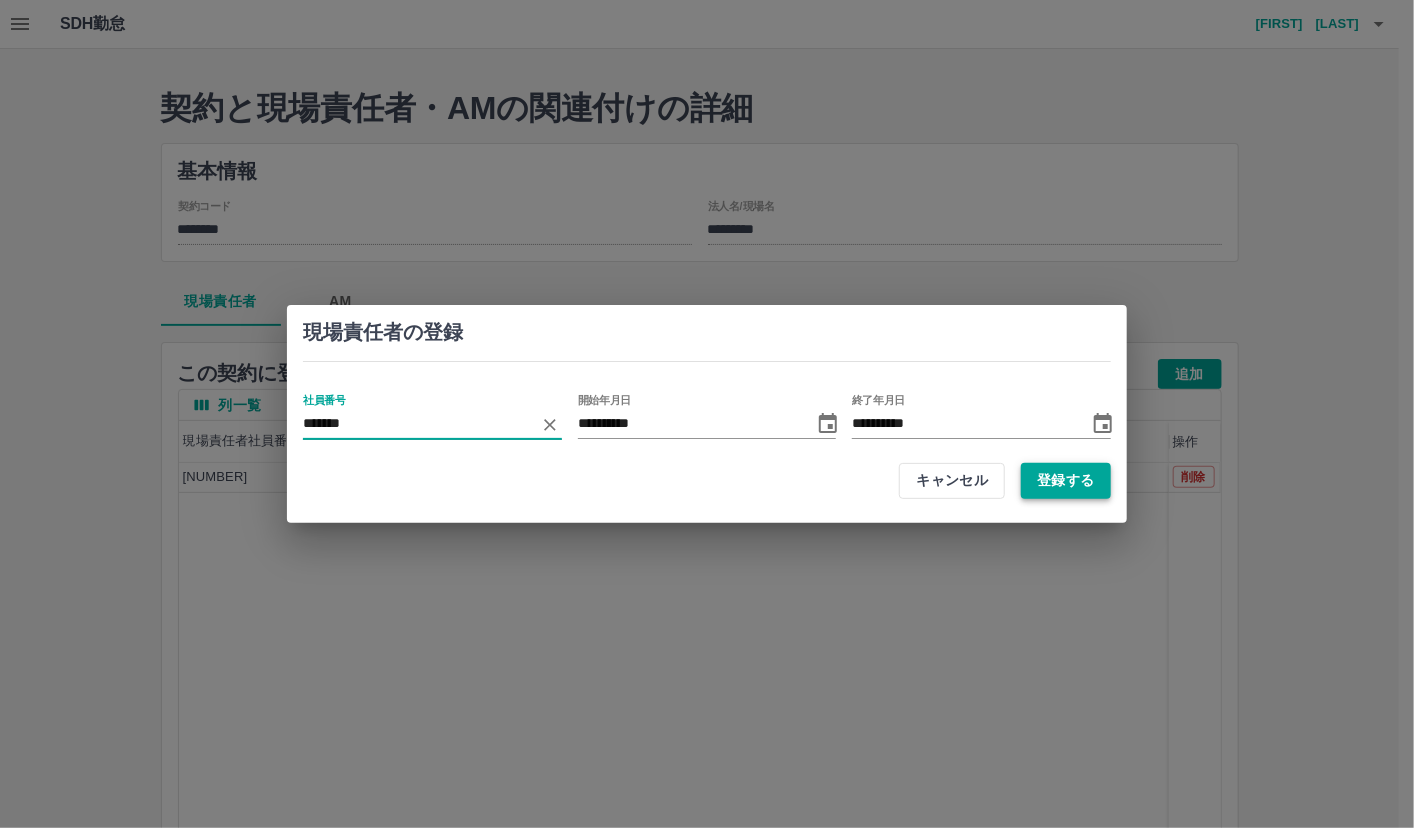 type on "*******" 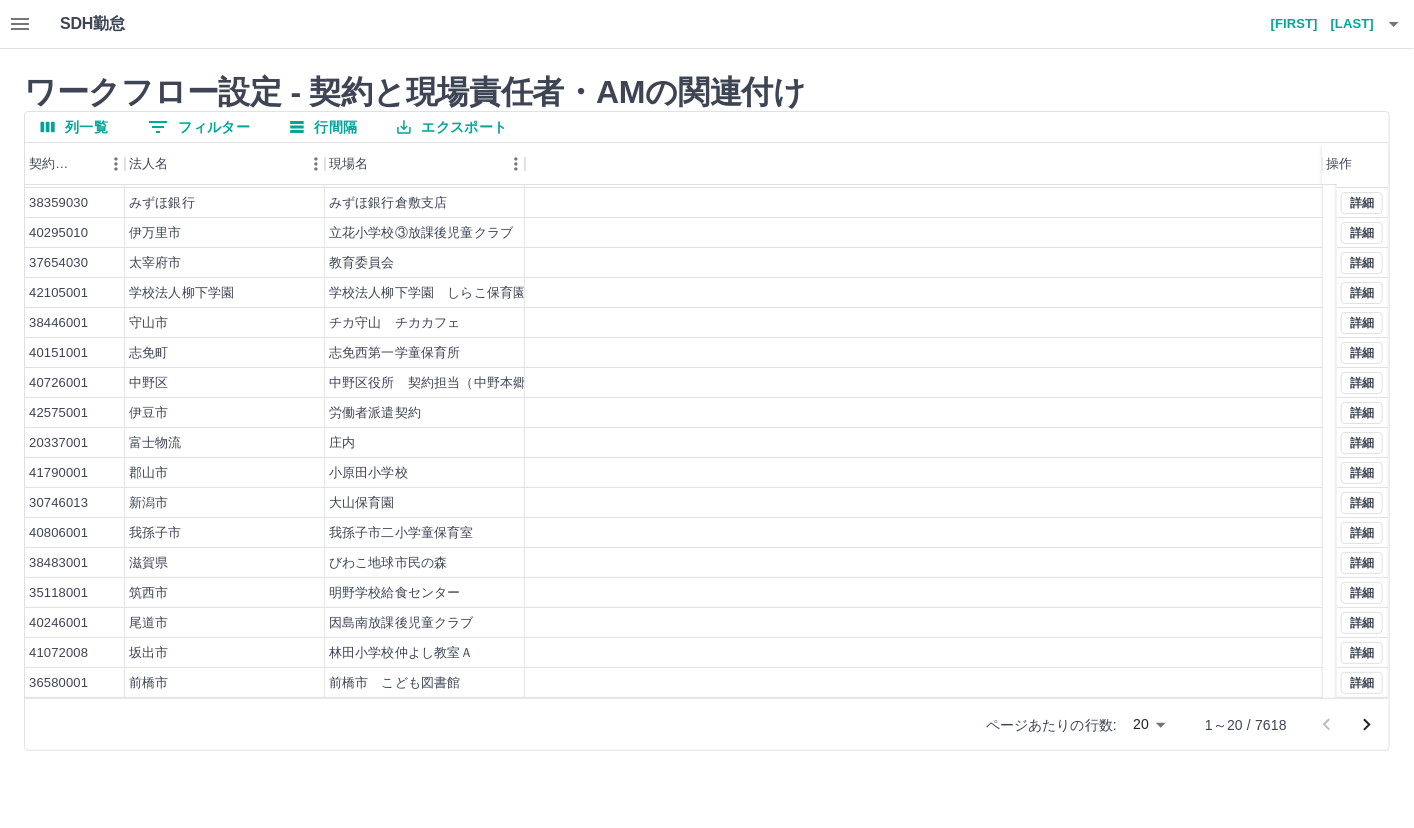 scroll, scrollTop: 86, scrollLeft: 0, axis: vertical 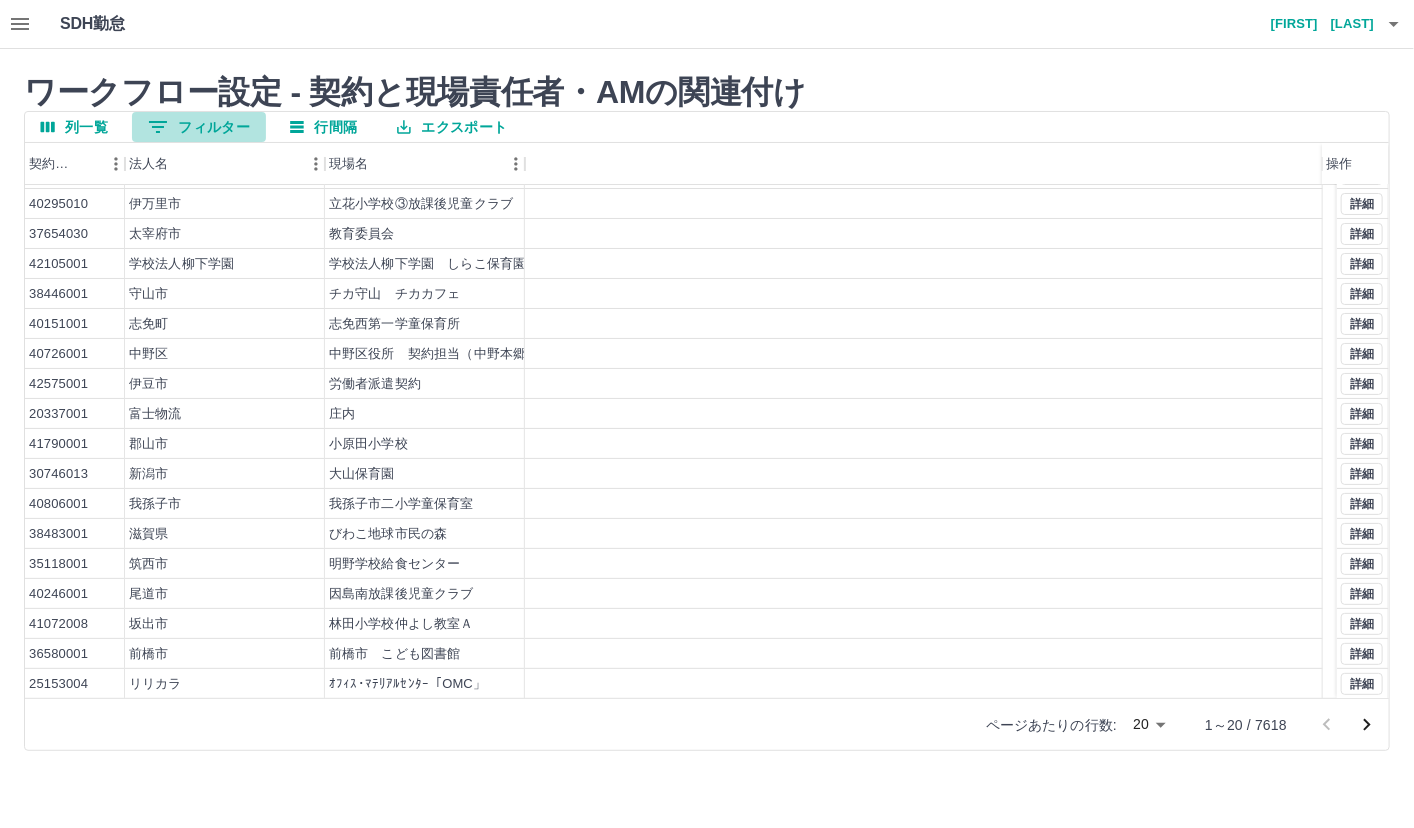 click on "0 フィルター" at bounding box center [199, 127] 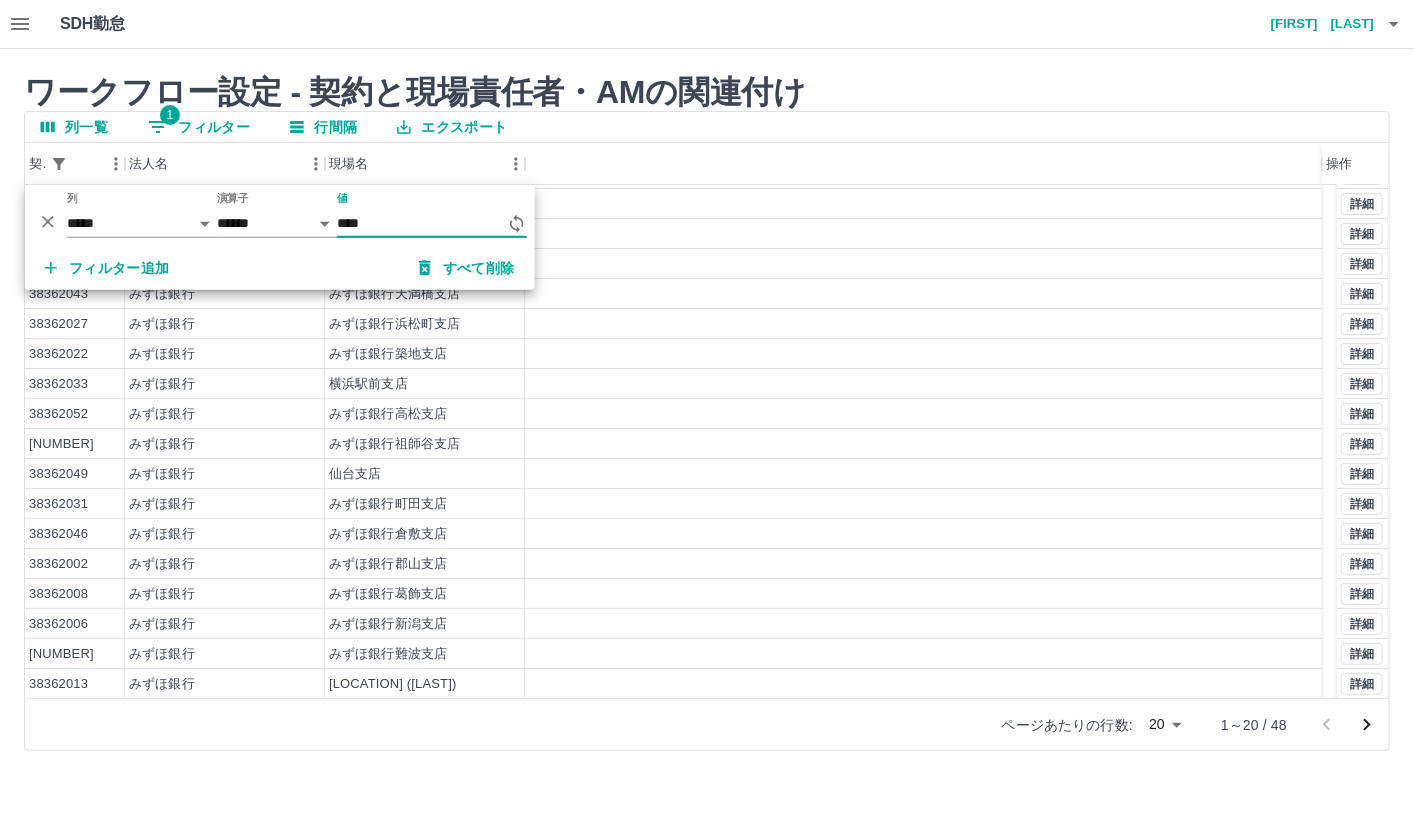 type on "*****" 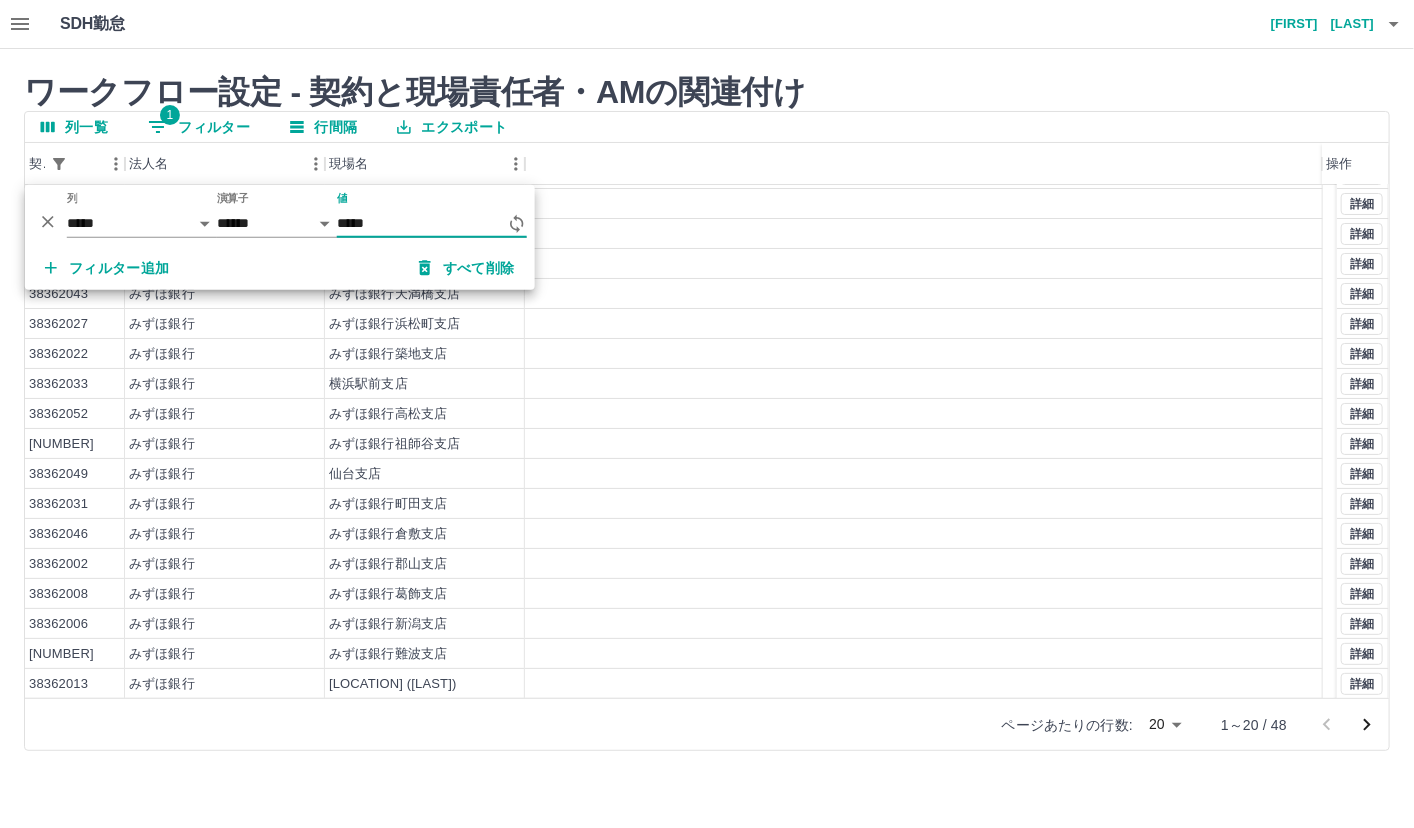 scroll, scrollTop: 27, scrollLeft: 0, axis: vertical 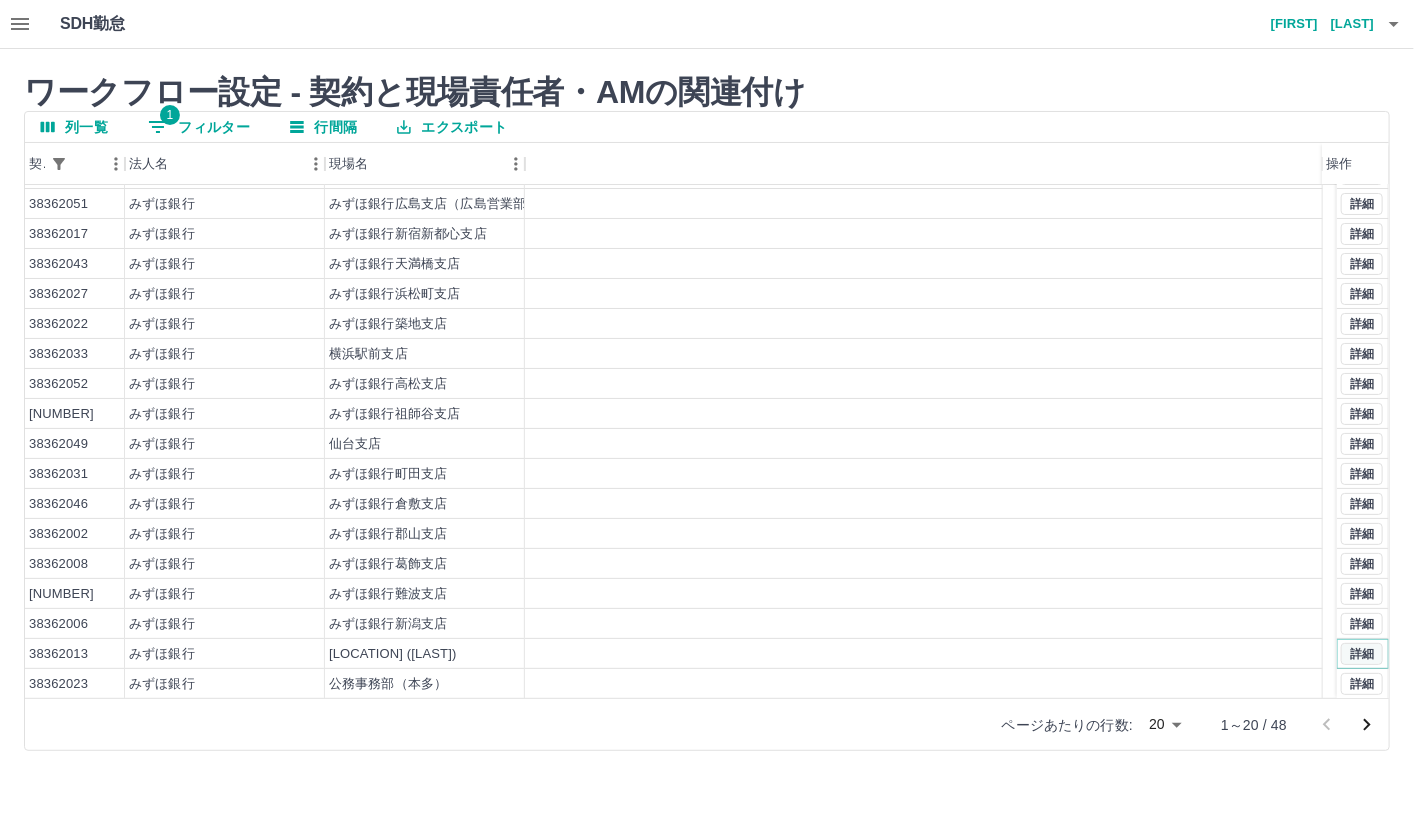 click on "詳細" at bounding box center (1362, 654) 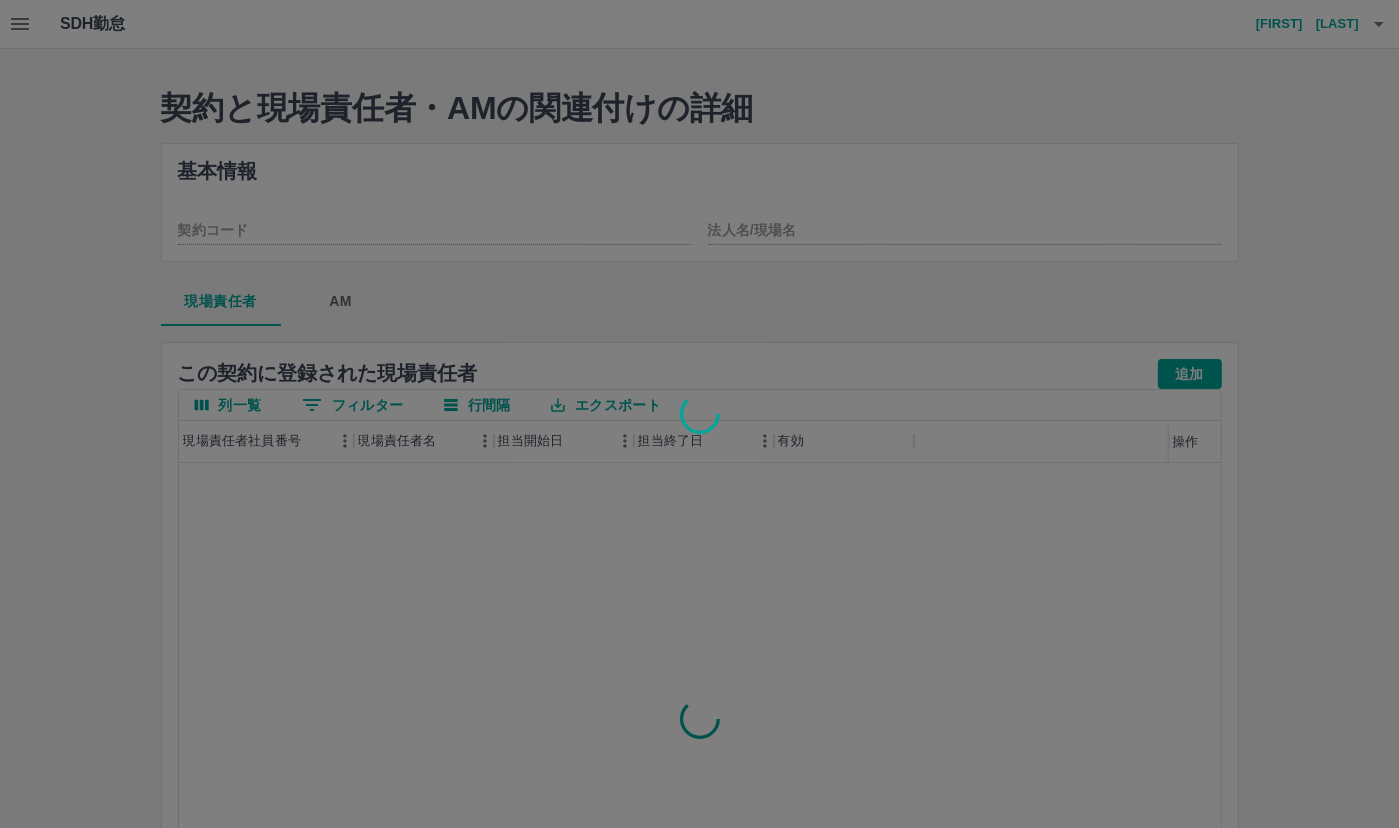 type on "********" 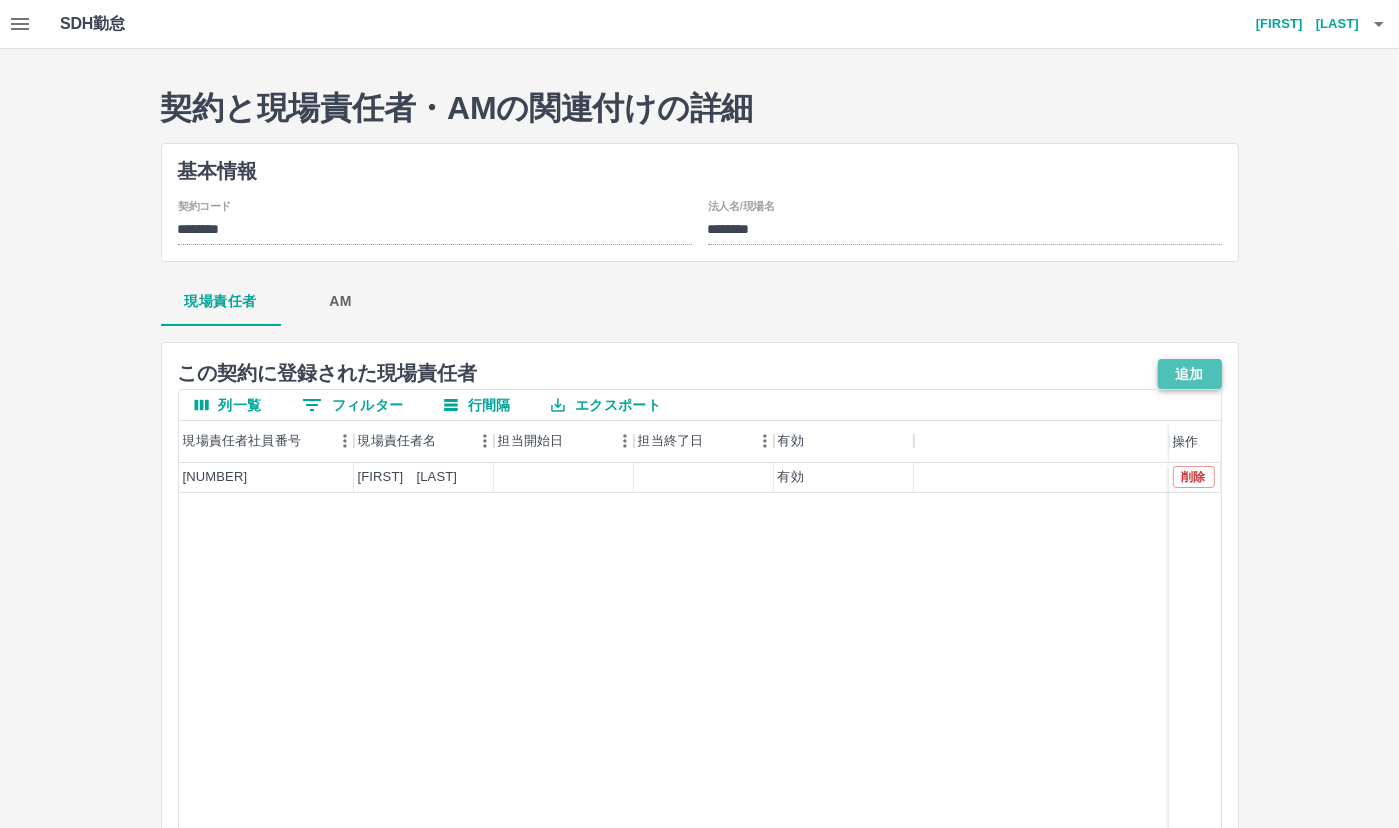 click on "追加" at bounding box center [1190, 374] 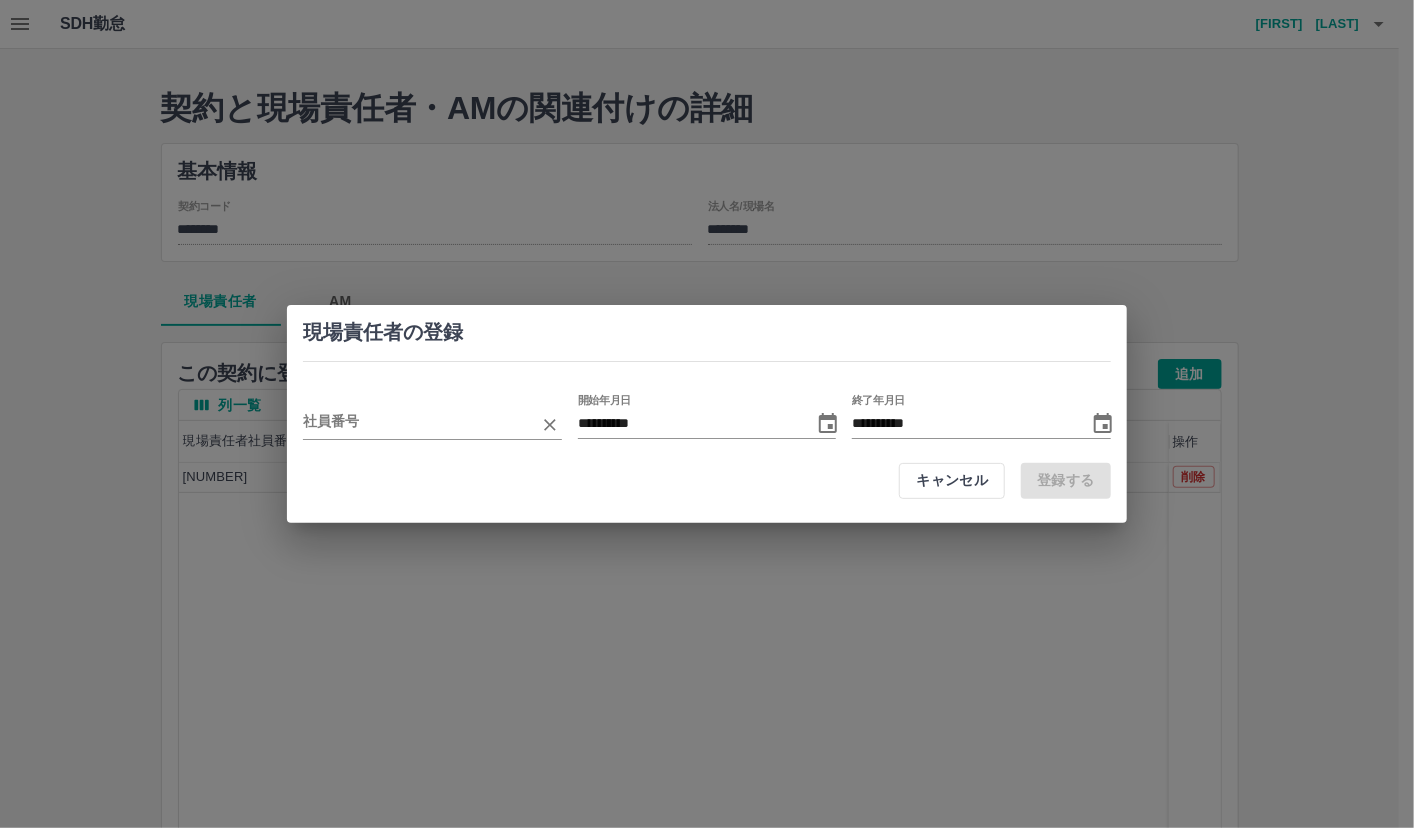 click on "社員番号" at bounding box center [432, 417] 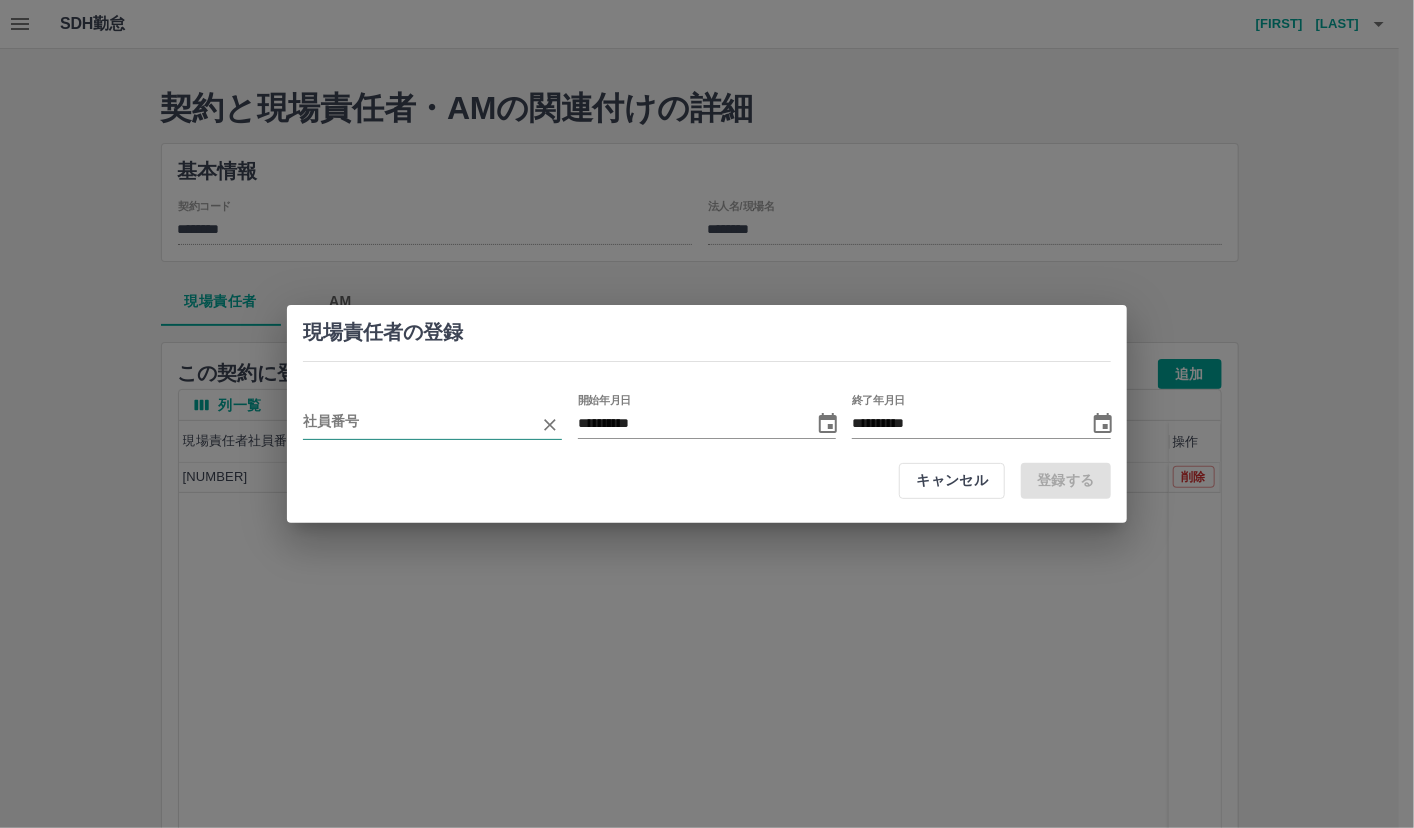 click at bounding box center (417, 424) 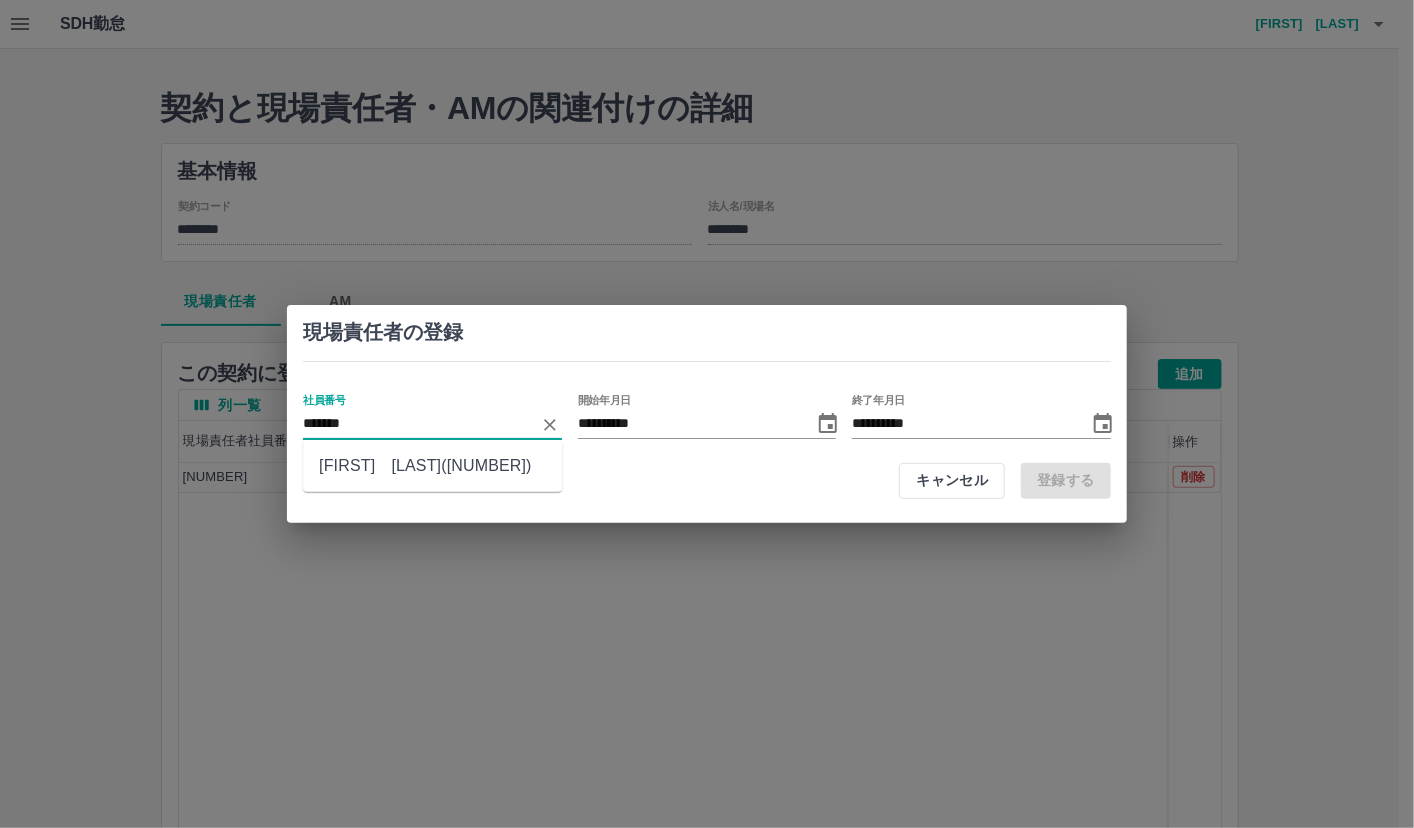 click on "[FIRST]　[LAST]([NUMBER])" at bounding box center (432, 466) 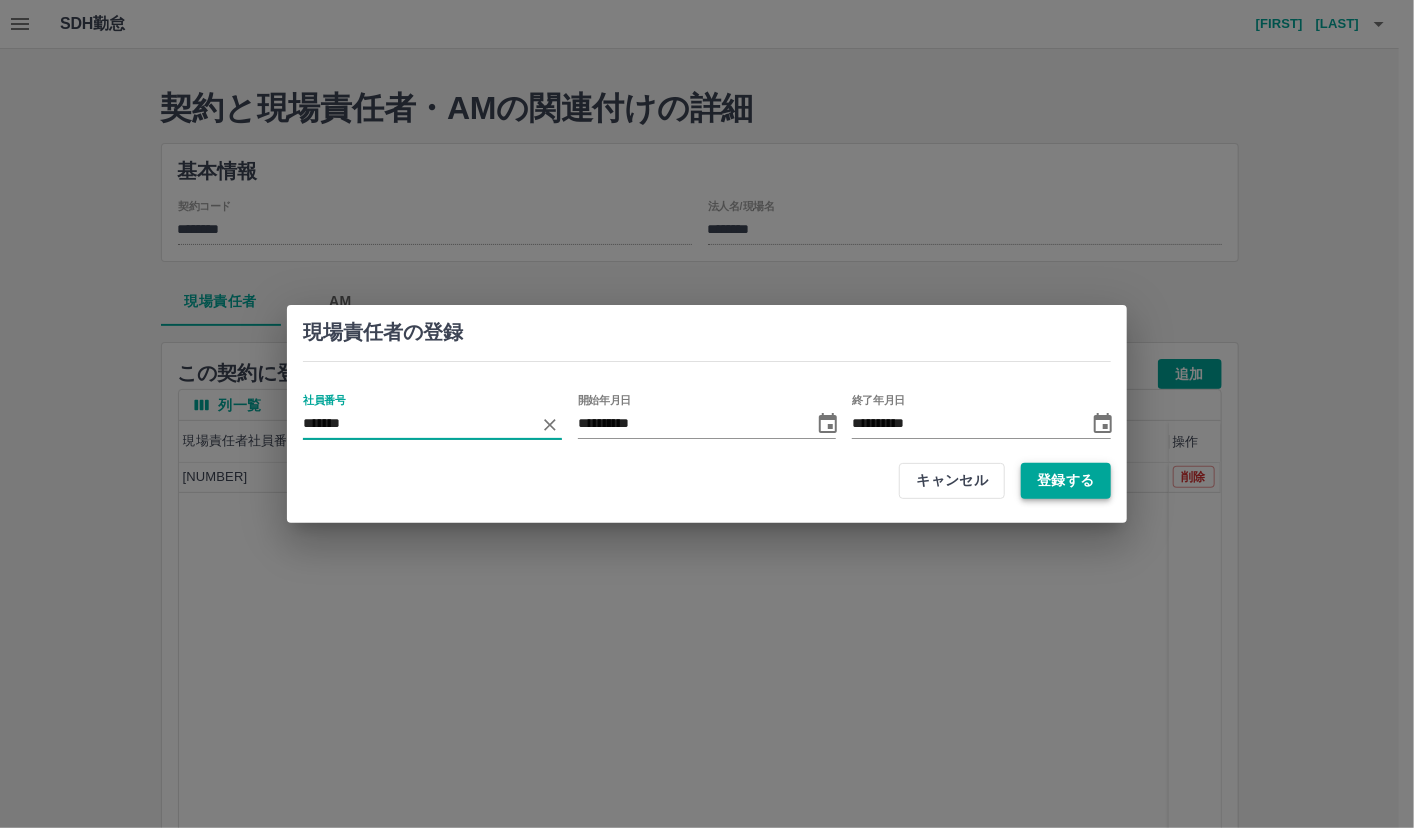type on "*******" 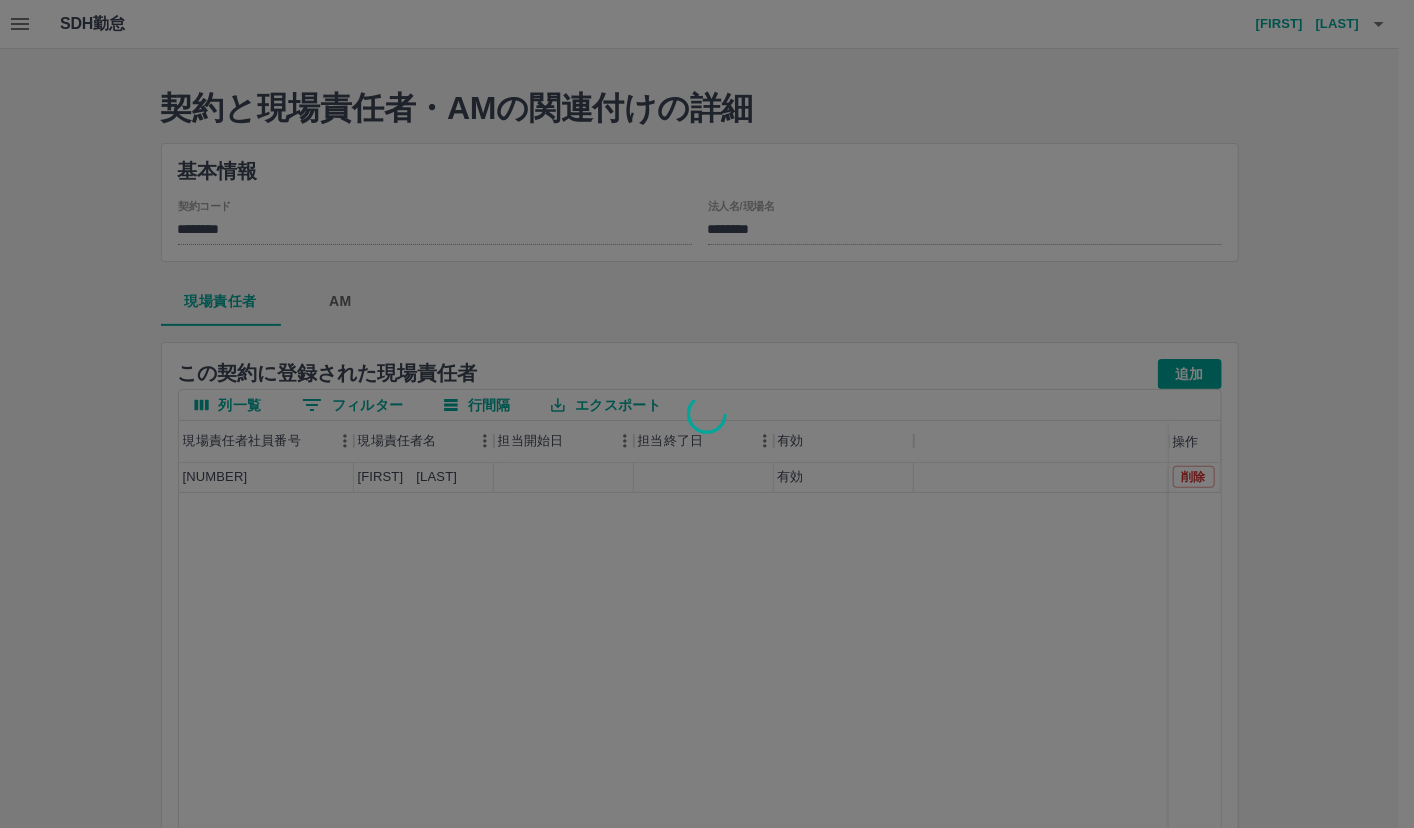 type 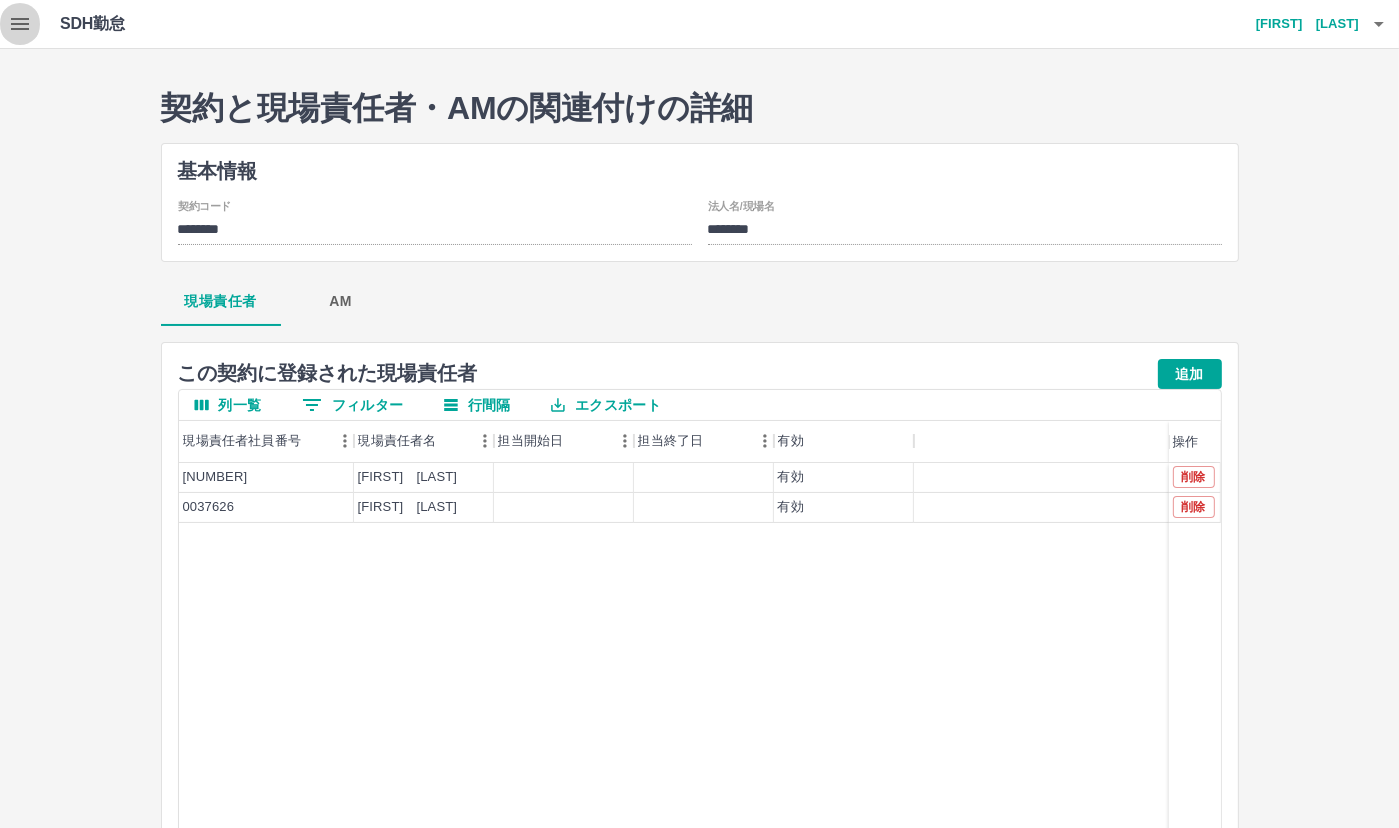 click 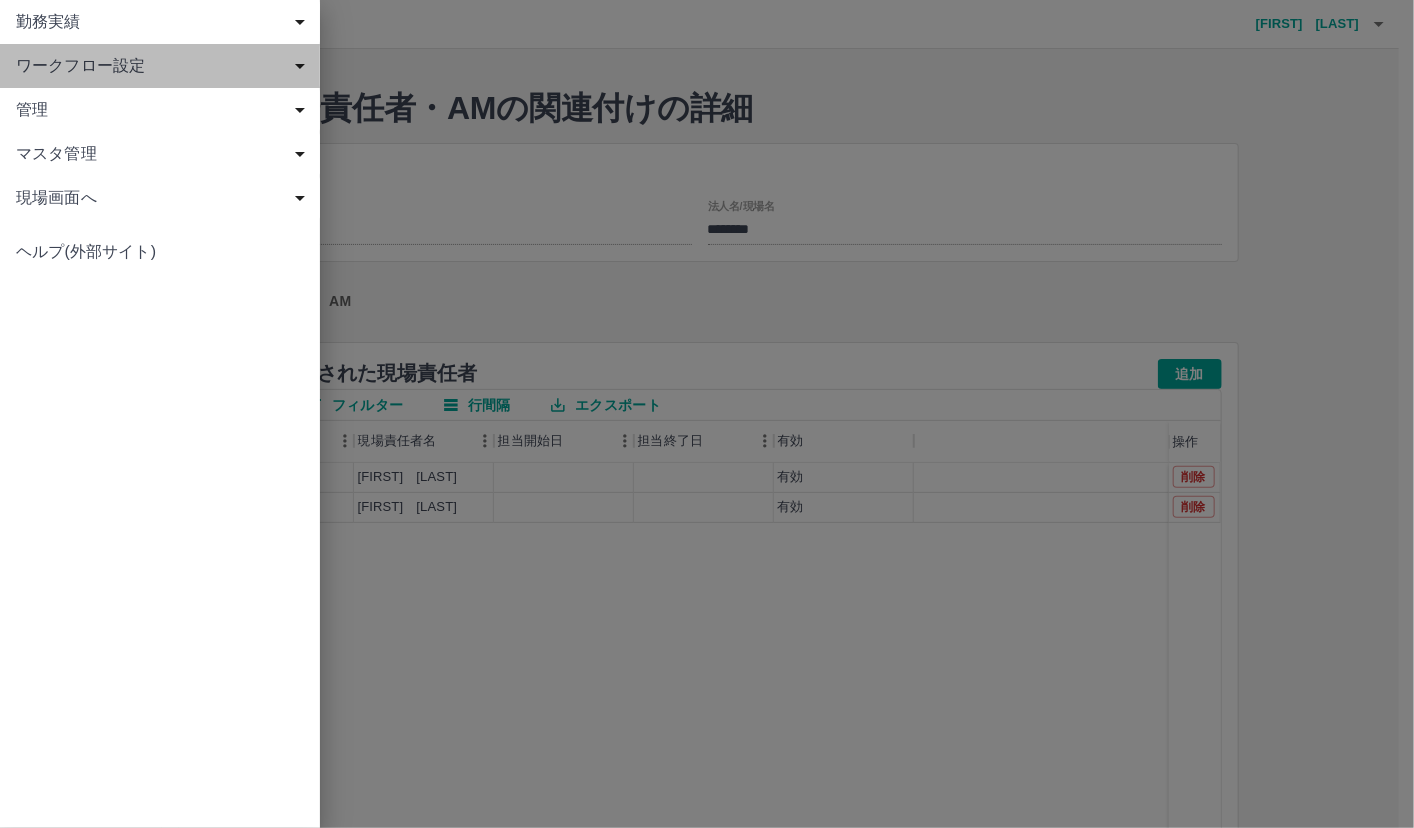 click on "ワークフロー設定" at bounding box center [164, 66] 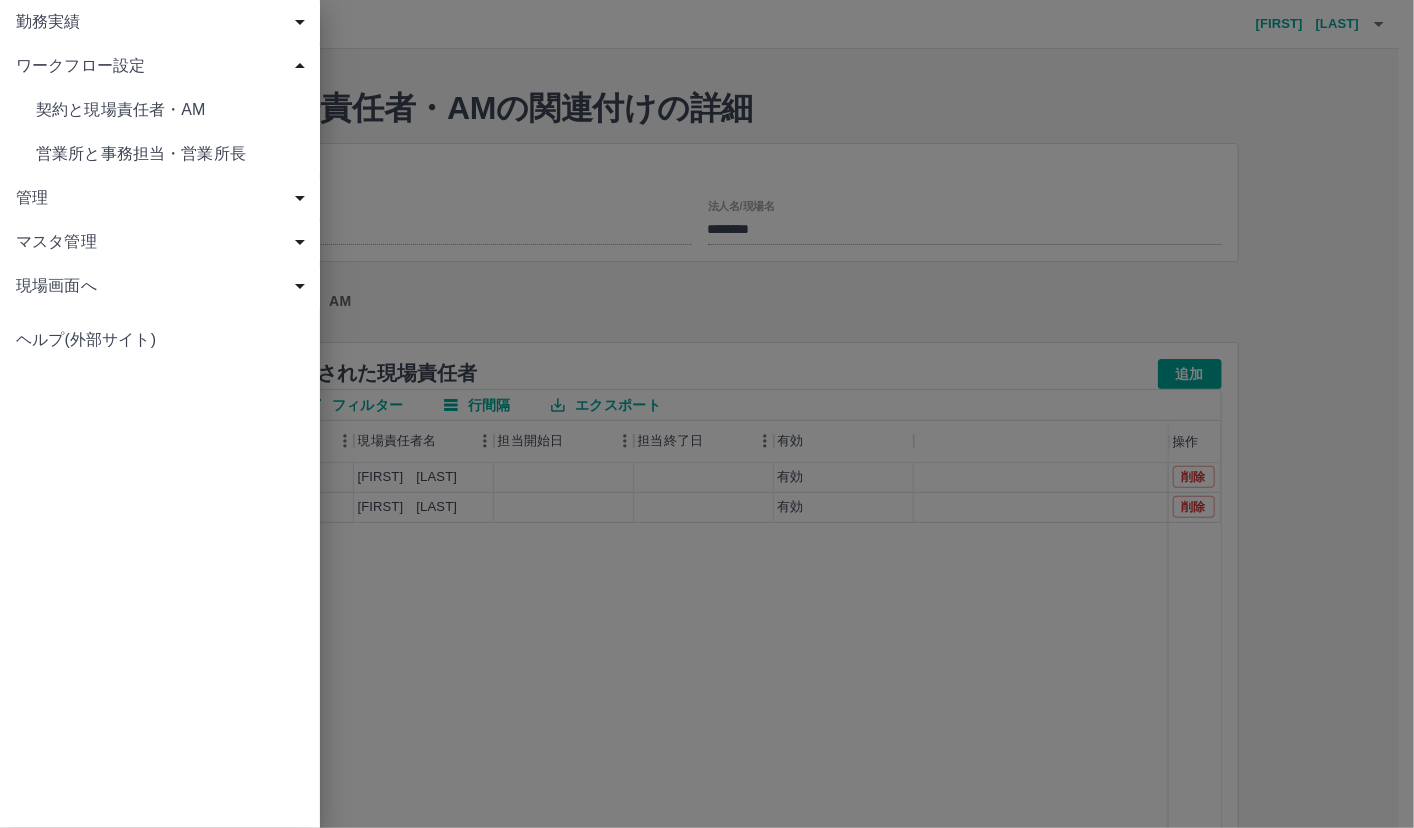 click on "契約と現場責任者・AM" at bounding box center [170, 110] 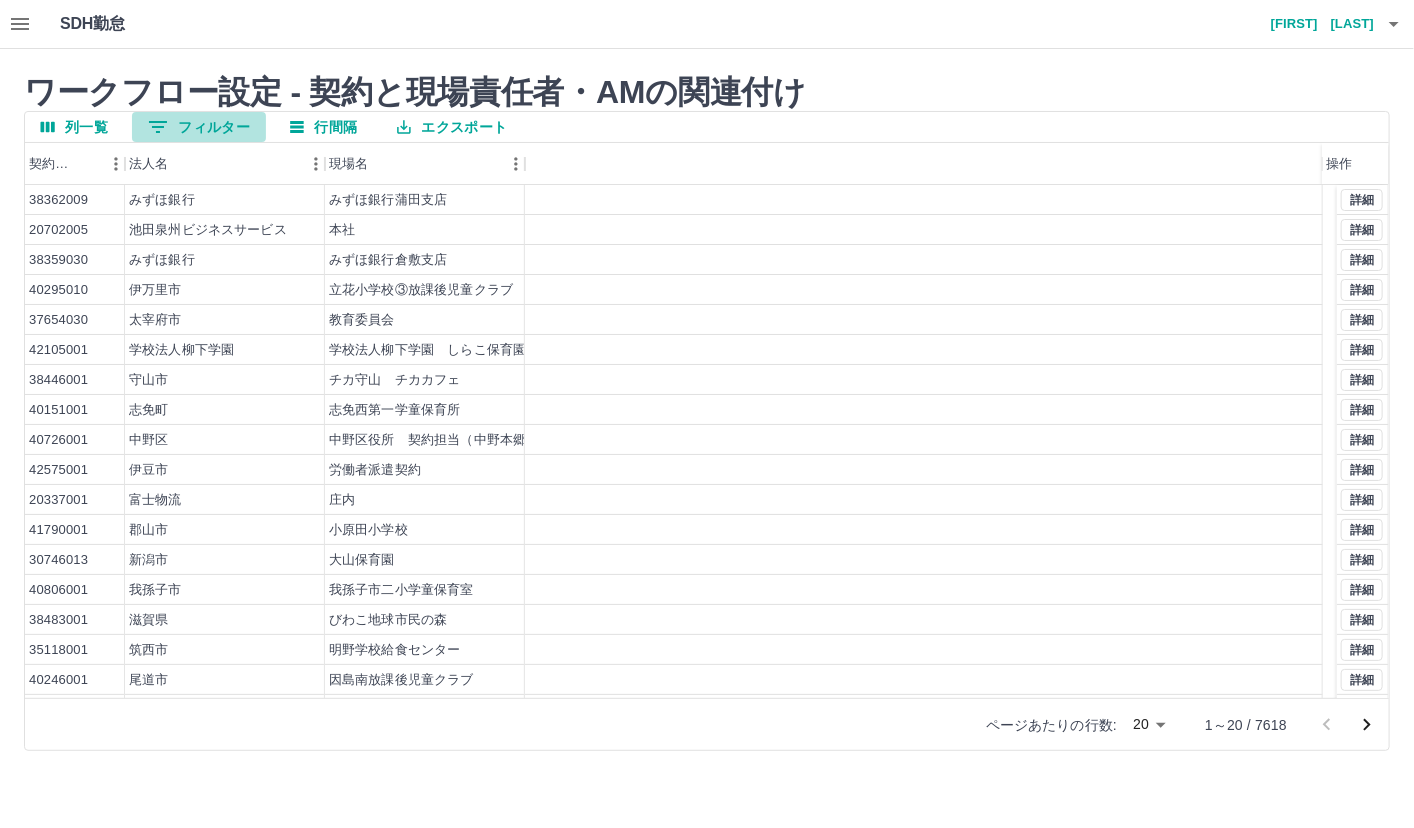 click on "0 フィルター" at bounding box center (199, 127) 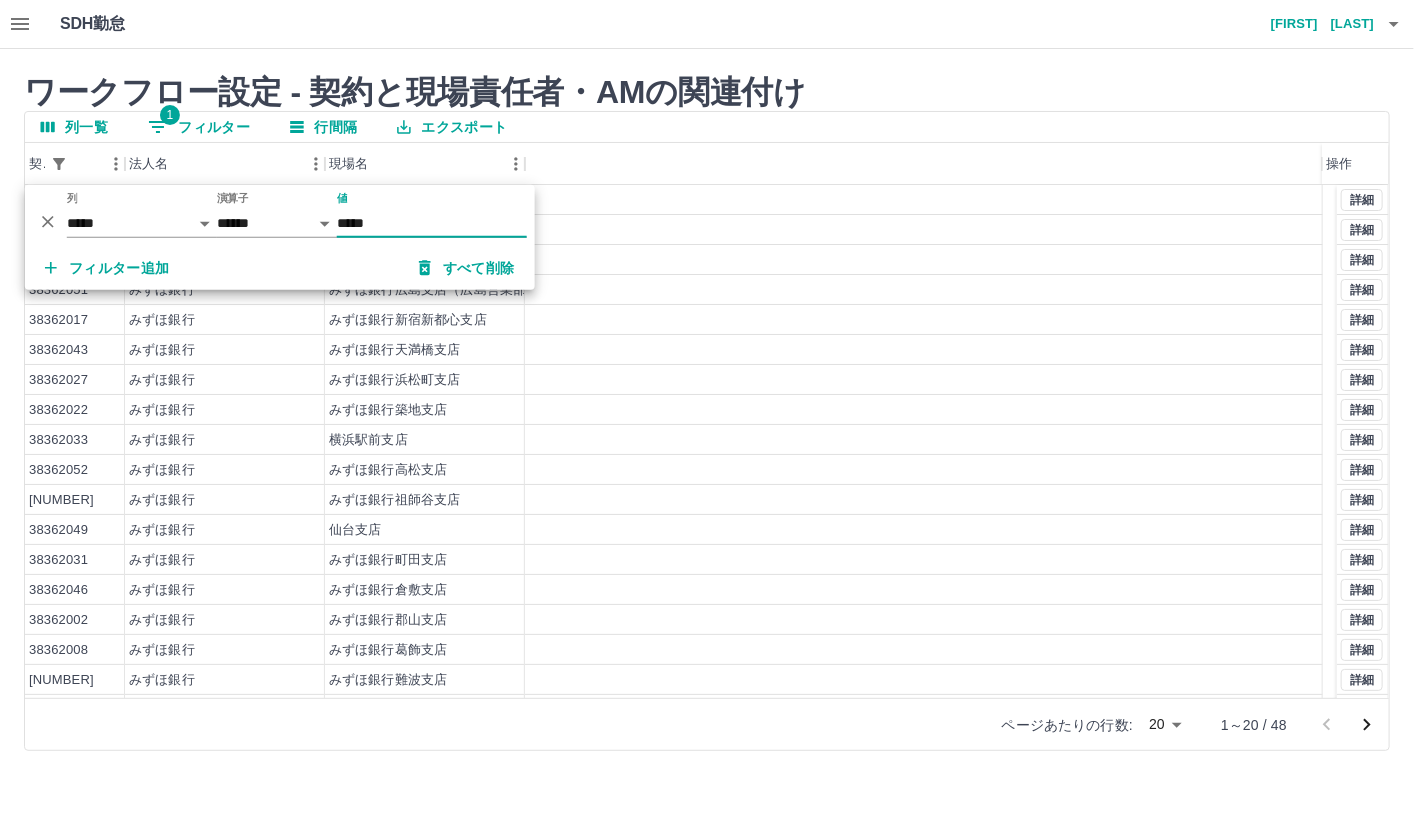 type on "*****" 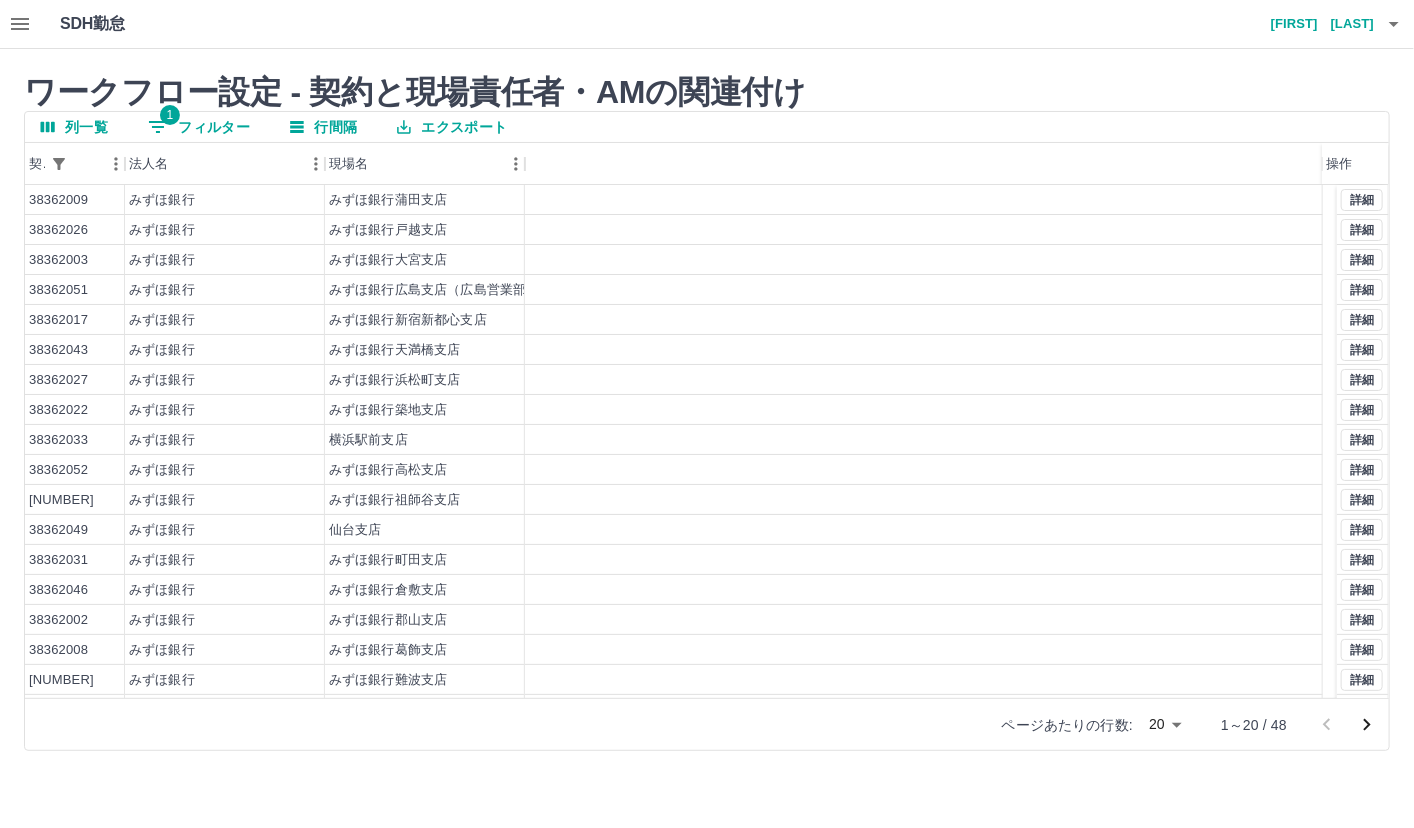 scroll, scrollTop: 86, scrollLeft: 0, axis: vertical 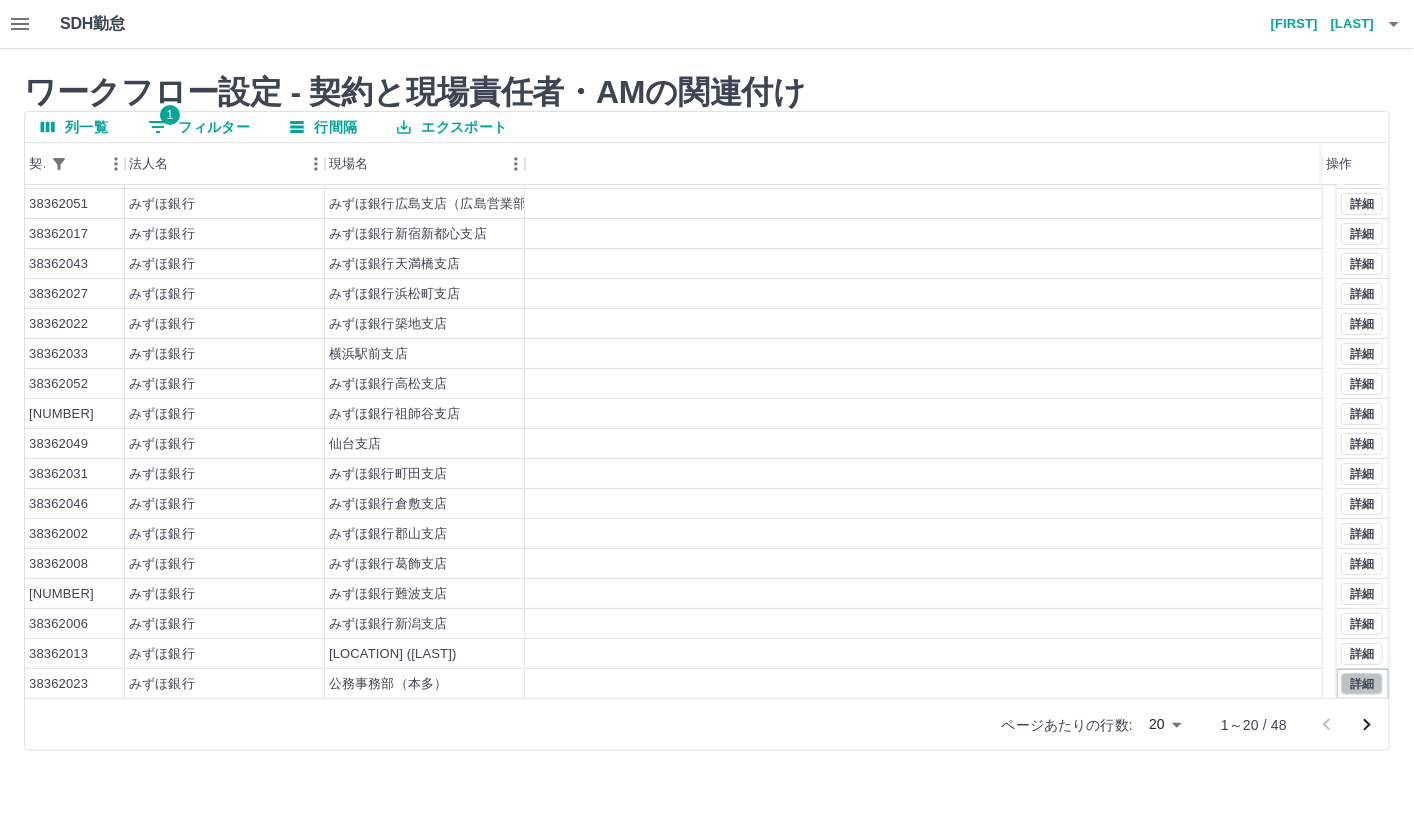 click on "詳細" at bounding box center [1362, 684] 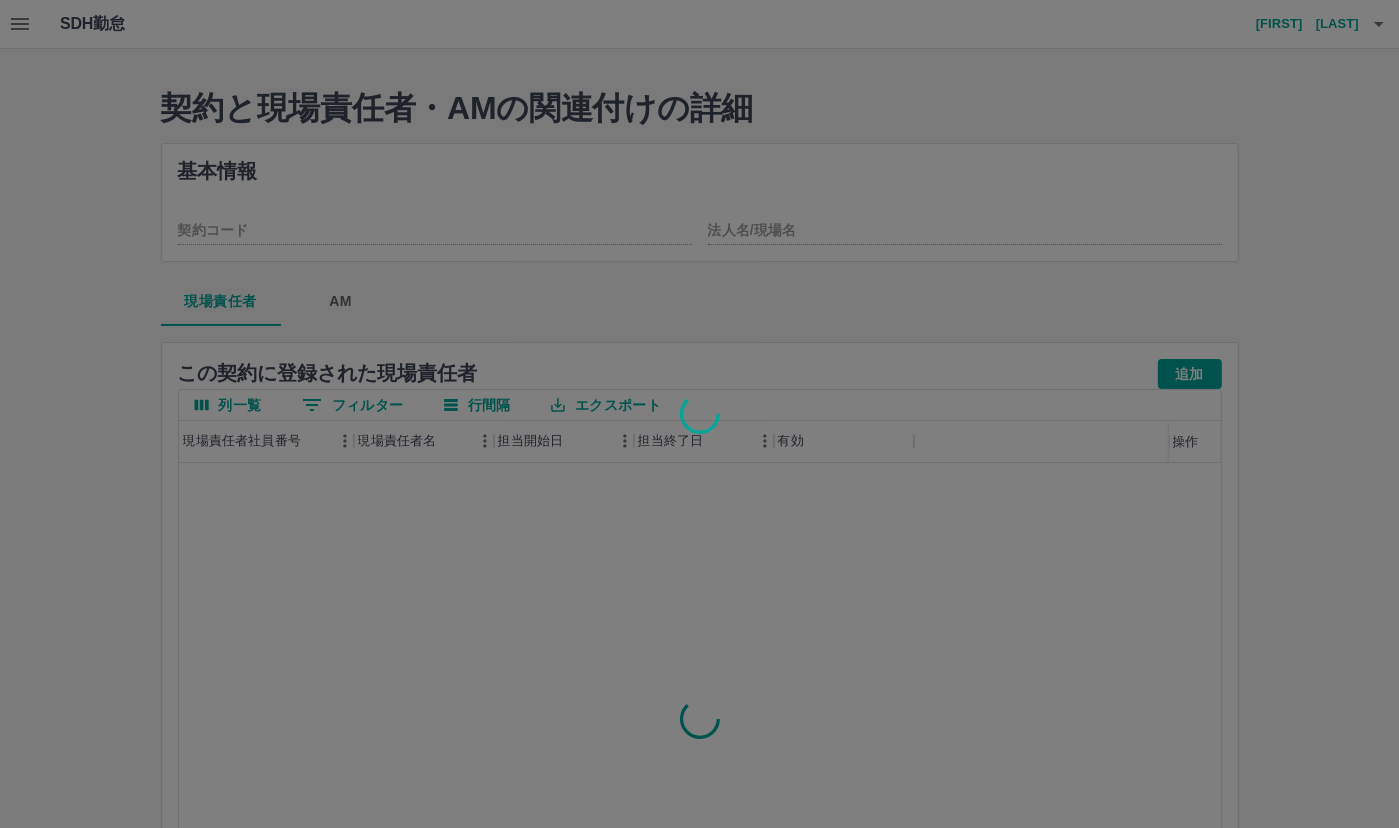 type on "********" 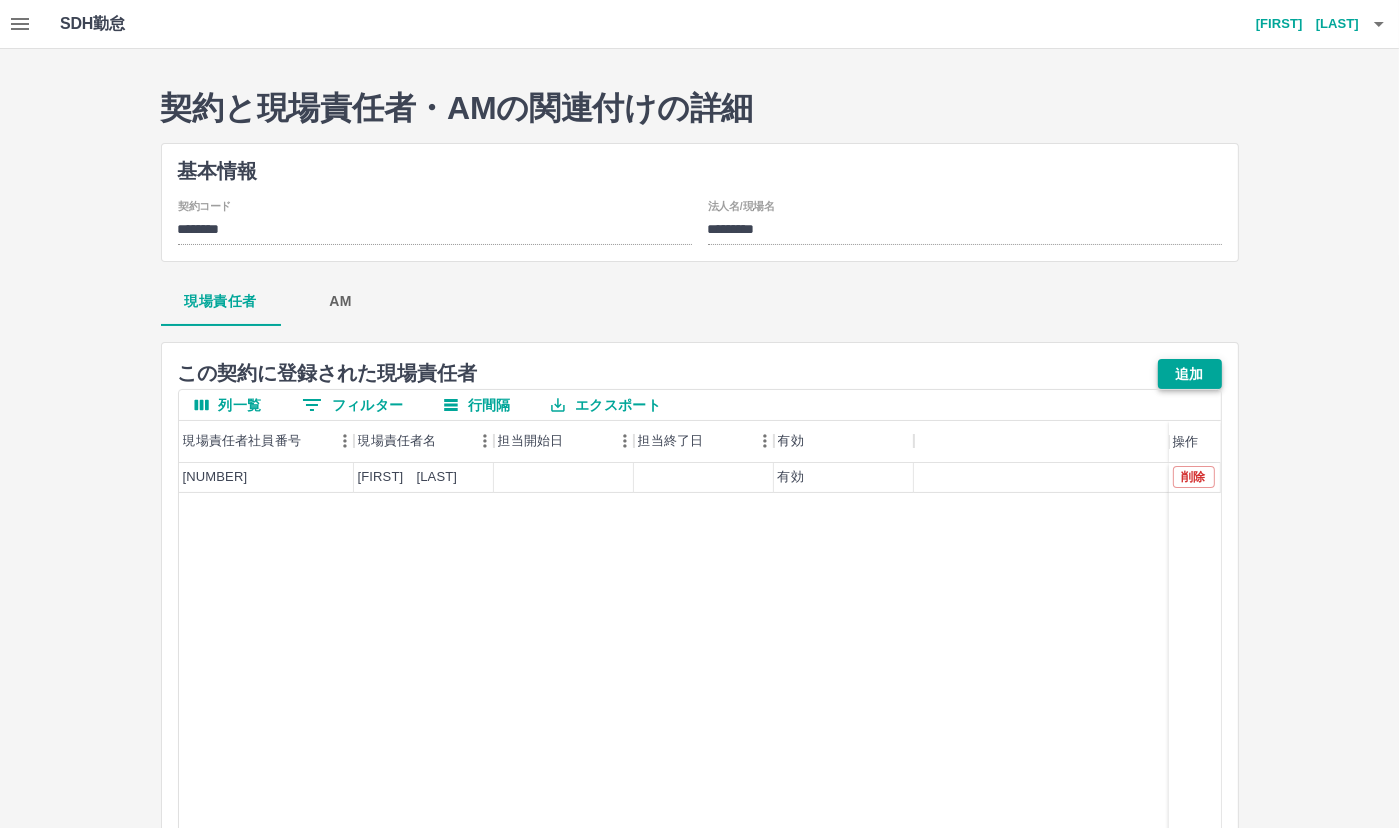click on "追加" at bounding box center [1190, 374] 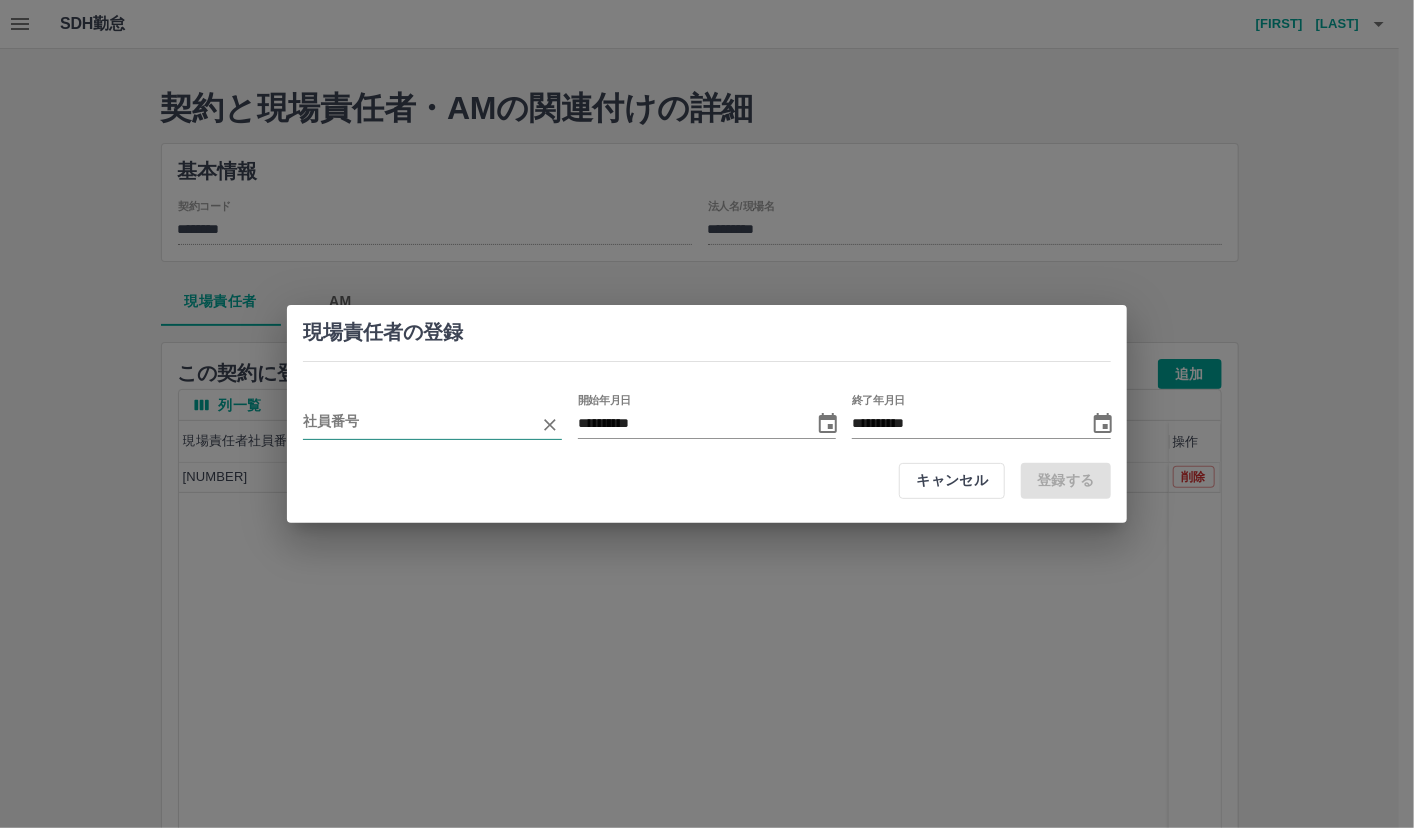 click at bounding box center (417, 424) 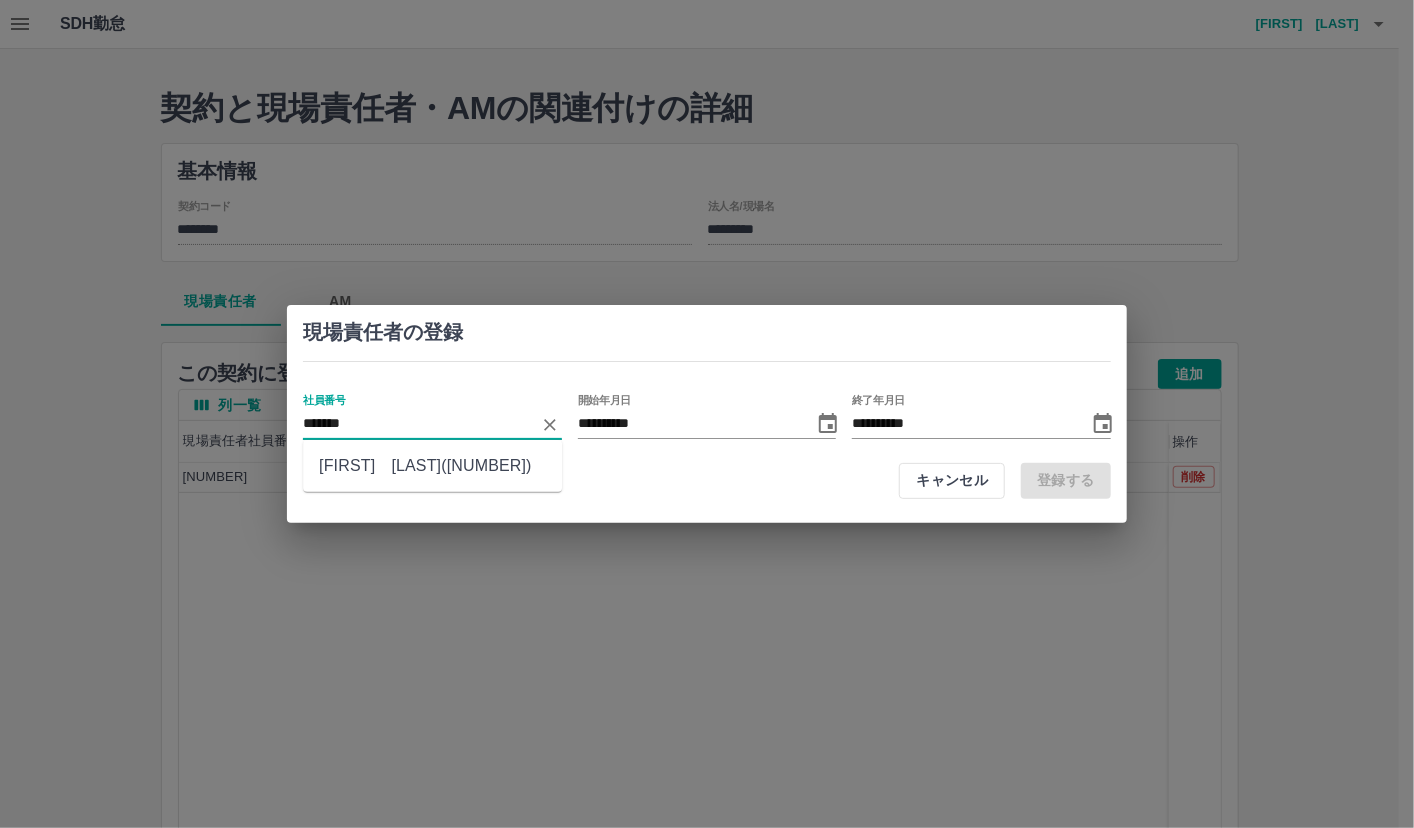 click on "[FIRST]　[LAST]([NUMBER])" at bounding box center (432, 466) 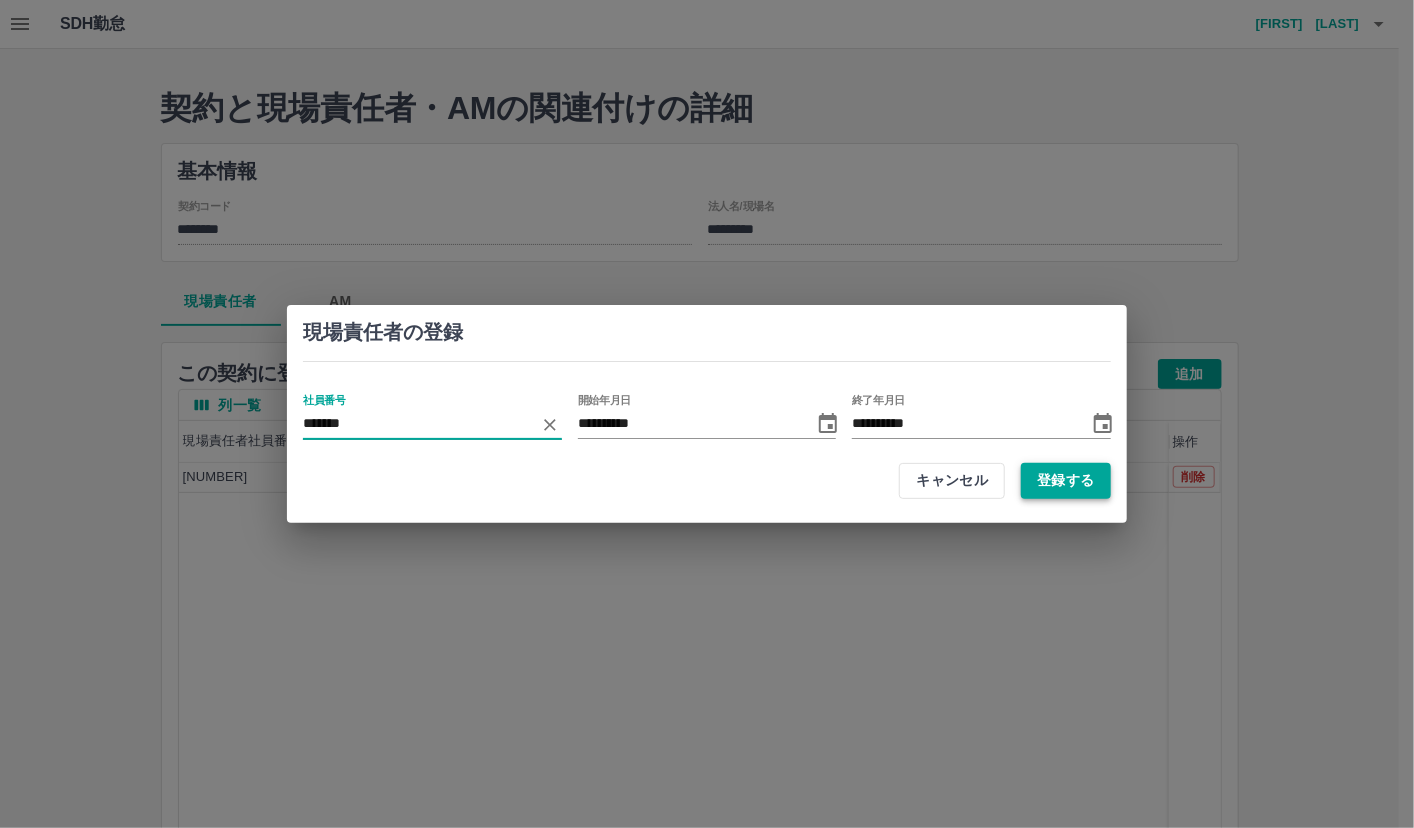 type on "*******" 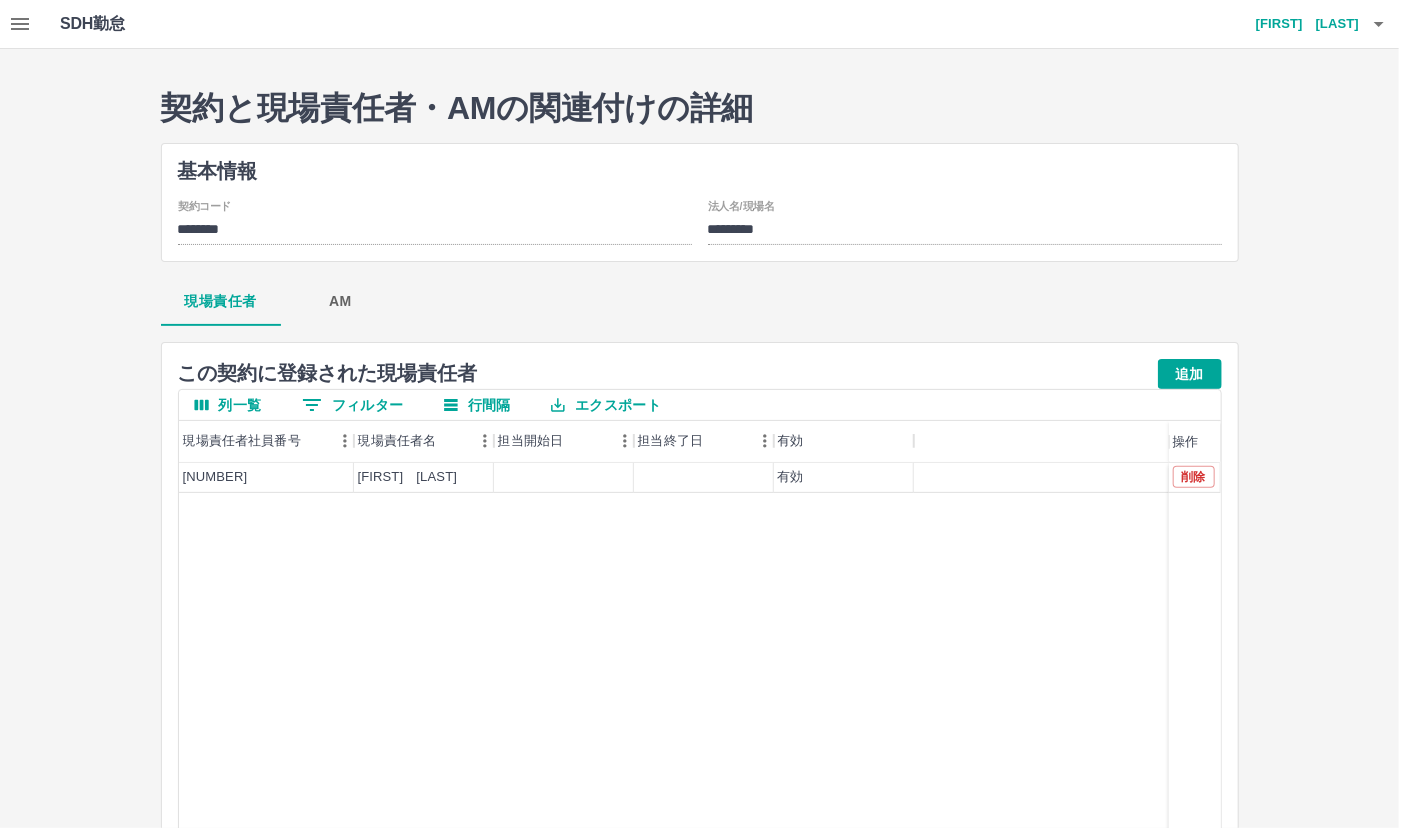 type 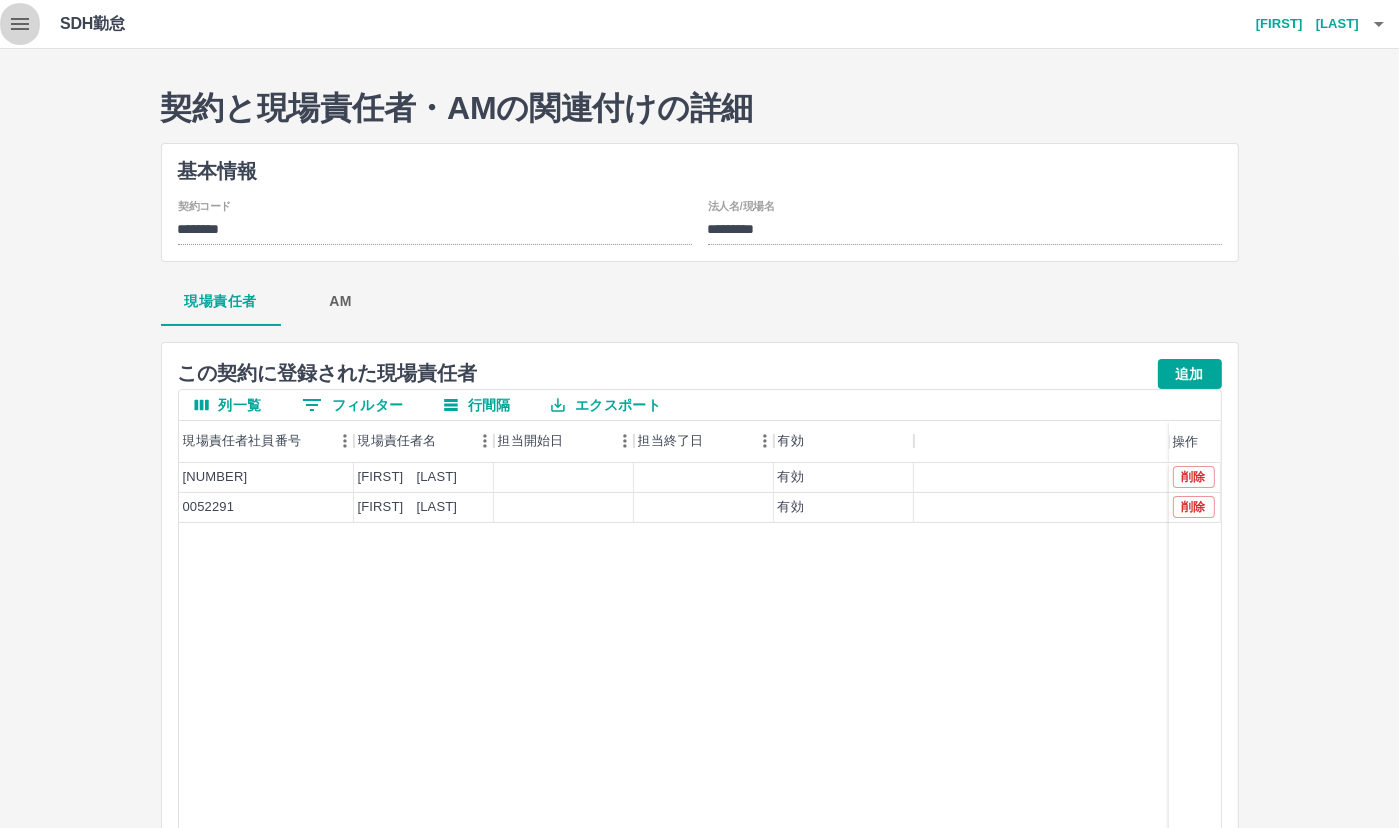 click 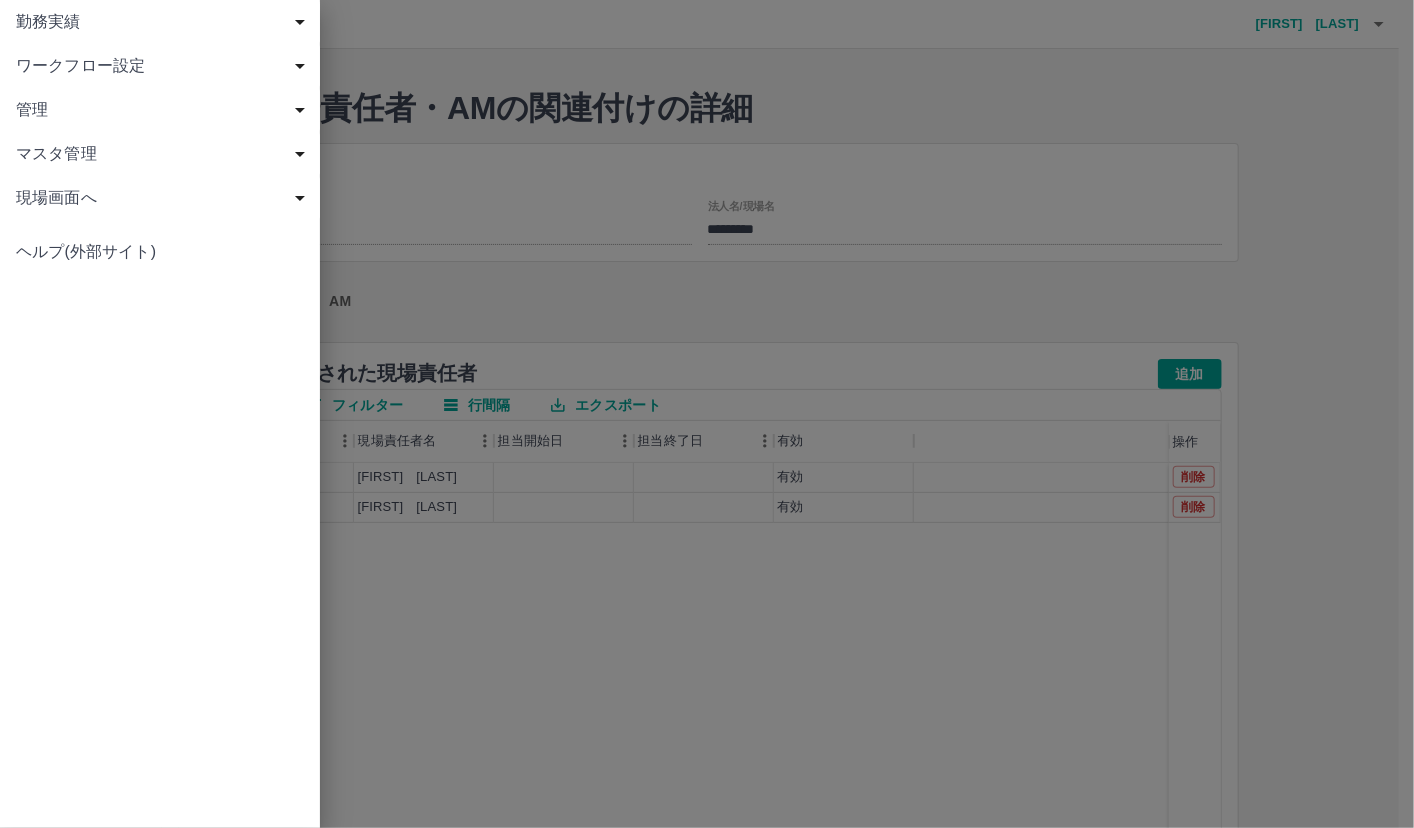 click at bounding box center (707, 414) 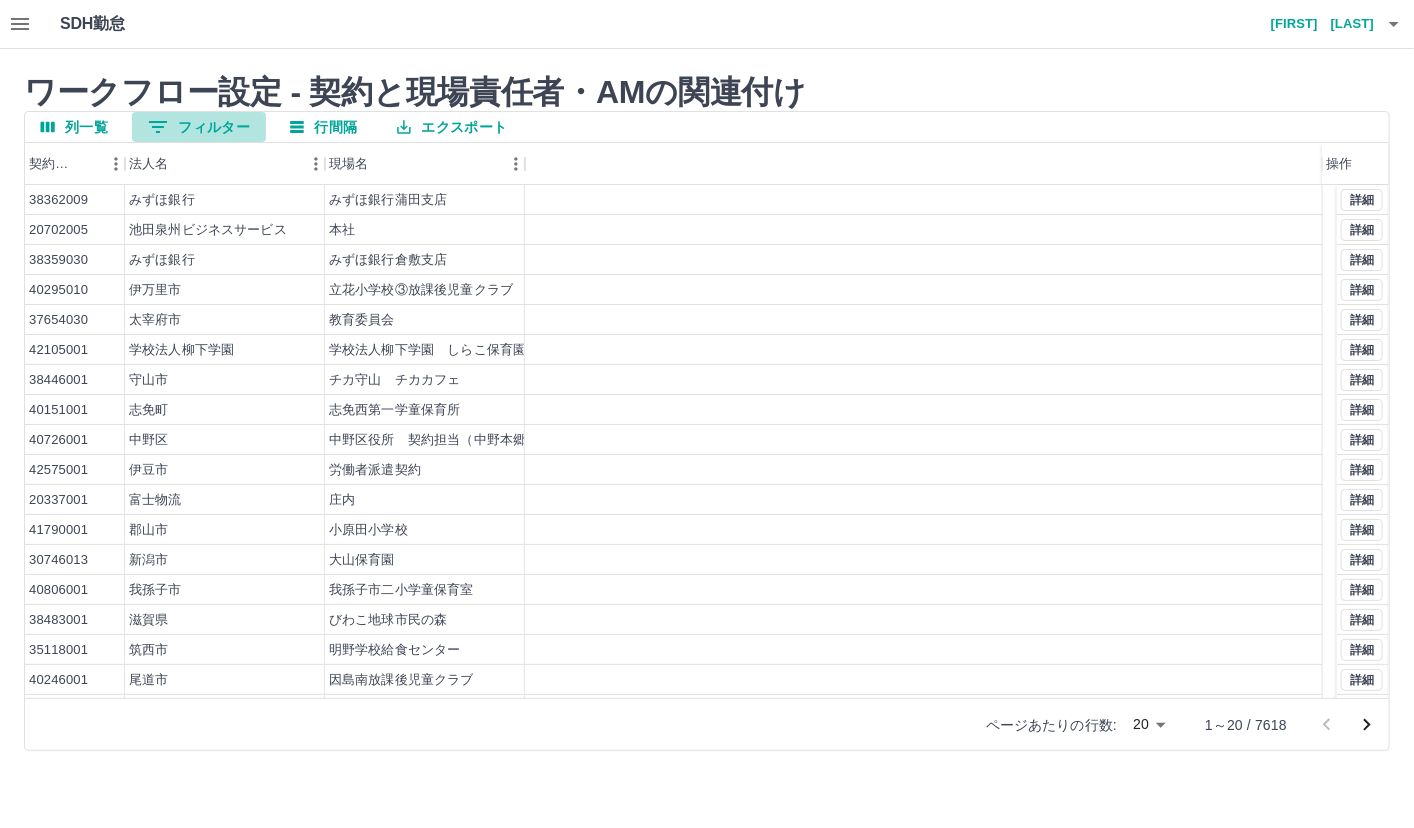 click on "0 フィルター" at bounding box center [199, 127] 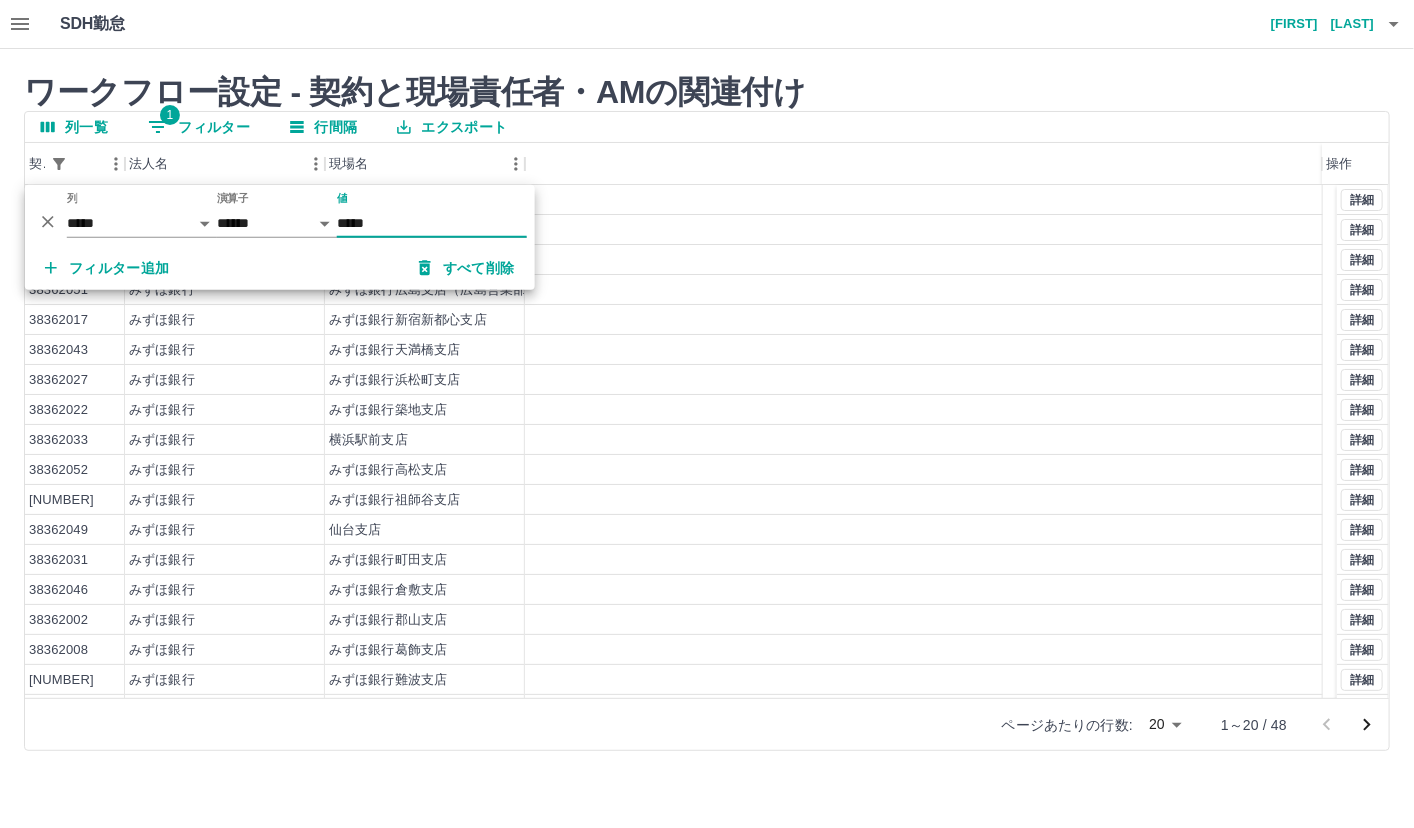 type on "*****" 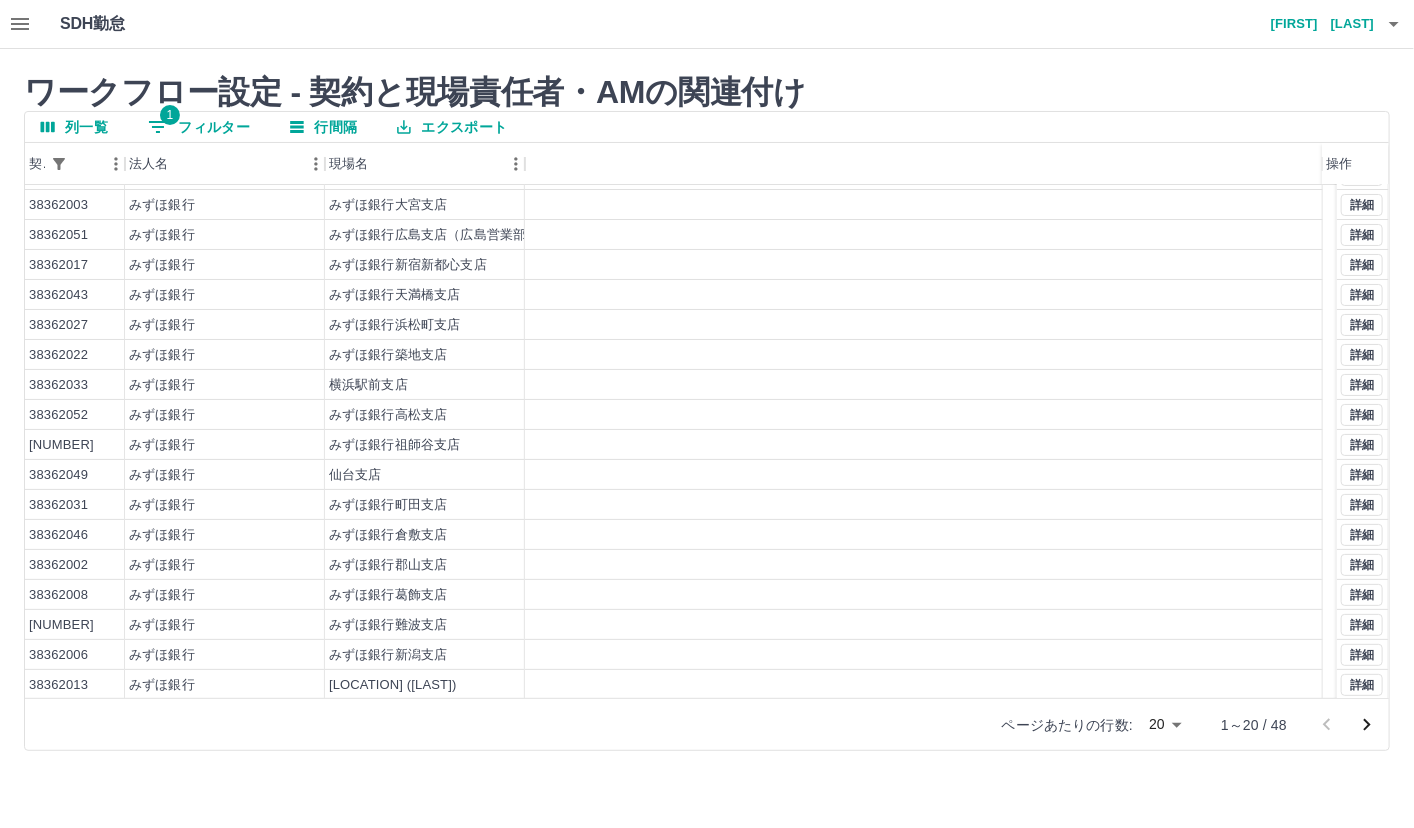 scroll, scrollTop: 86, scrollLeft: 0, axis: vertical 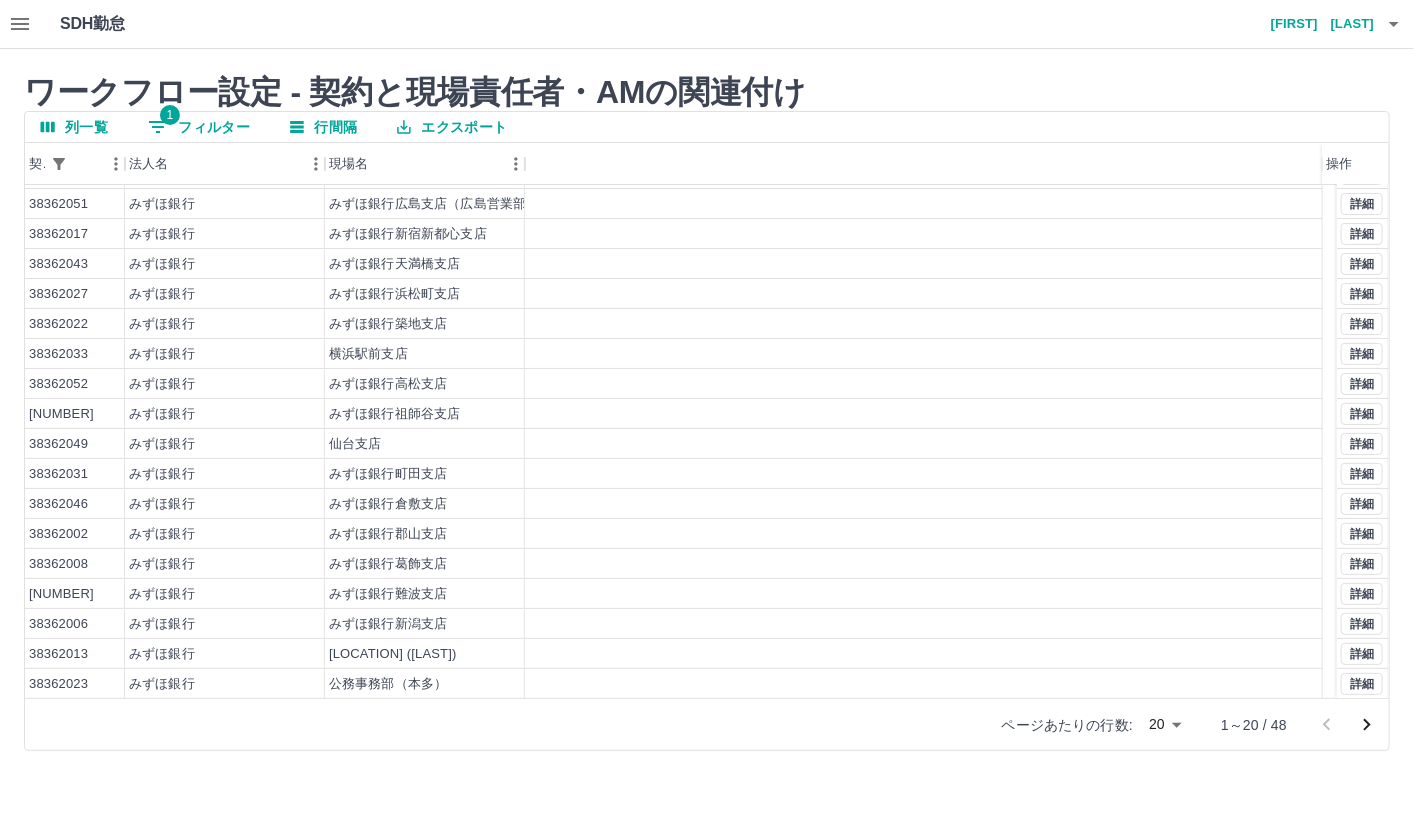 click 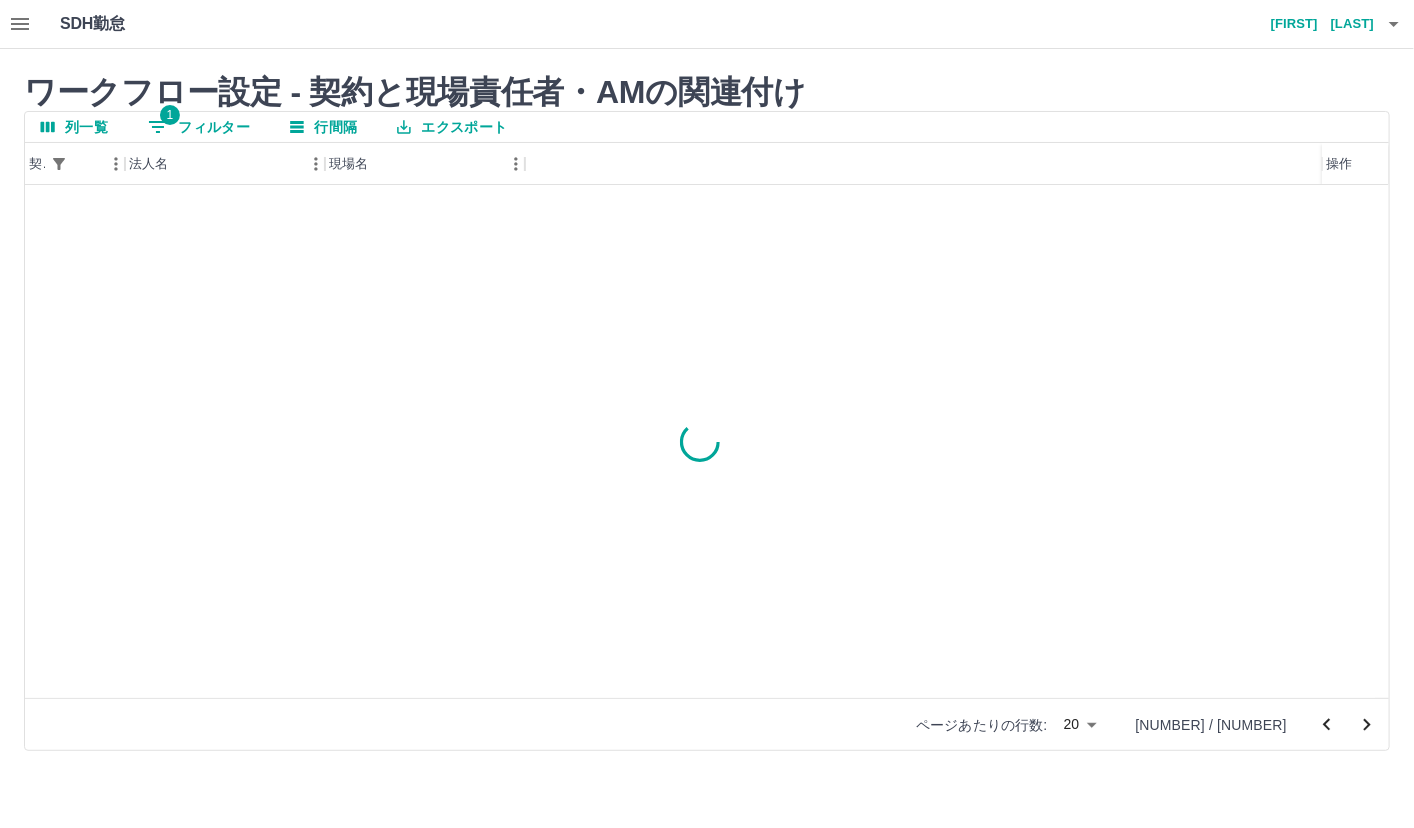 scroll, scrollTop: 0, scrollLeft: 0, axis: both 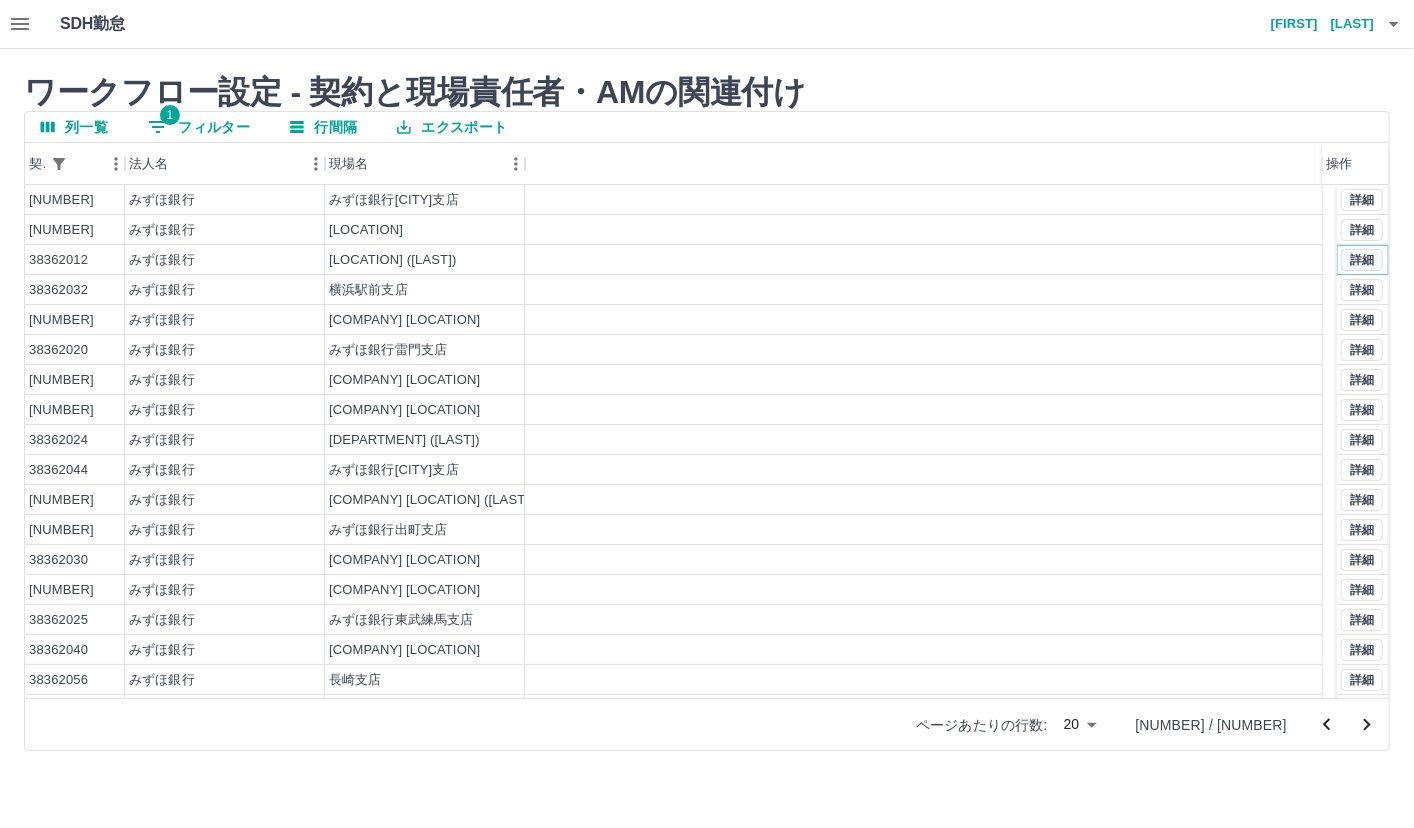 click on "詳細" at bounding box center [1362, 260] 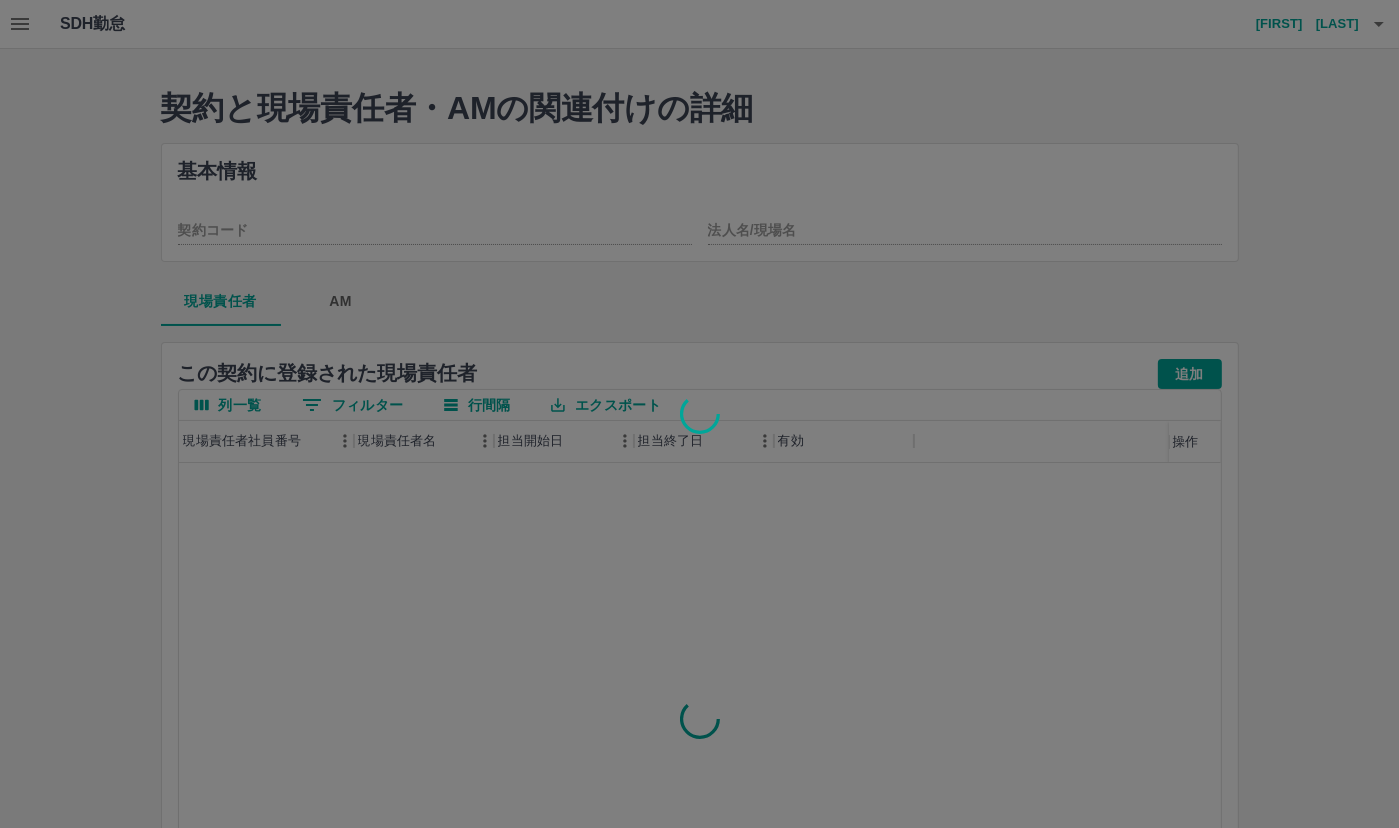 type on "********" 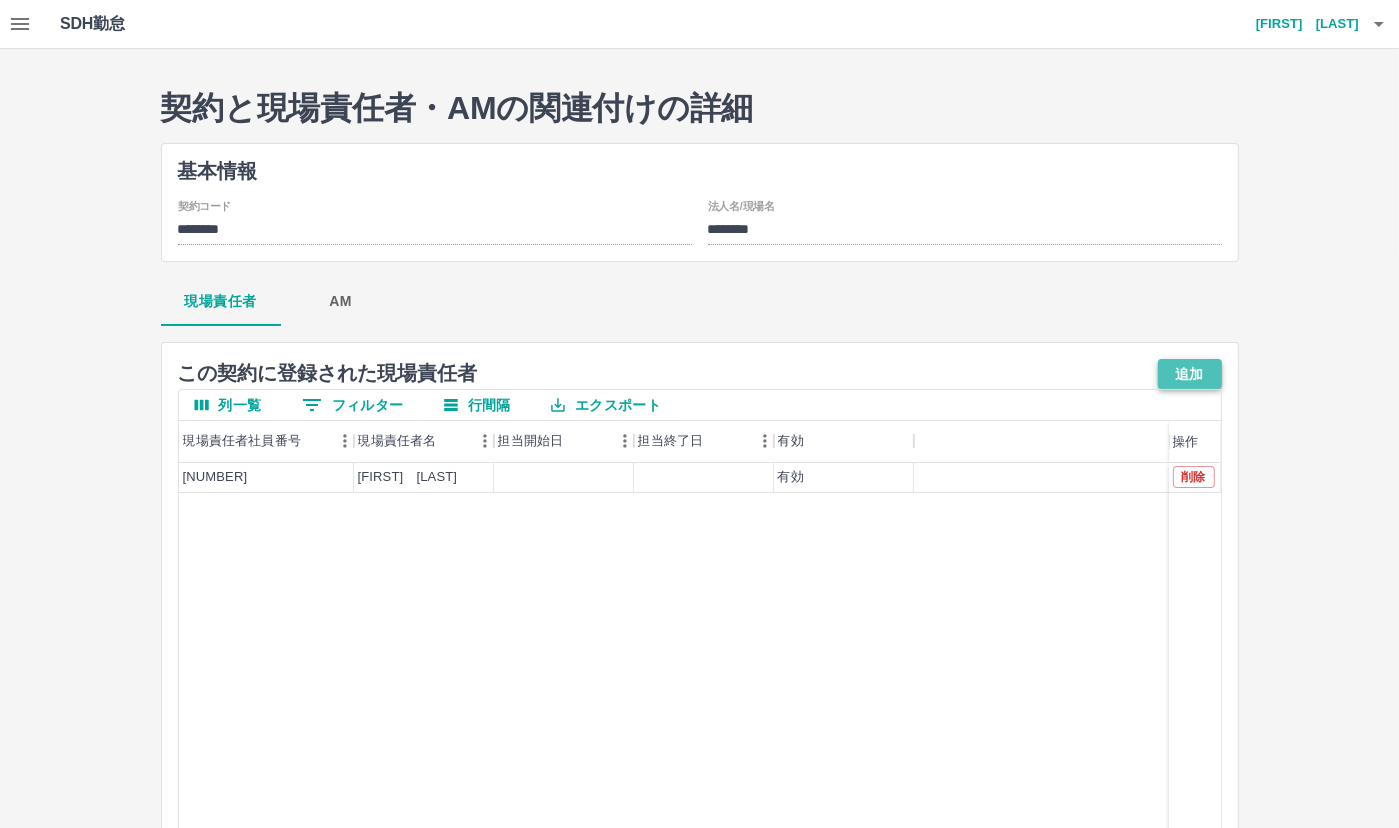 click on "追加" at bounding box center [1190, 374] 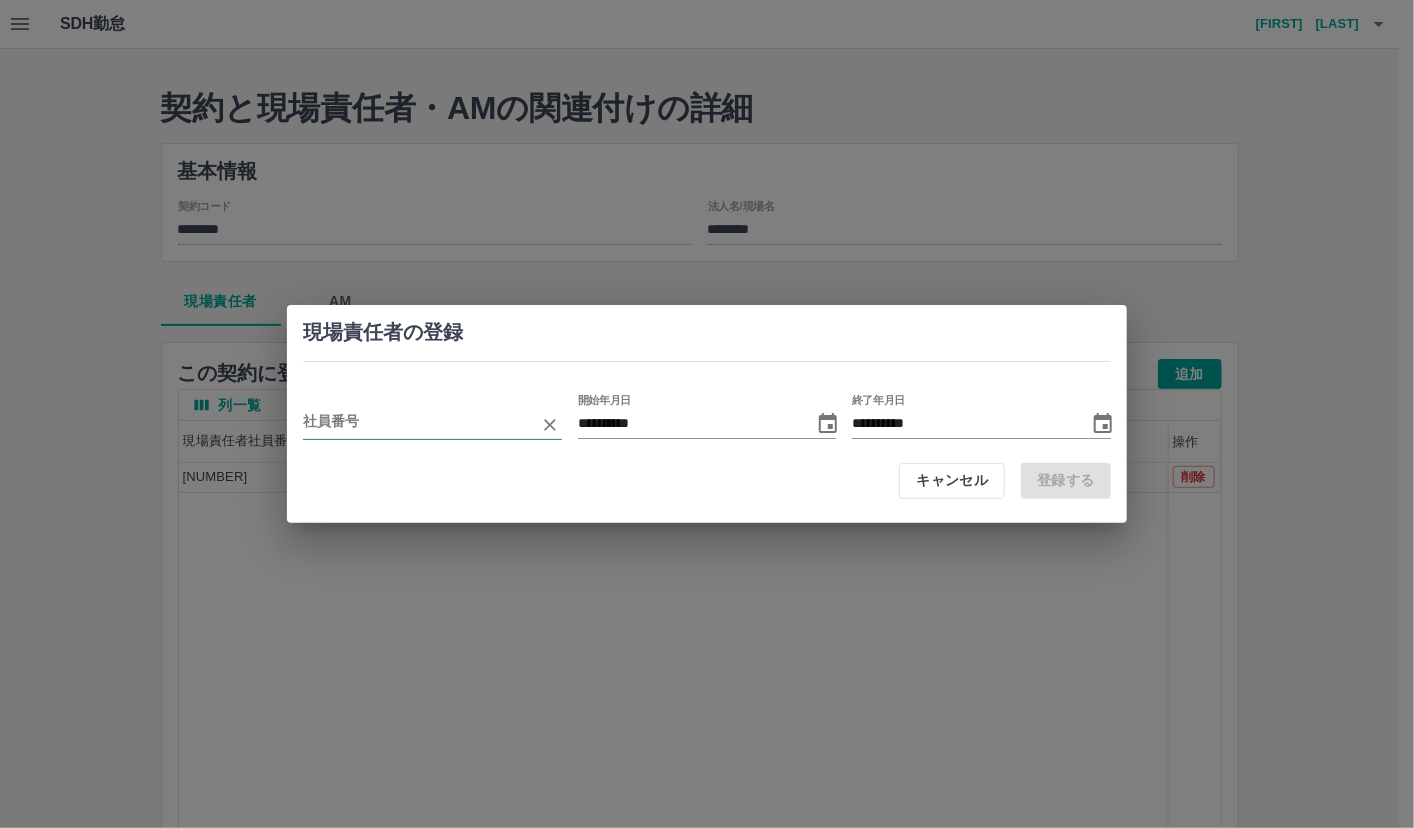 click at bounding box center (417, 424) 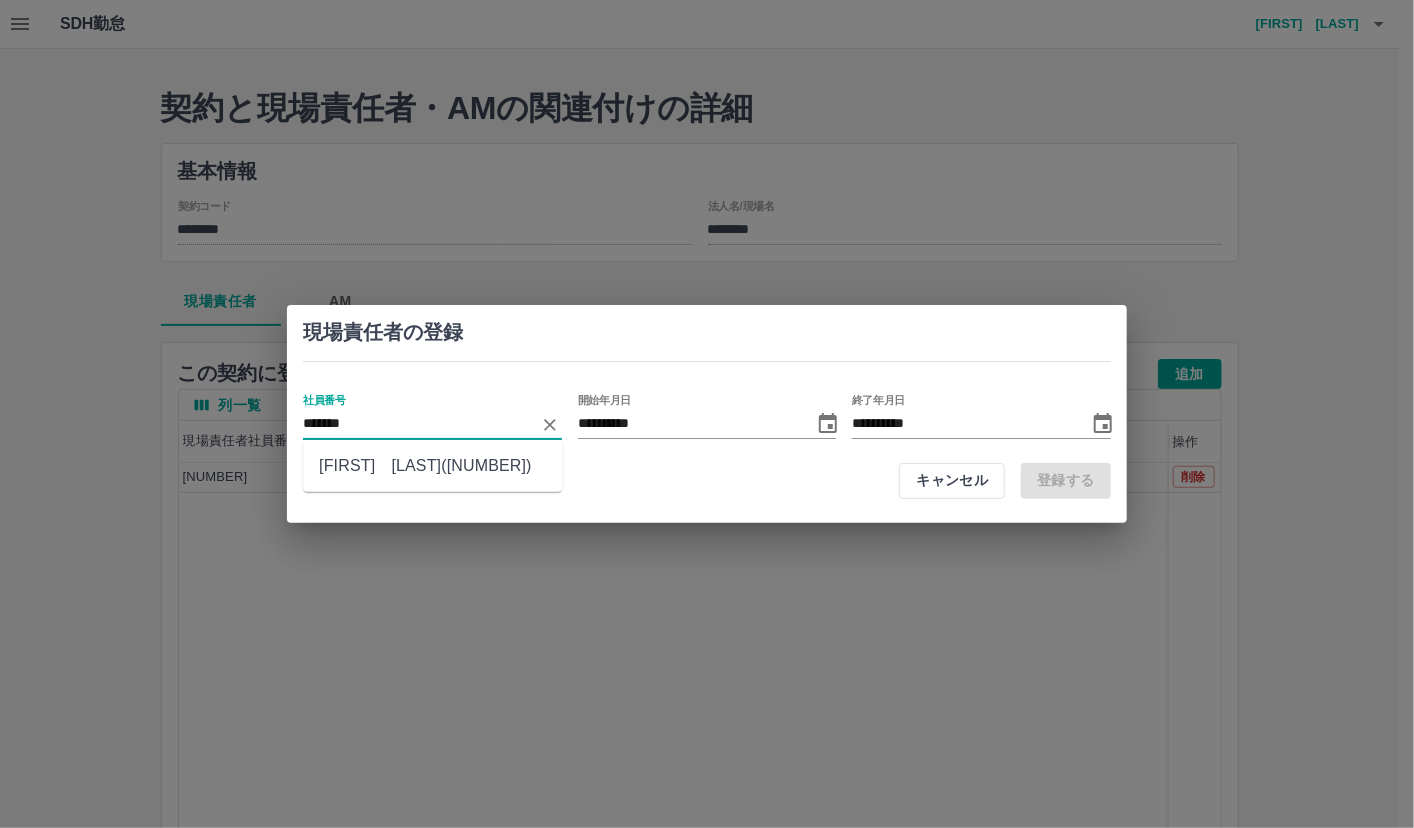 click on "[FIRST]　[LAST]([NUMBER])" at bounding box center [432, 466] 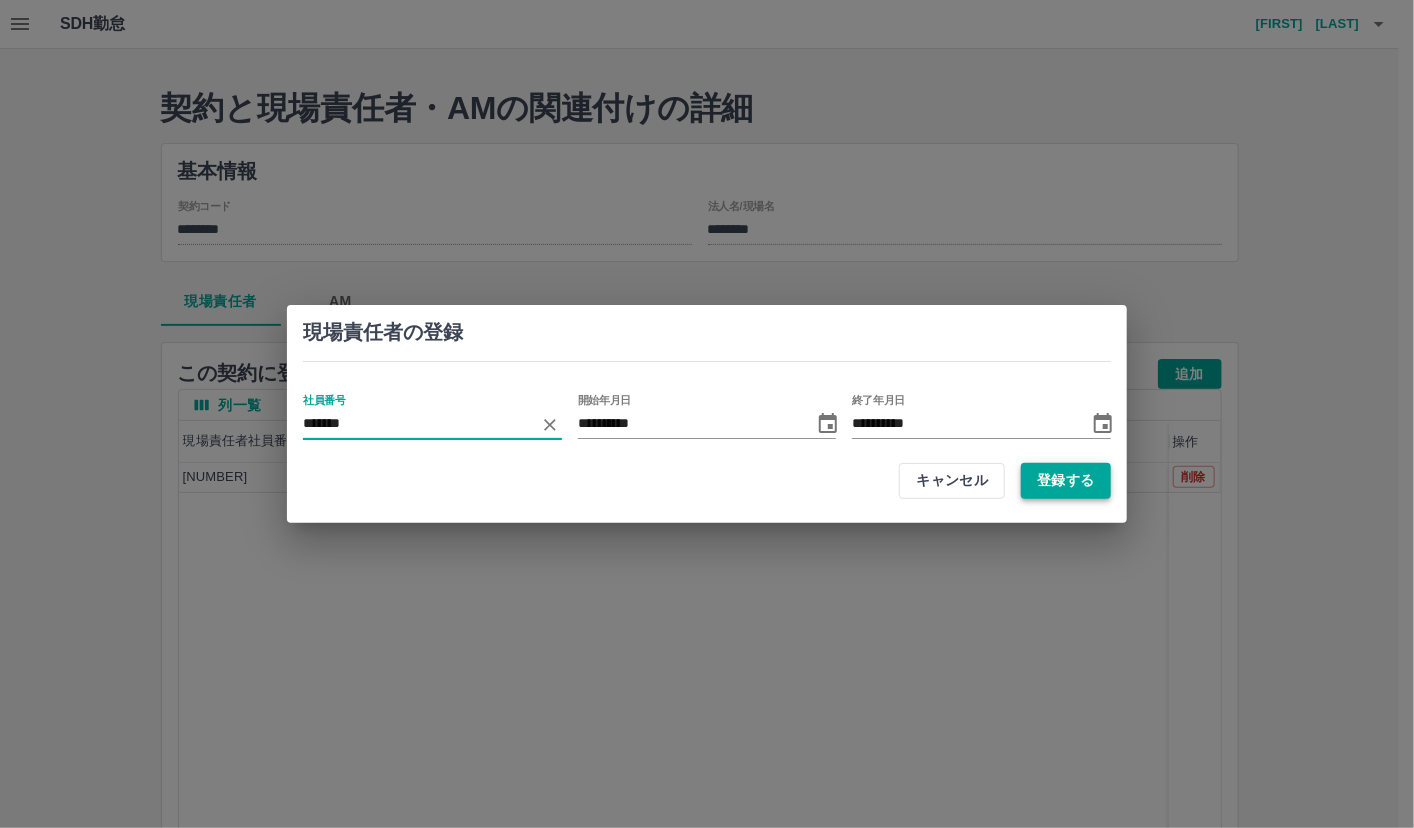type on "*******" 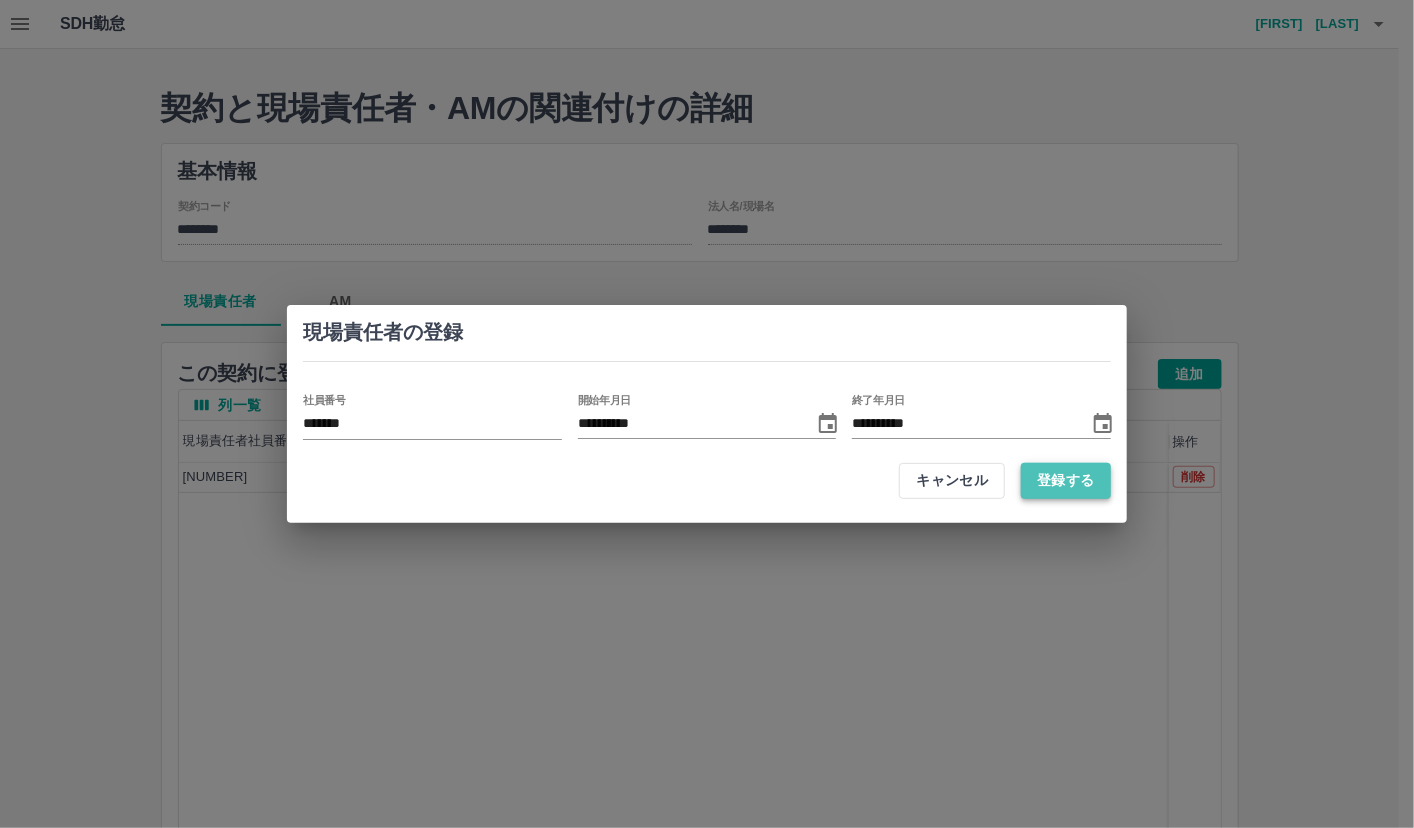 click on "登録する" at bounding box center [1066, 481] 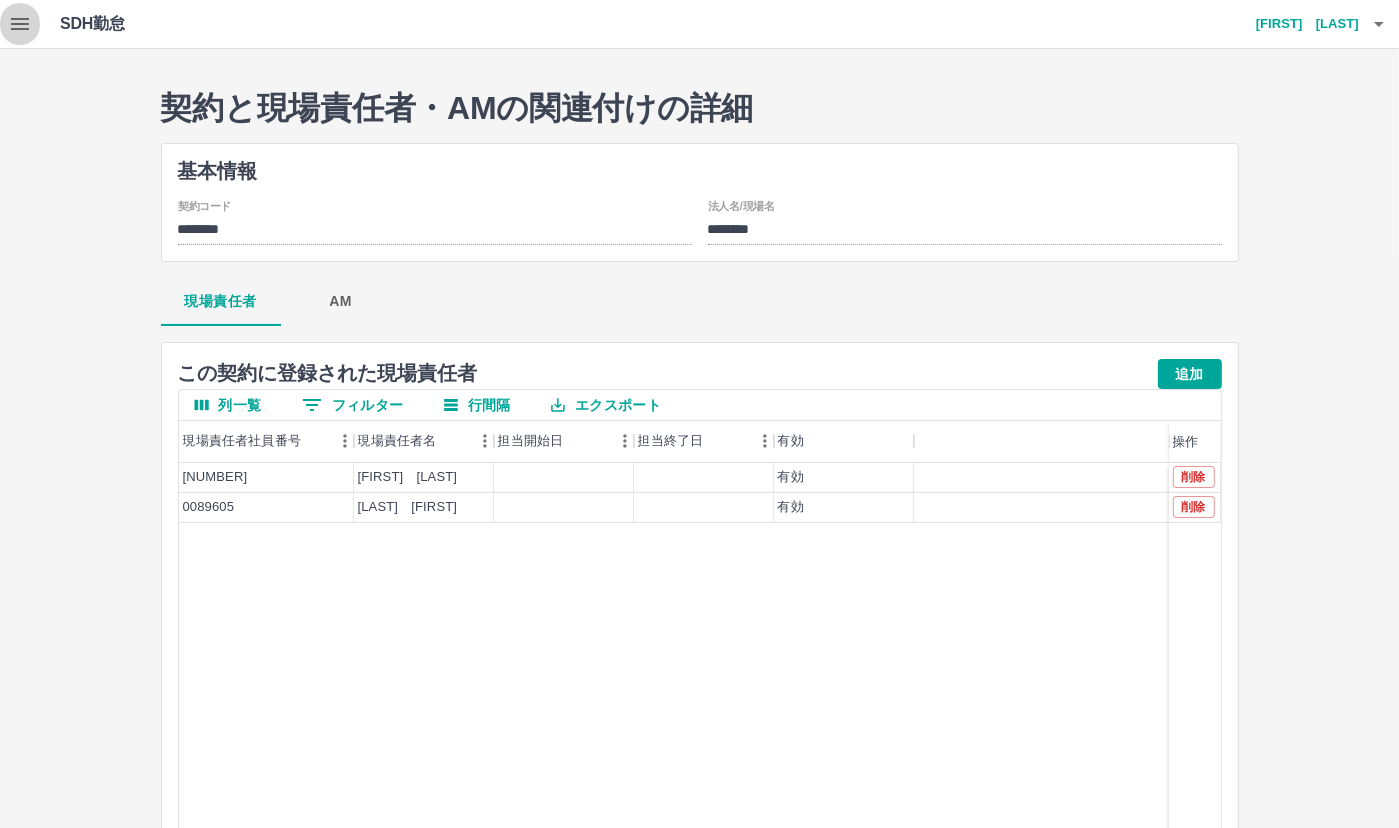 click 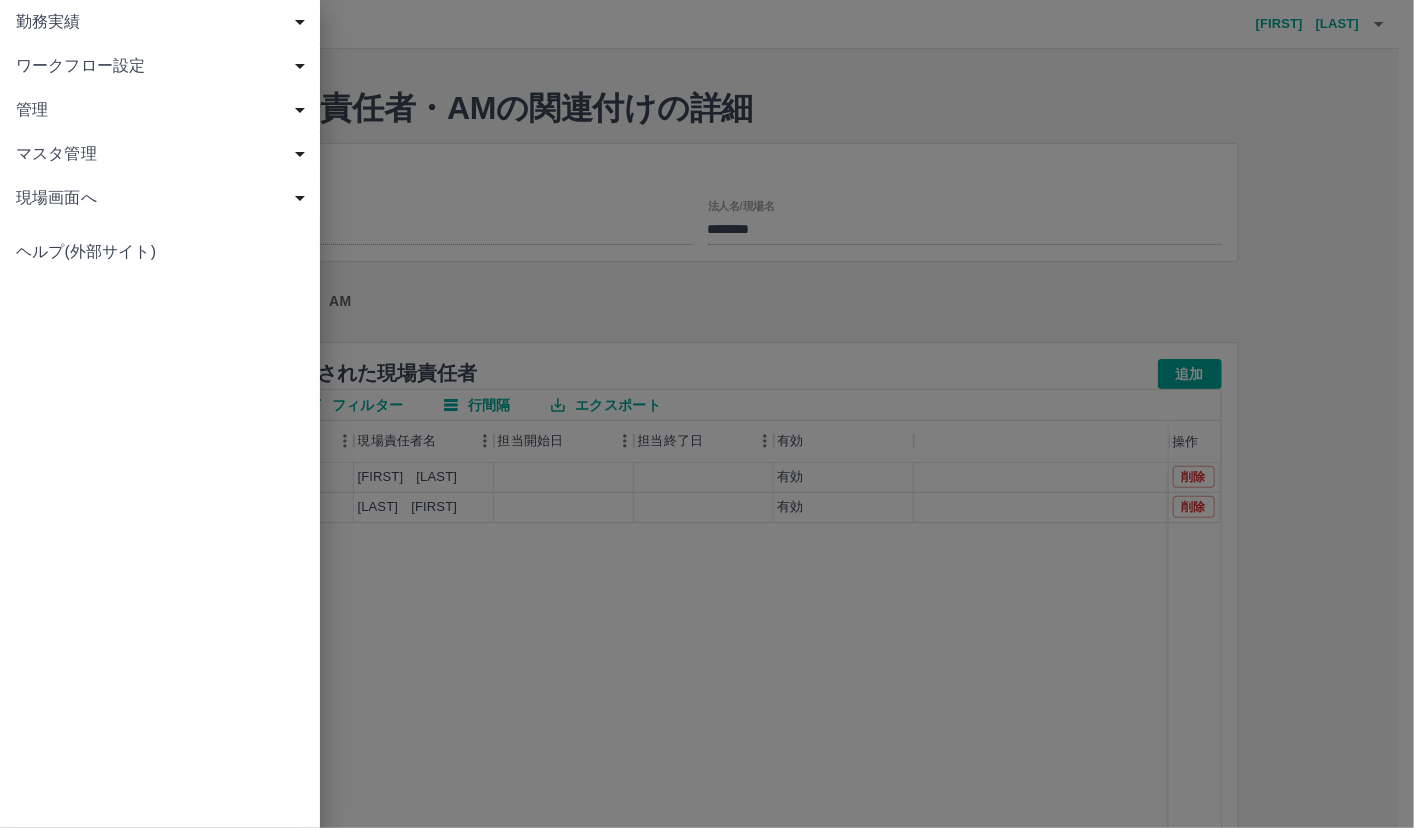 click at bounding box center [707, 414] 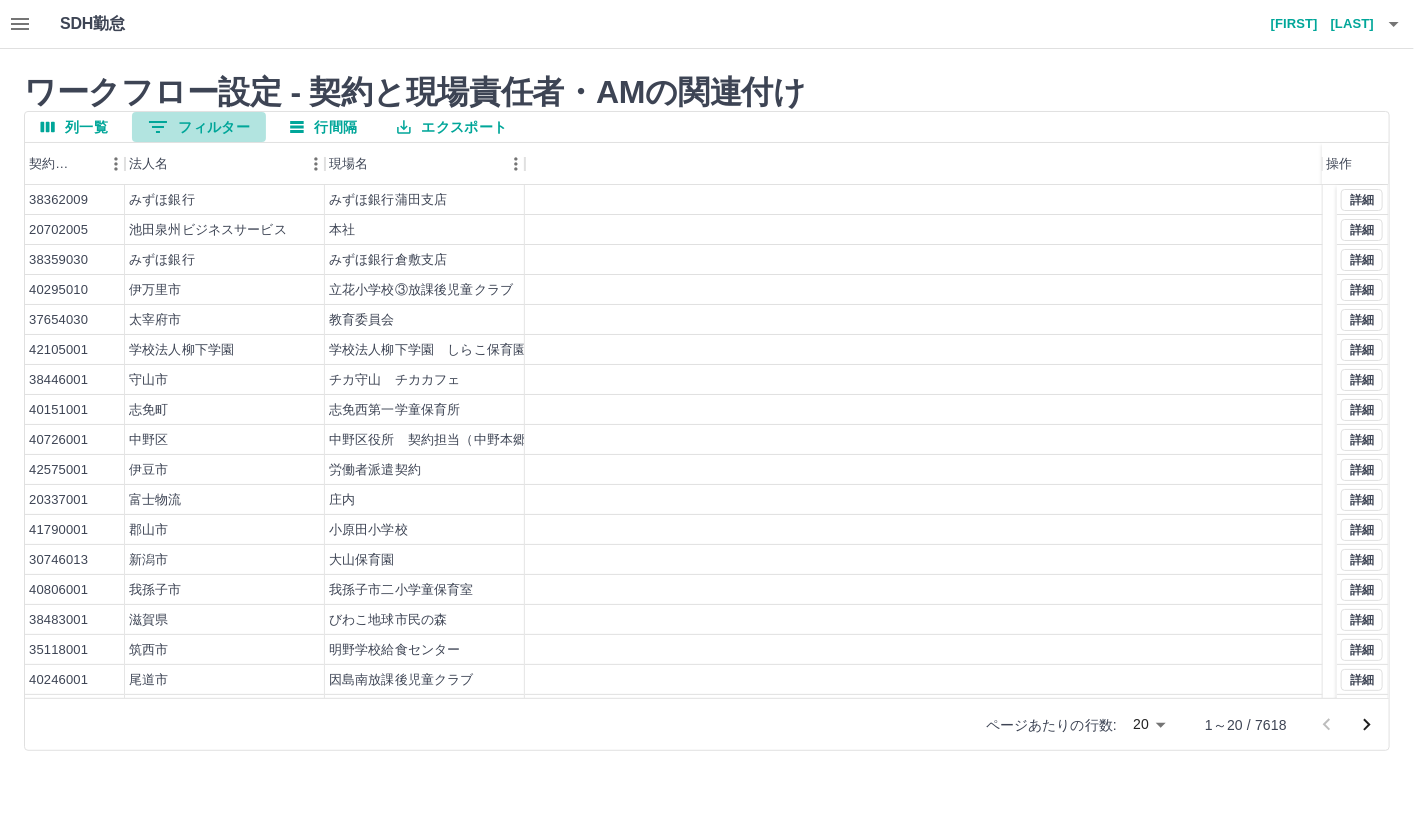 click on "0 フィルター" at bounding box center (199, 127) 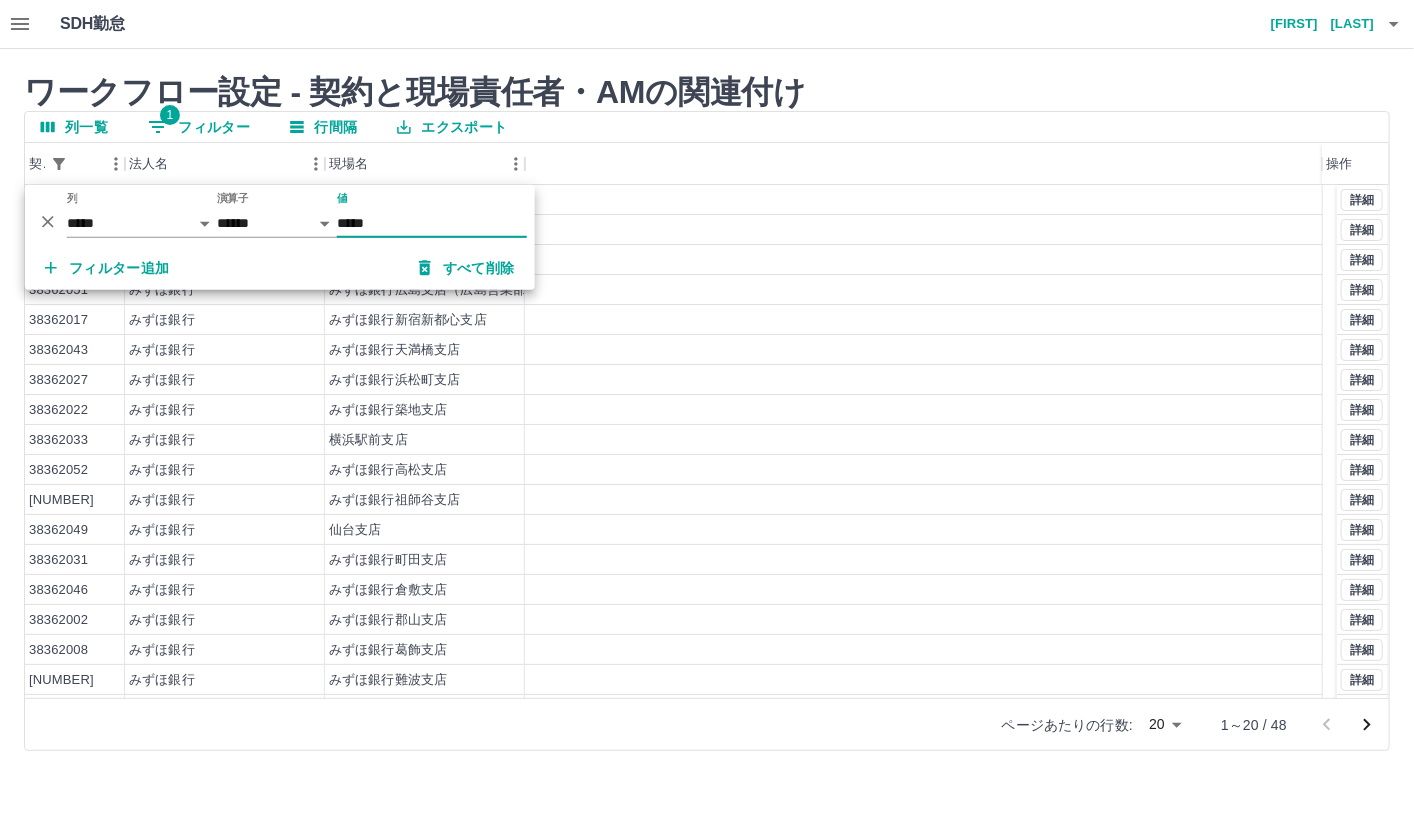 type on "*****" 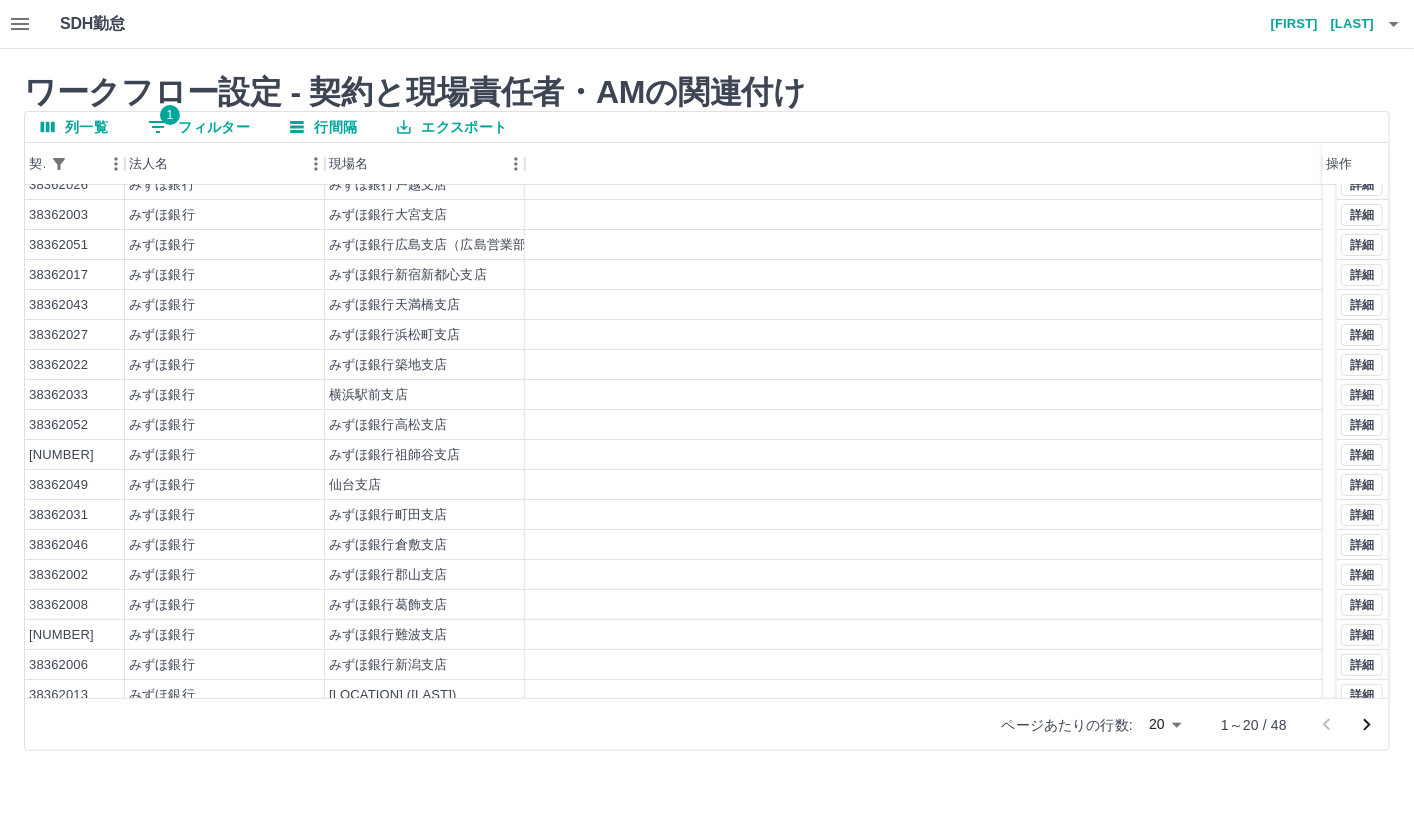 scroll, scrollTop: 86, scrollLeft: 0, axis: vertical 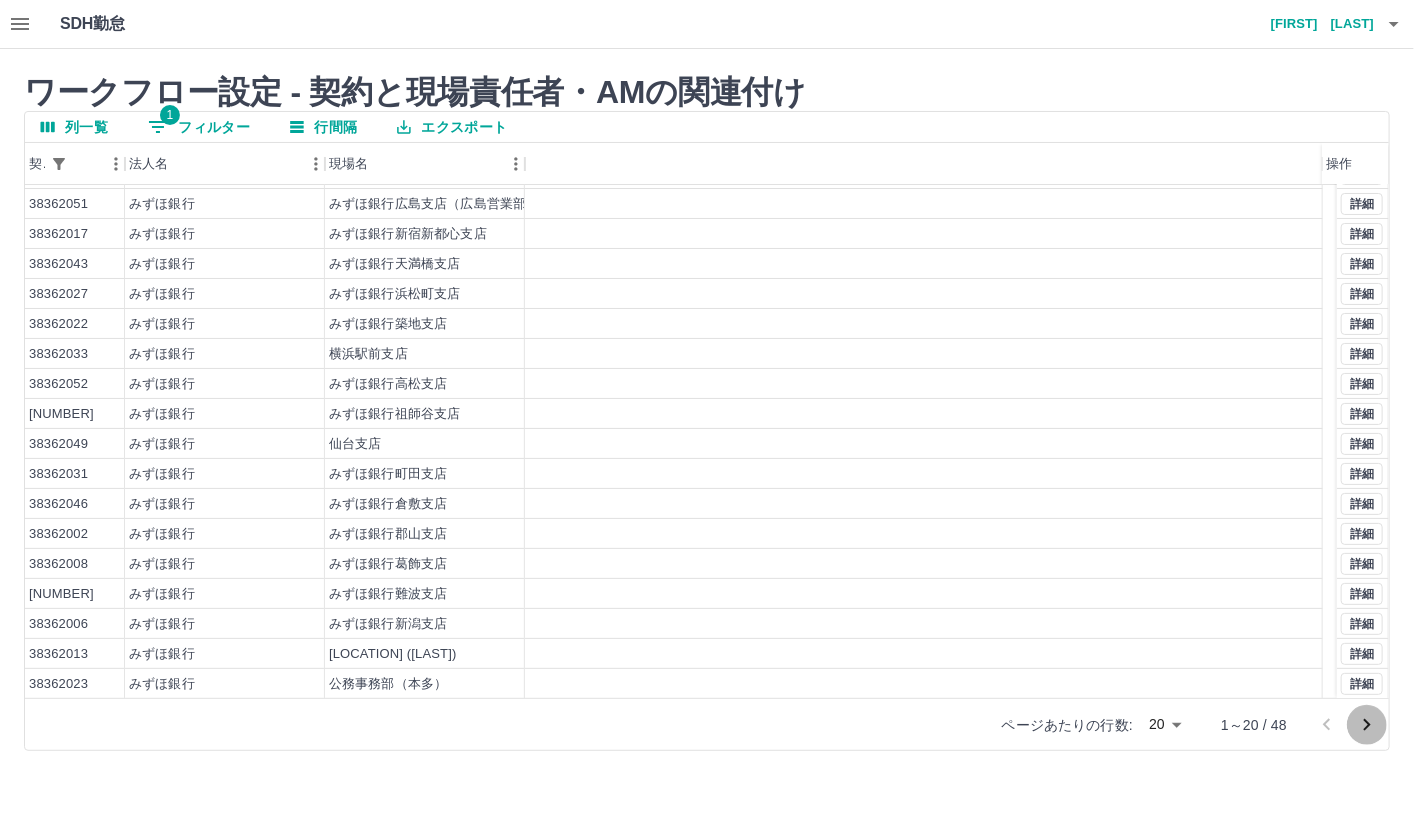 click 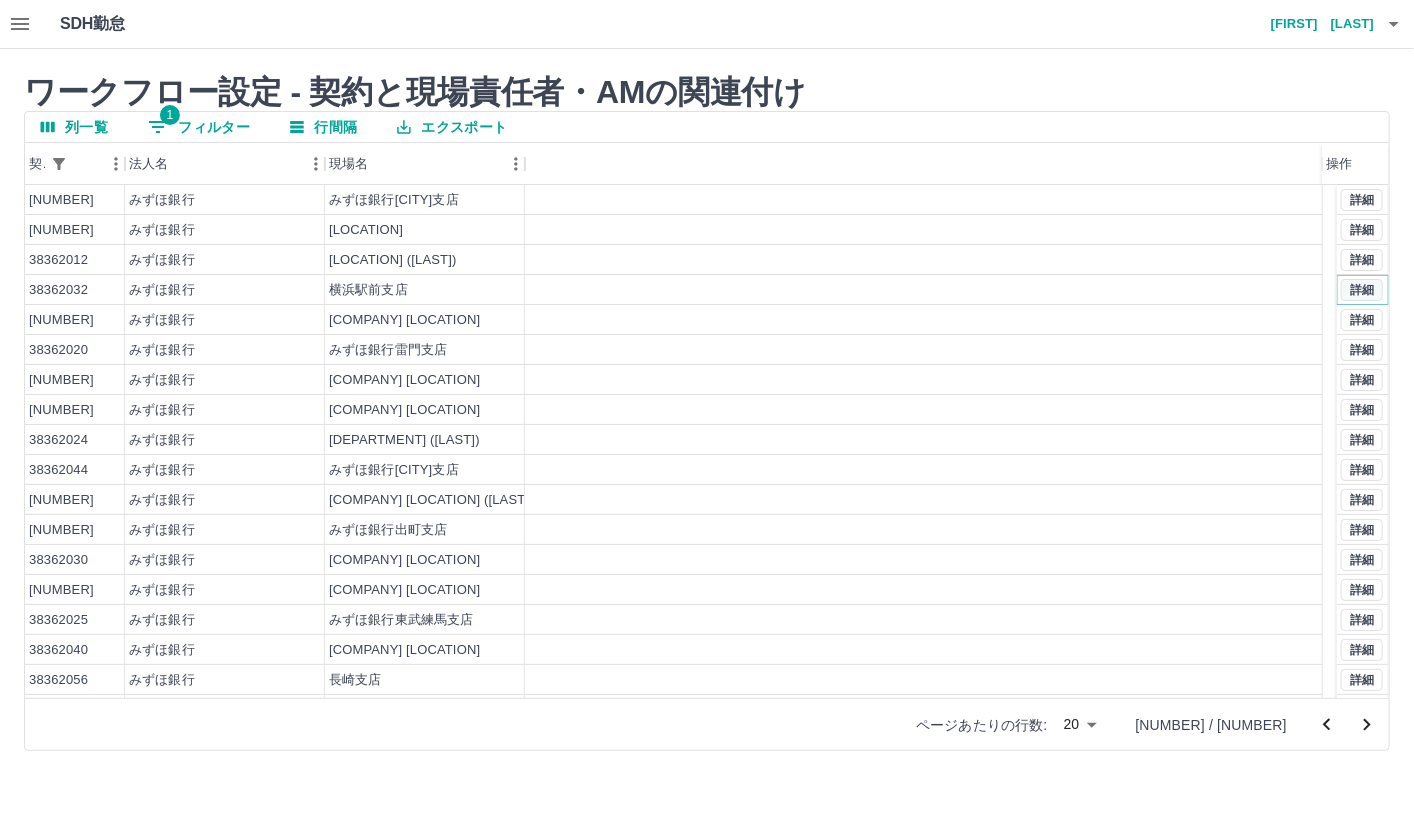 click on "詳細" at bounding box center (1362, 290) 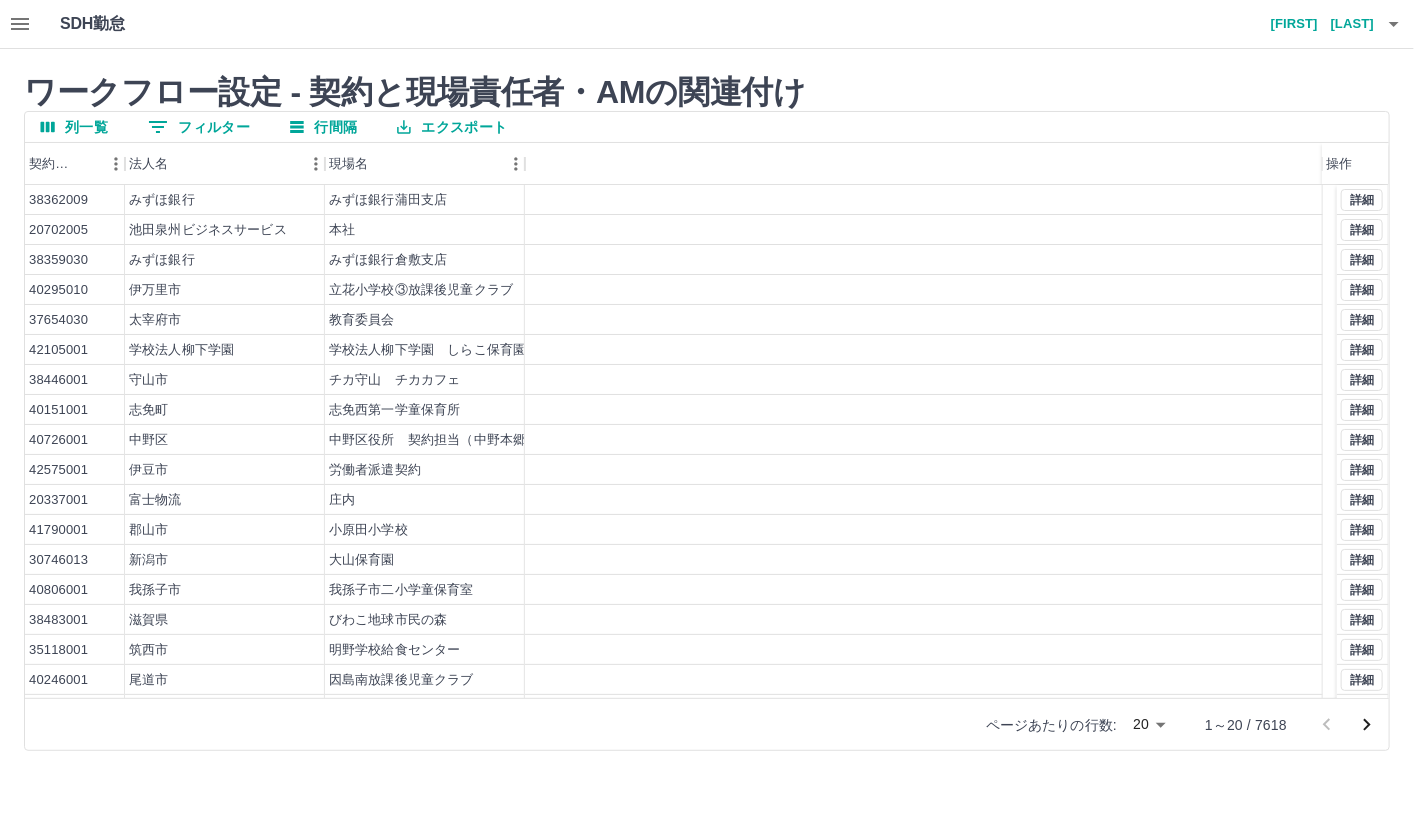 click on "0 フィルター" at bounding box center [199, 127] 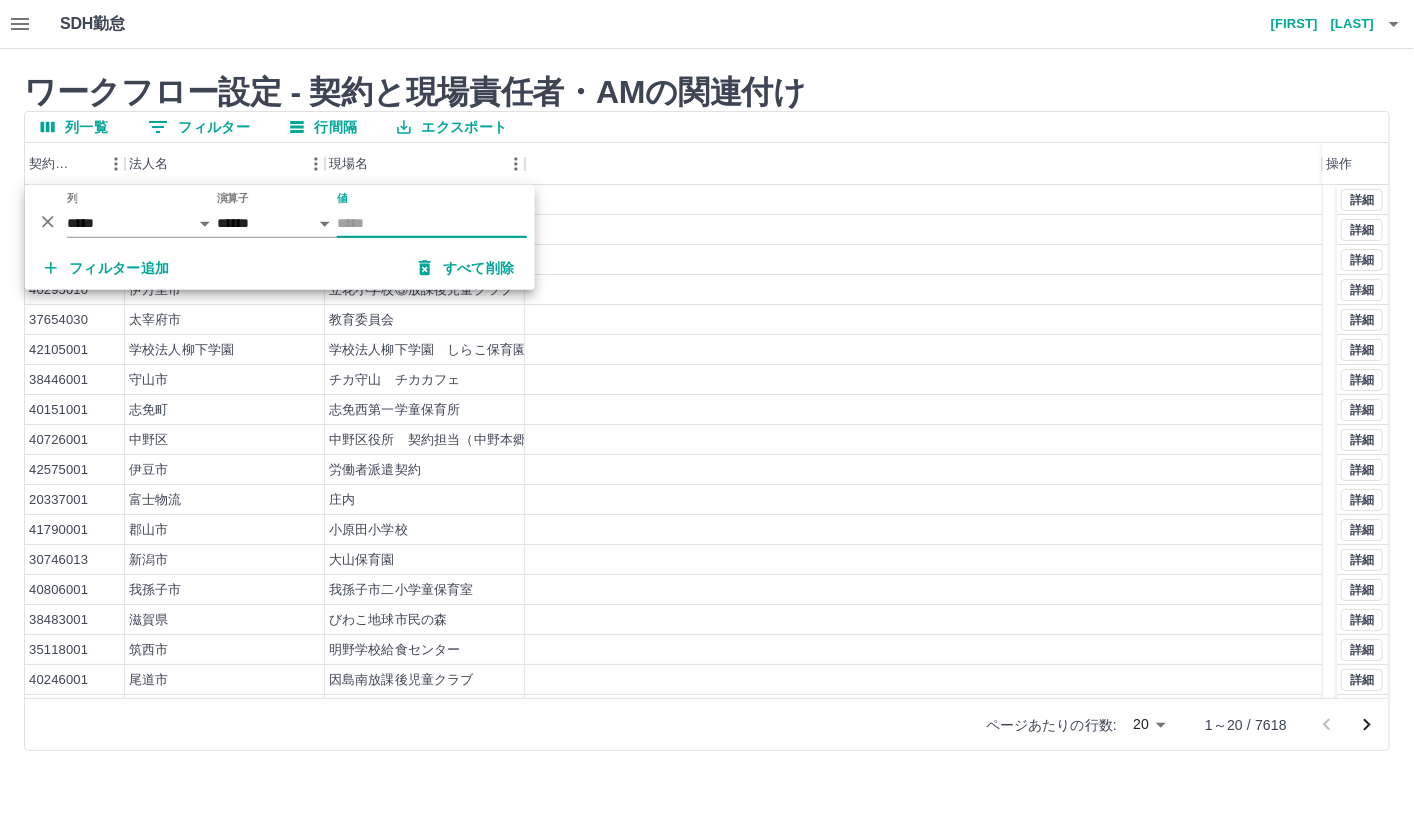 click on "値" at bounding box center (432, 223) 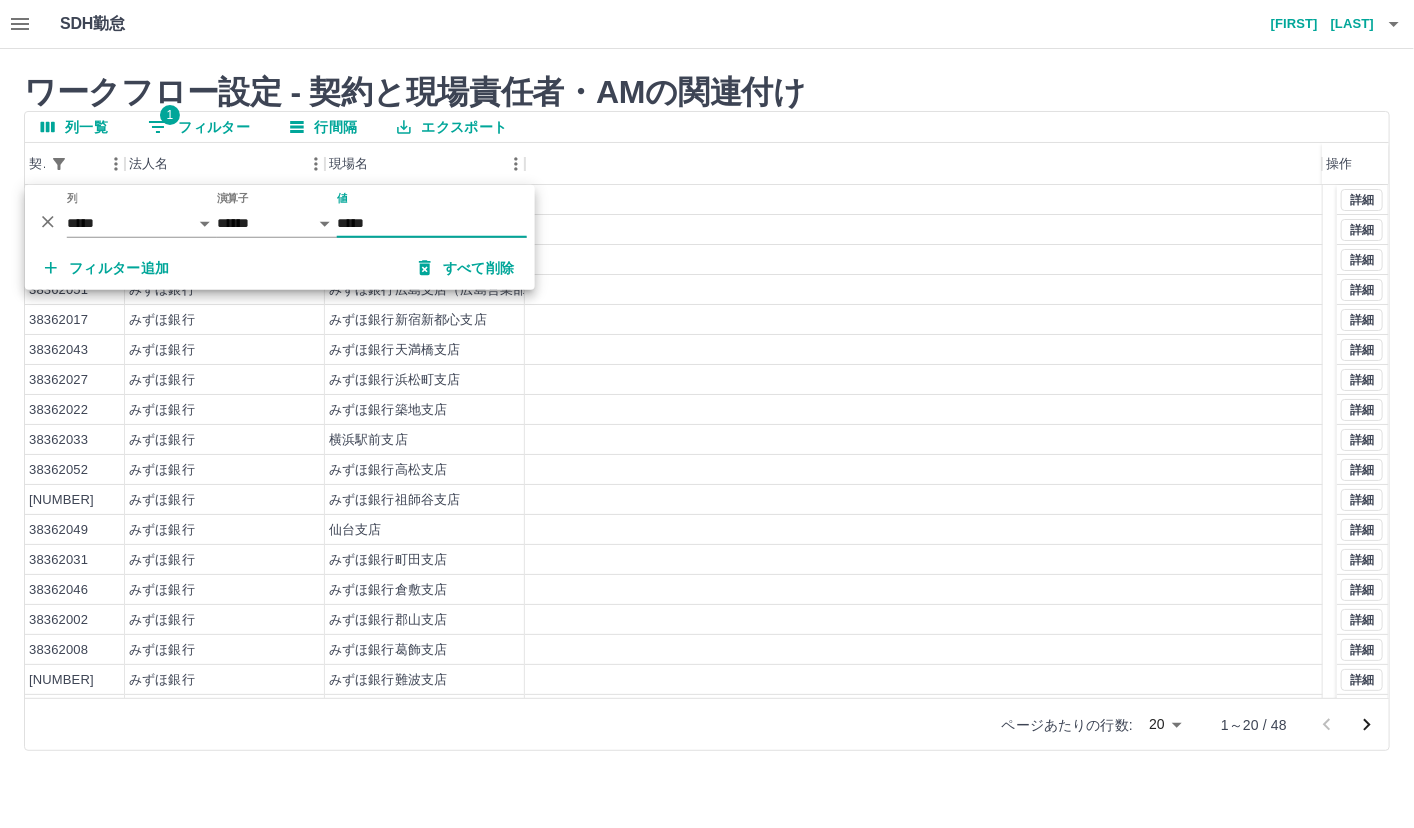 type on "*****" 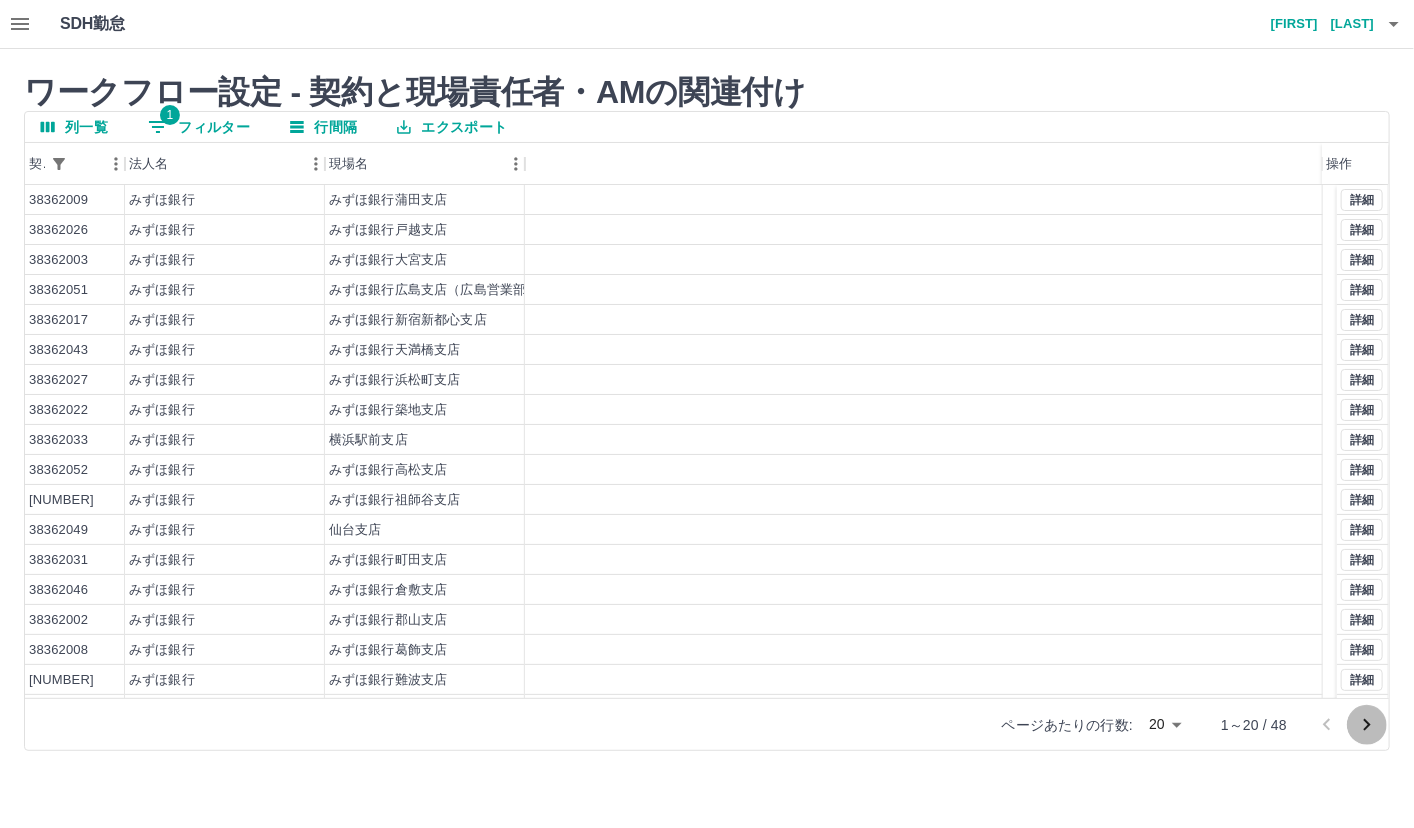 click 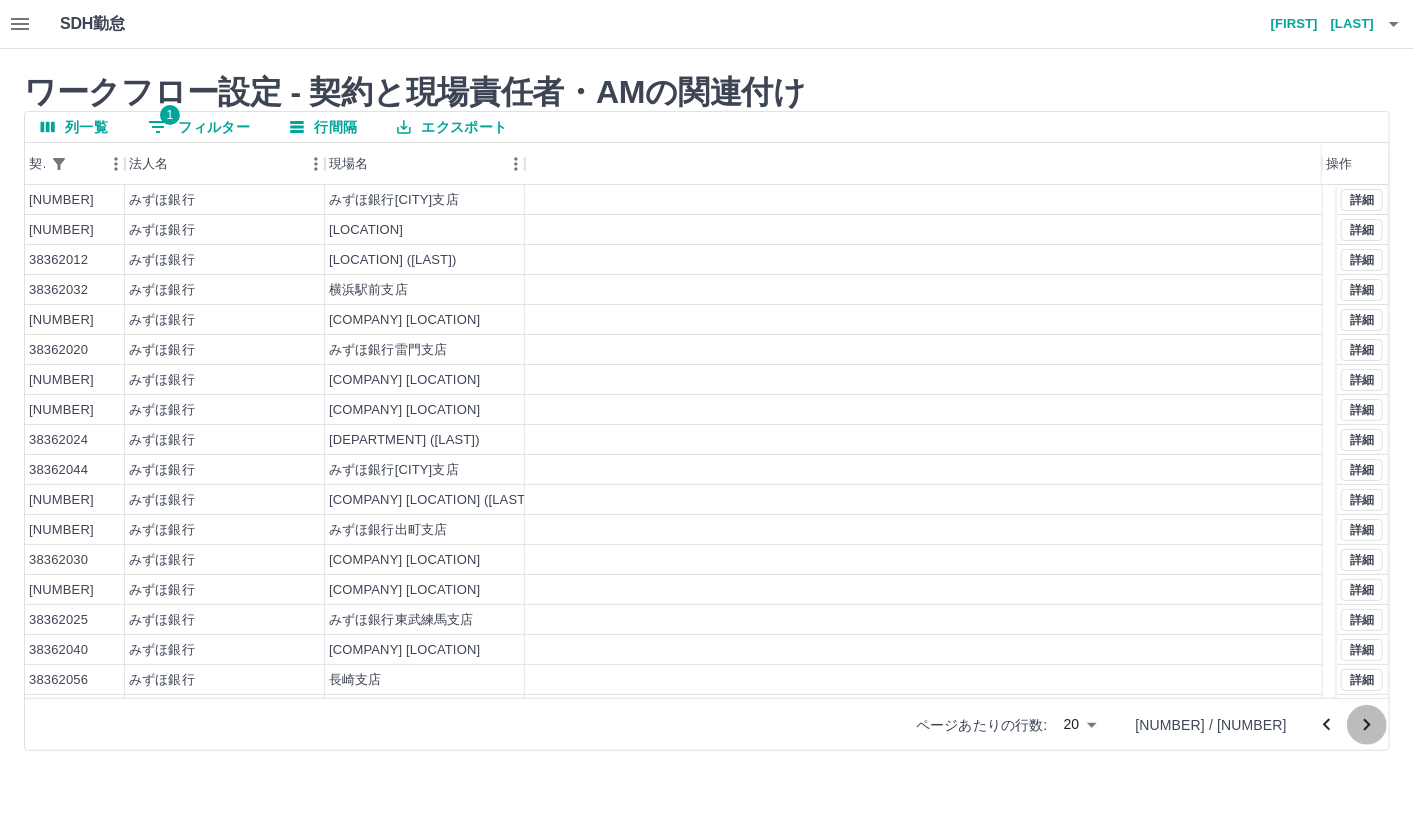 click 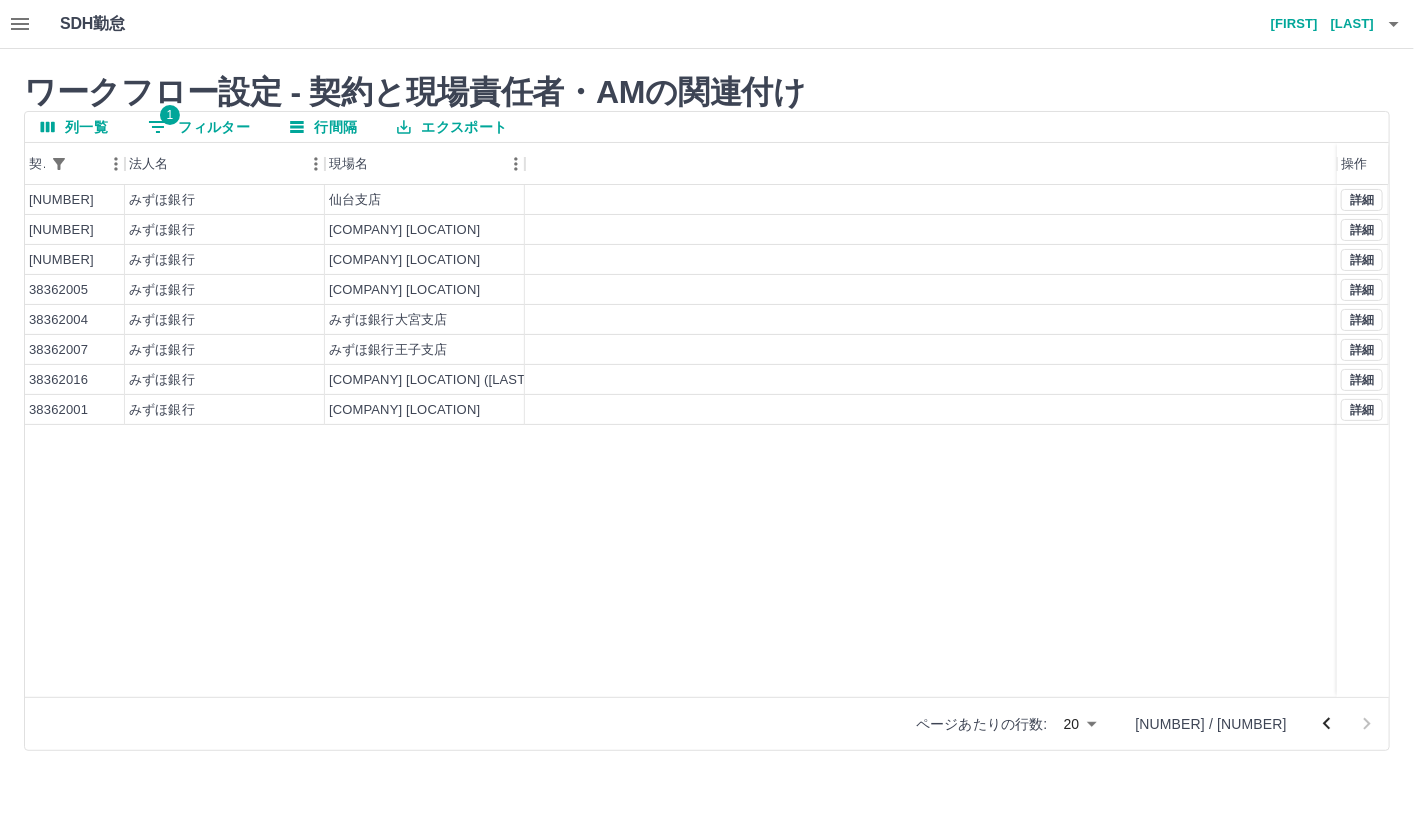 click 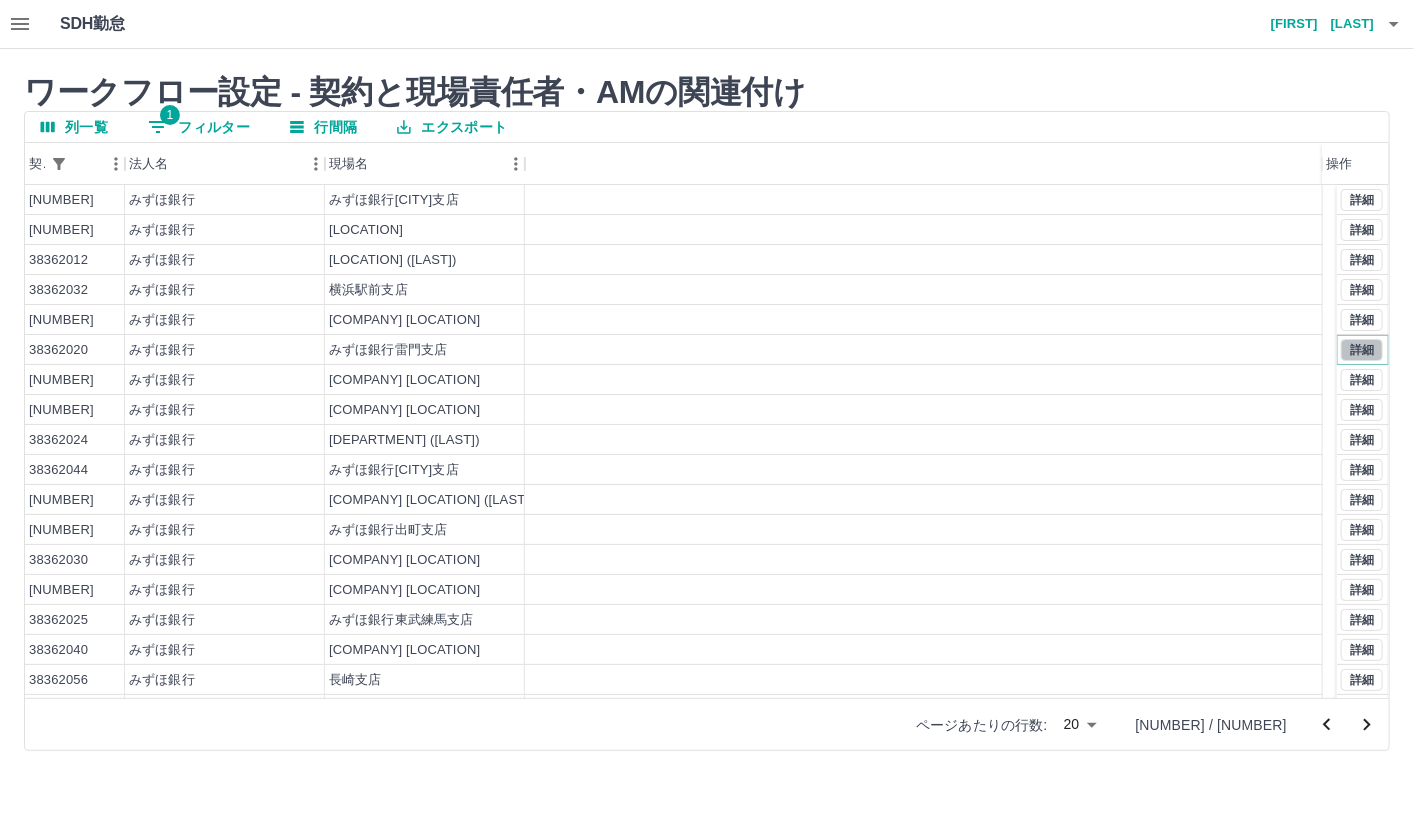 click on "詳細" at bounding box center [1362, 350] 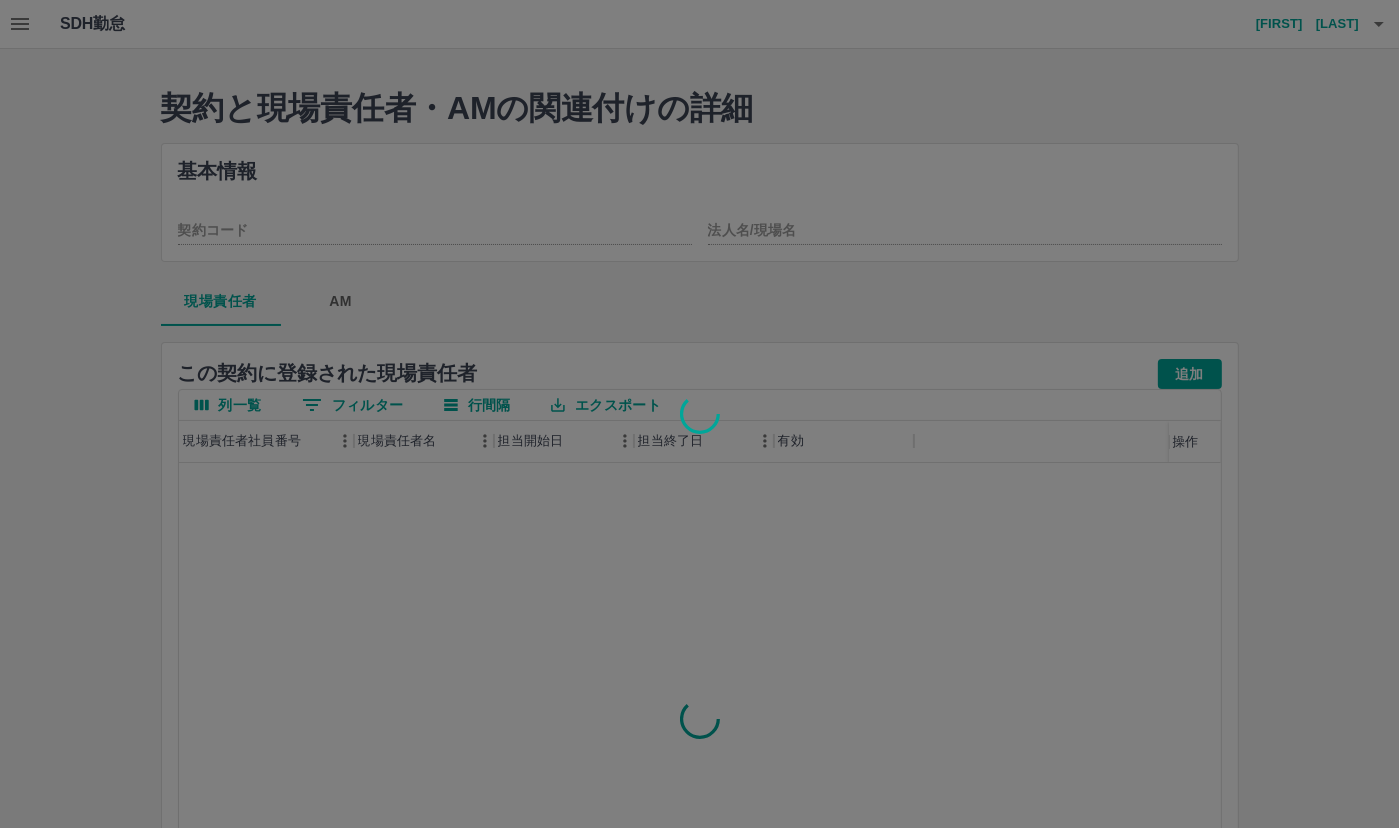type on "********" 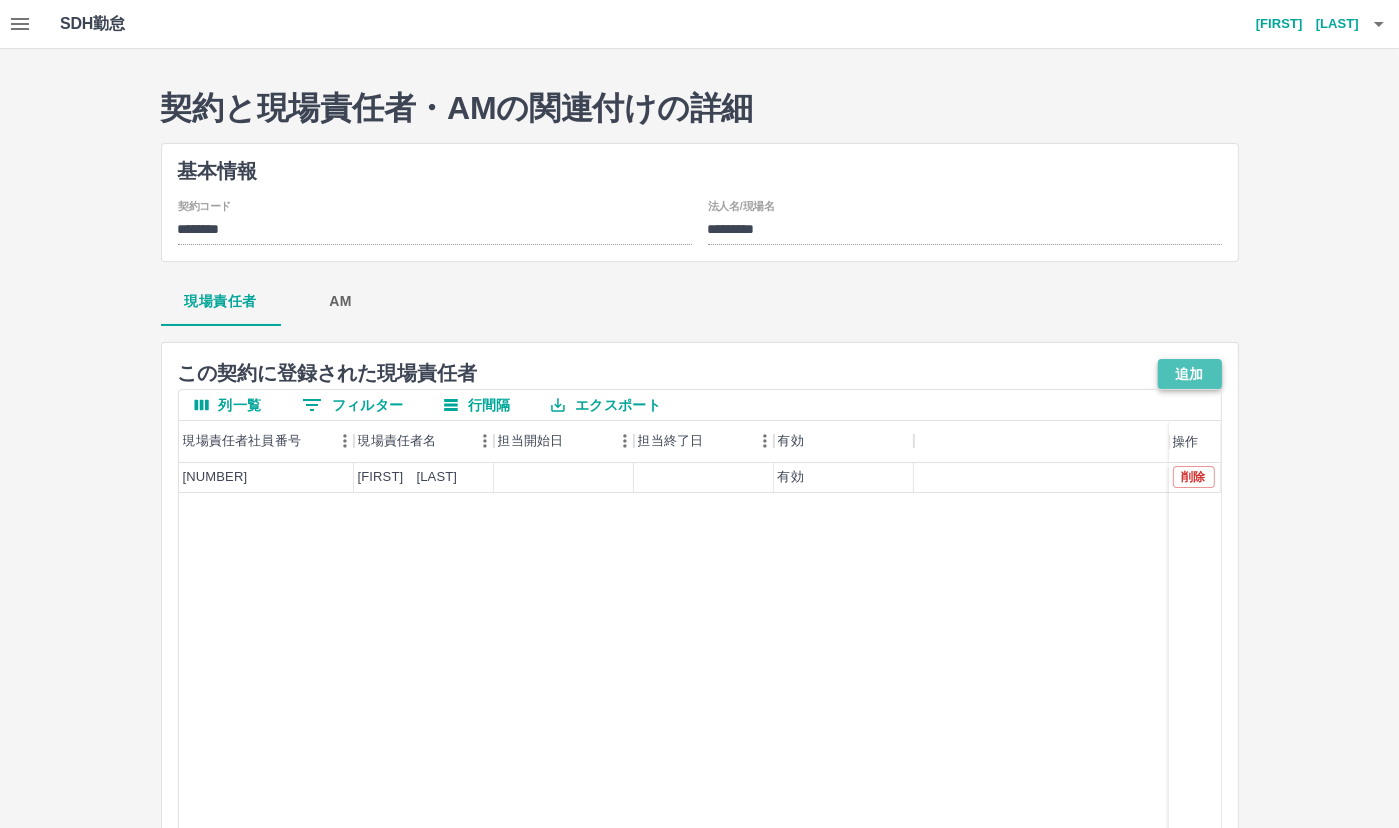 click on "追加" at bounding box center [1190, 374] 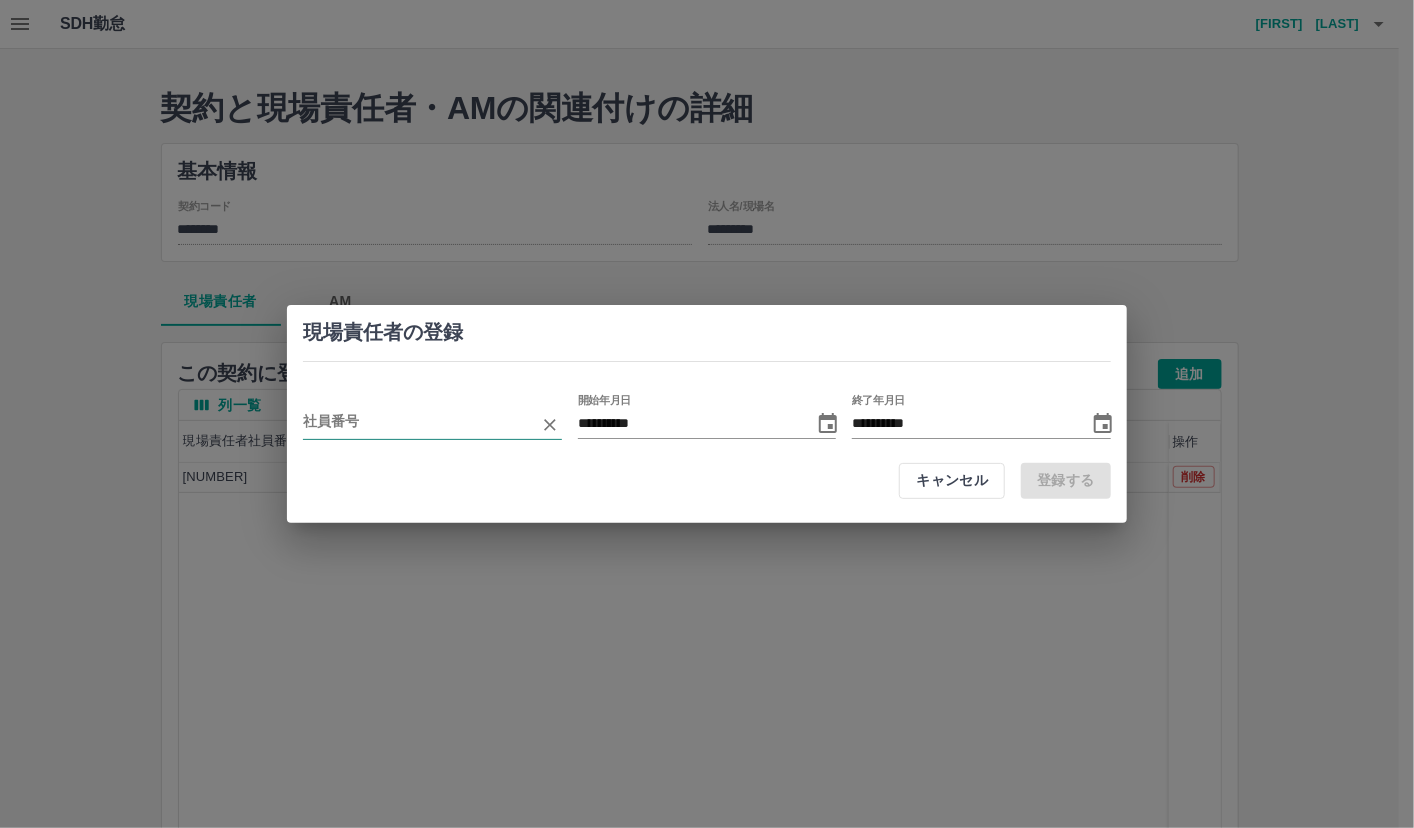 click at bounding box center (417, 424) 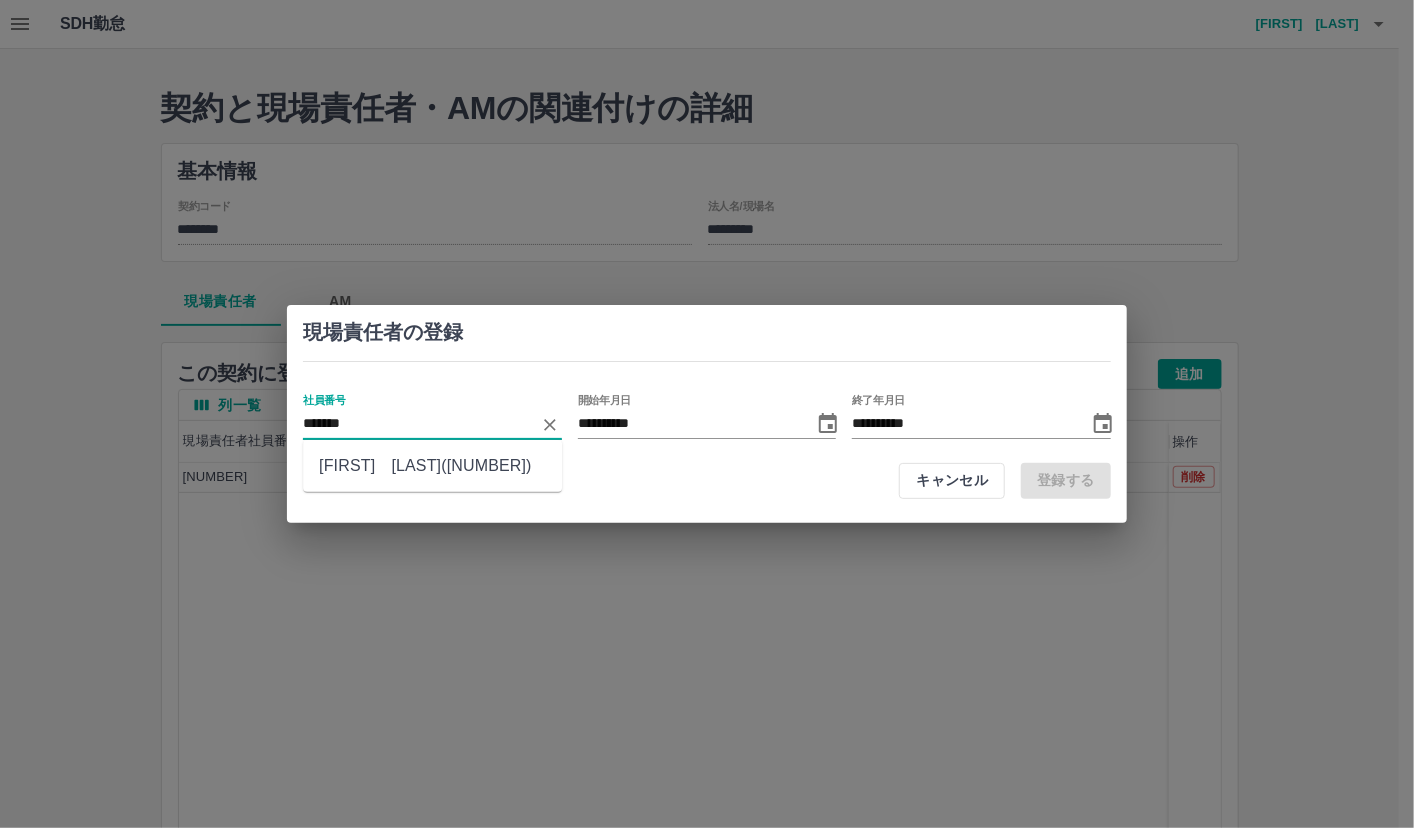 click on "[FIRST]　[LAST]([NUMBER])" at bounding box center (432, 466) 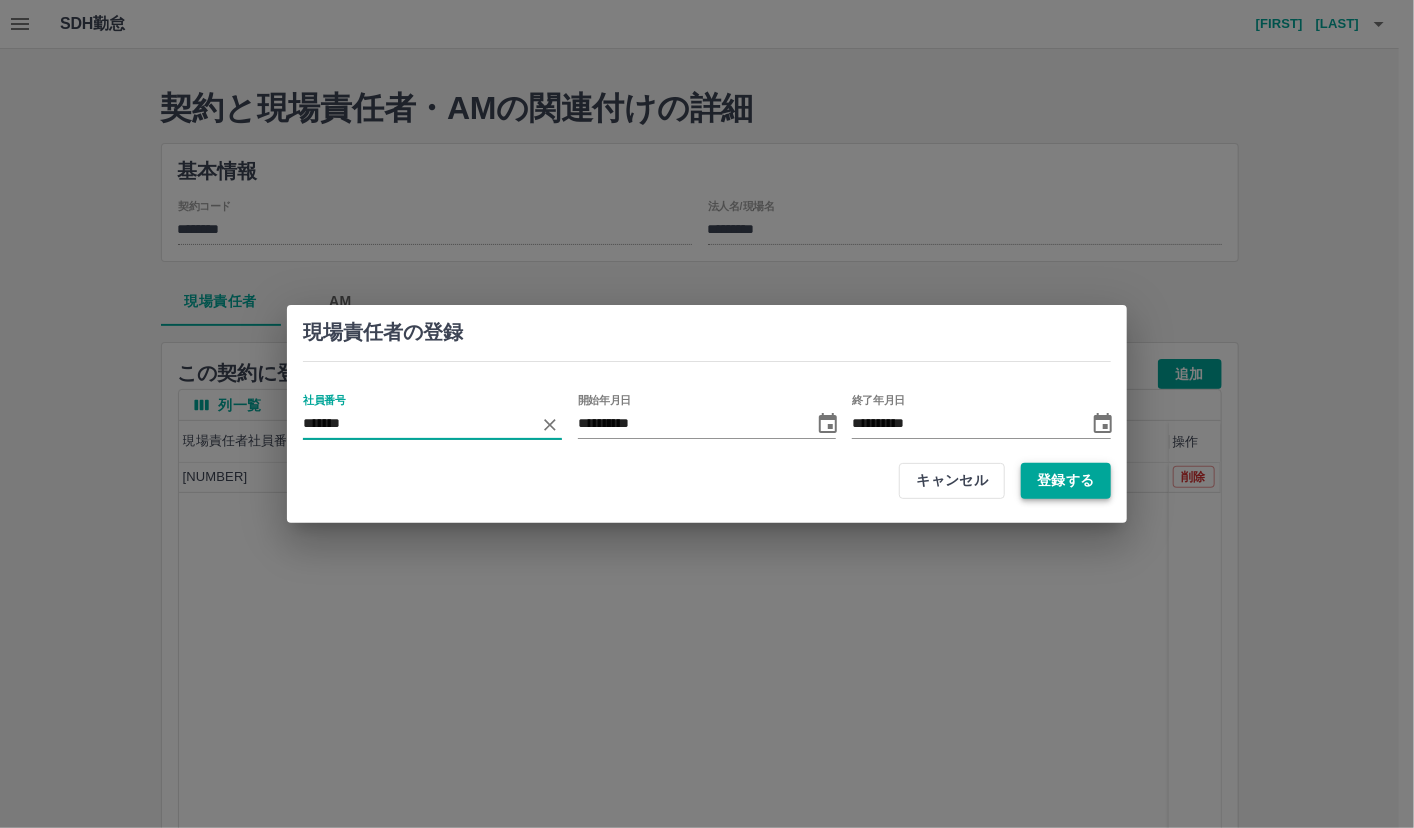 type on "*******" 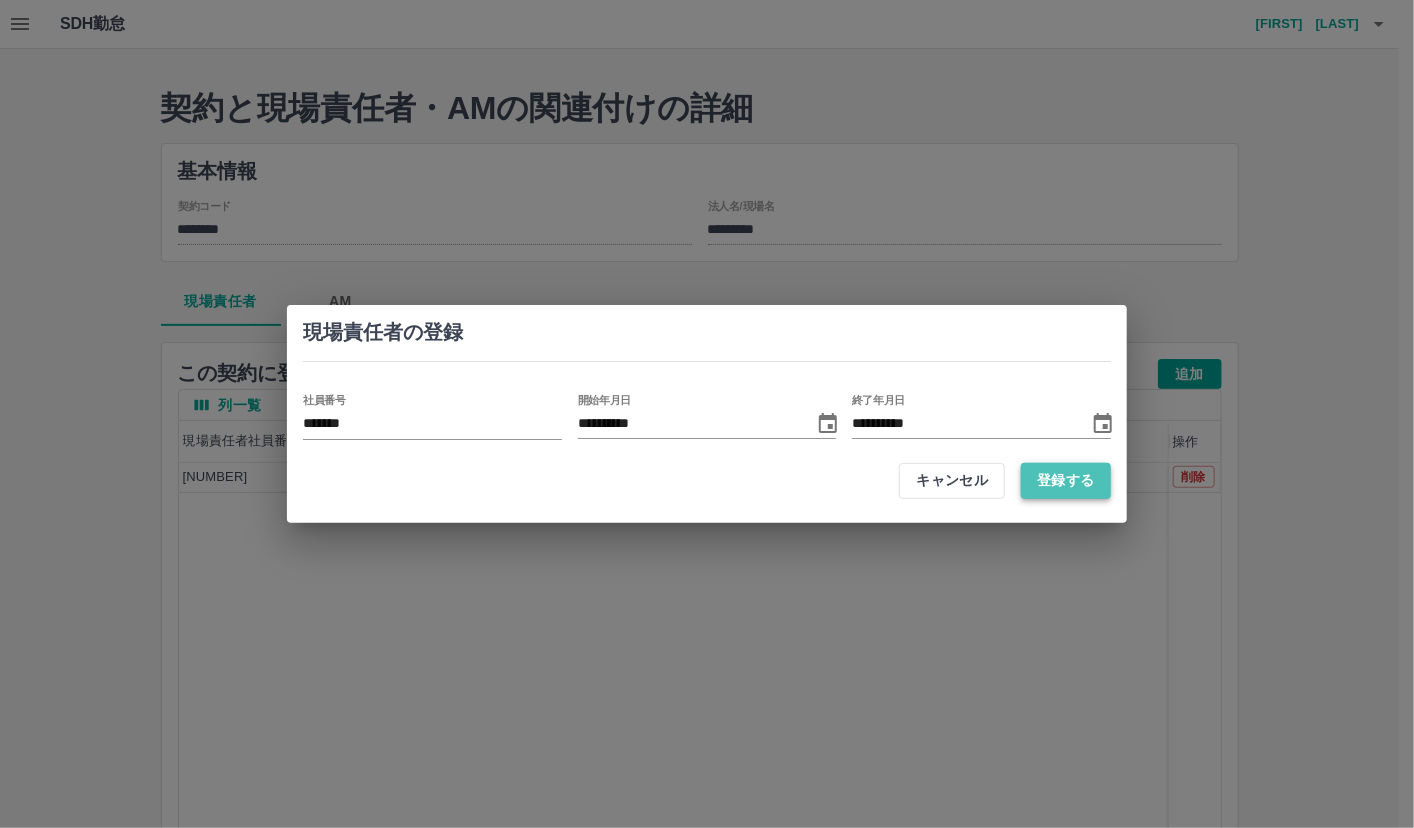 click on "登録する" at bounding box center [1066, 481] 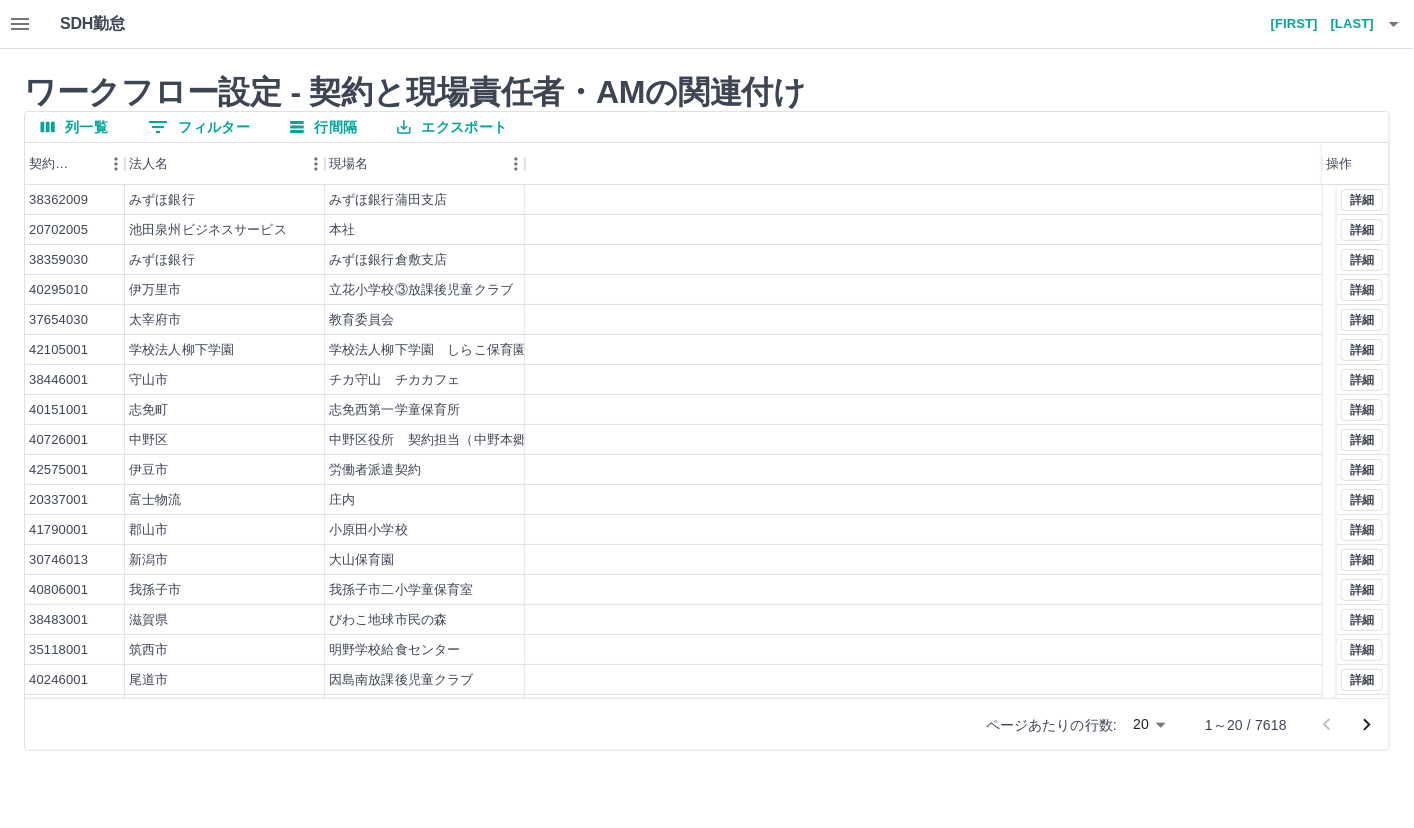 click on "0 フィルター" at bounding box center (199, 127) 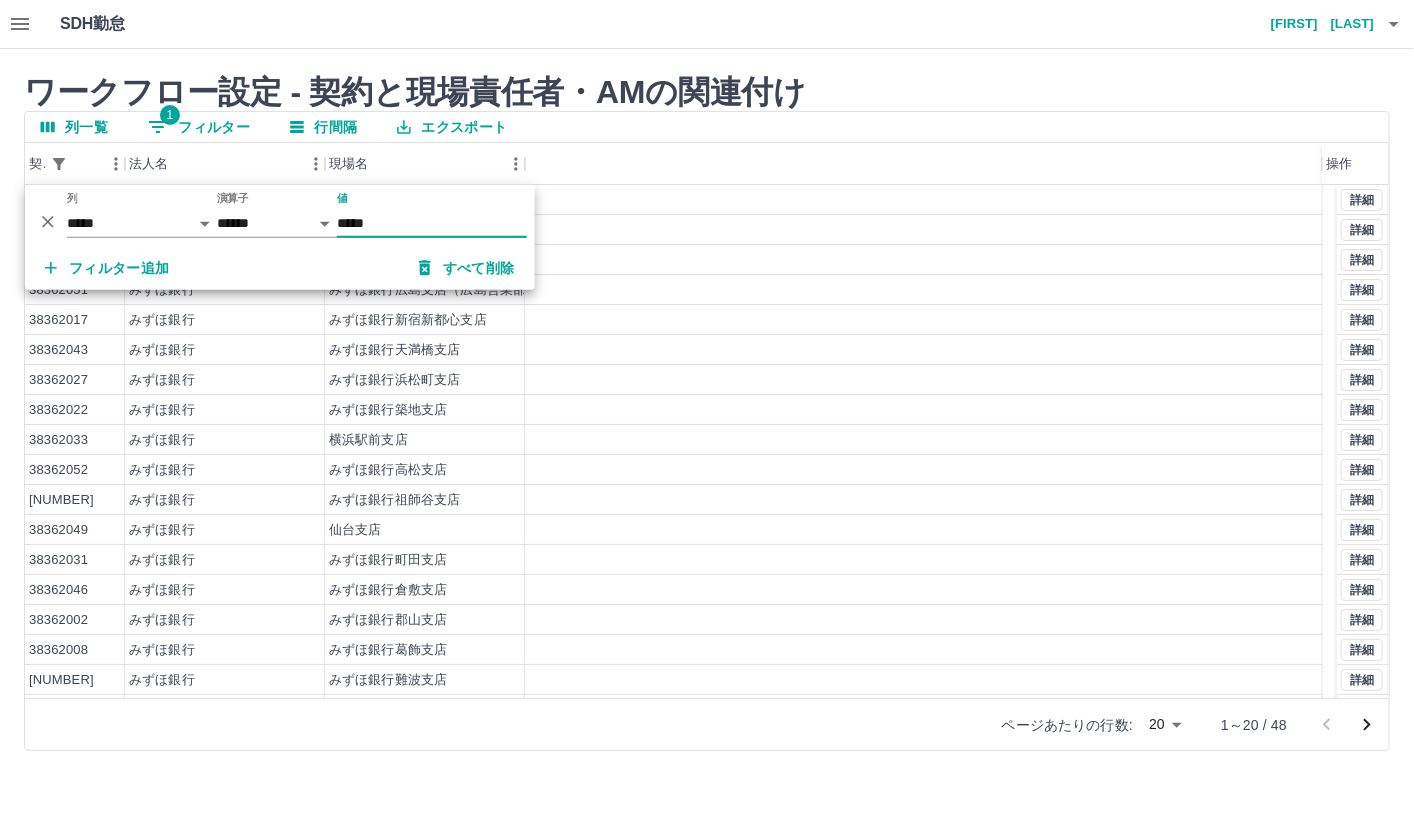 type on "*****" 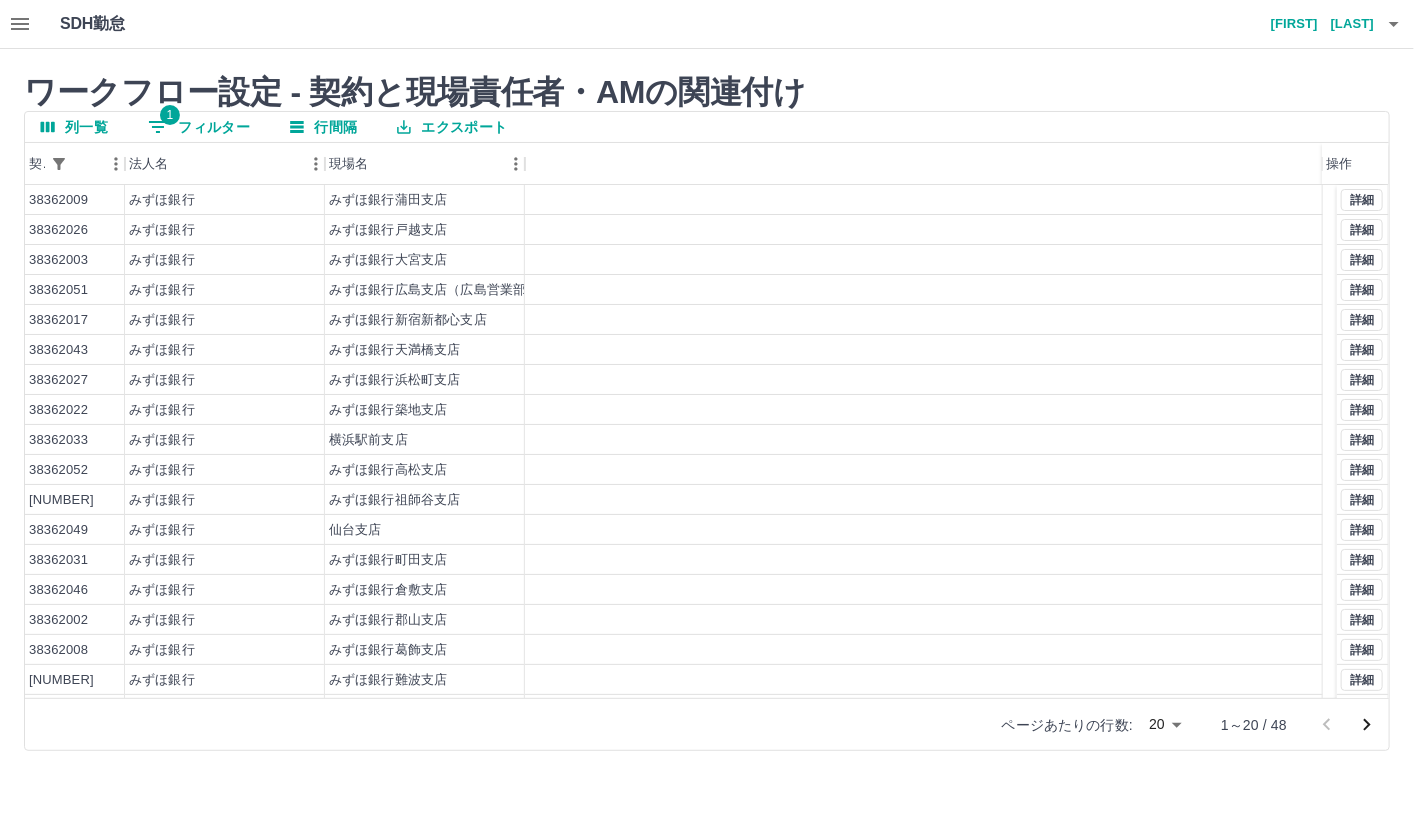 click 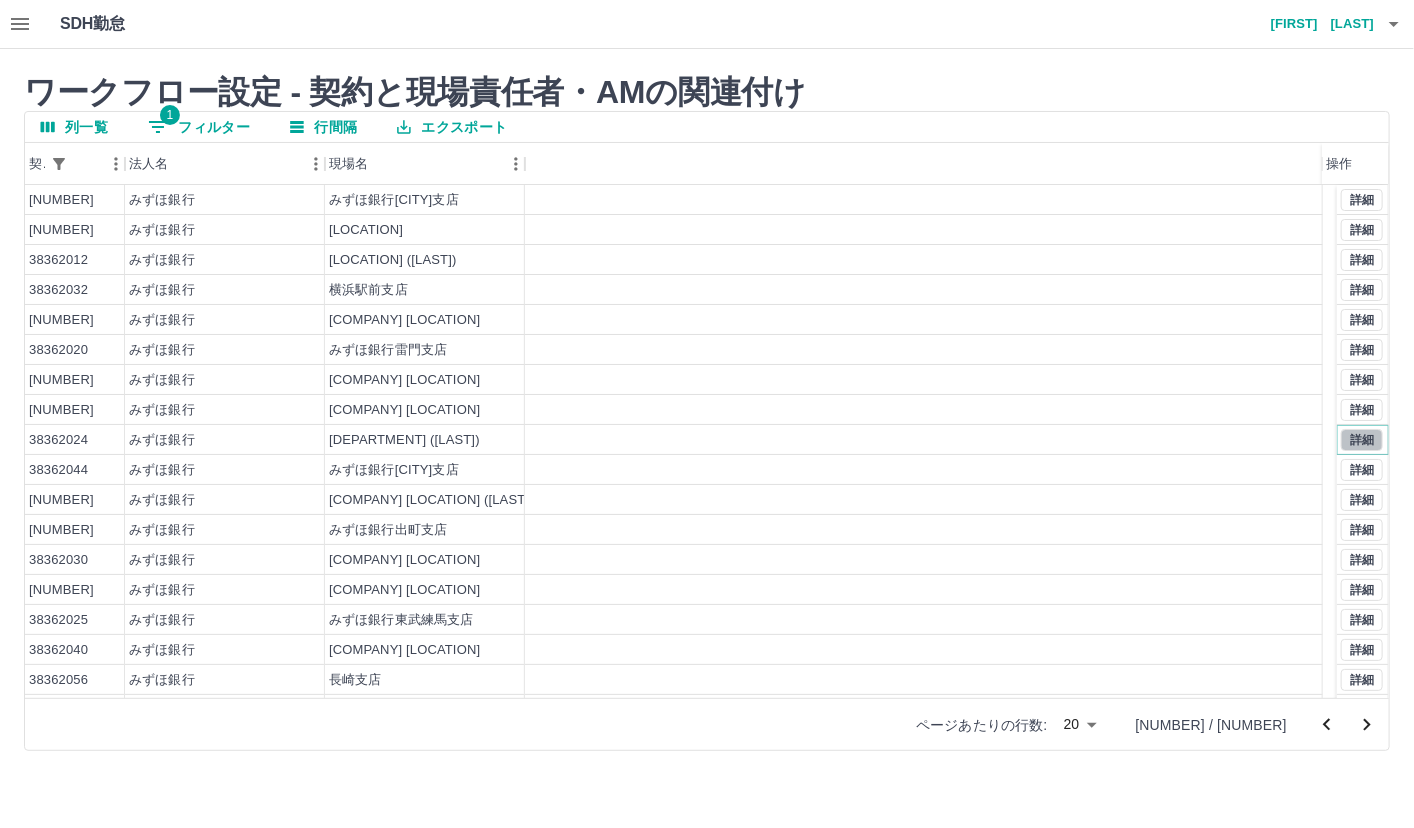 click on "詳細" at bounding box center [1362, 440] 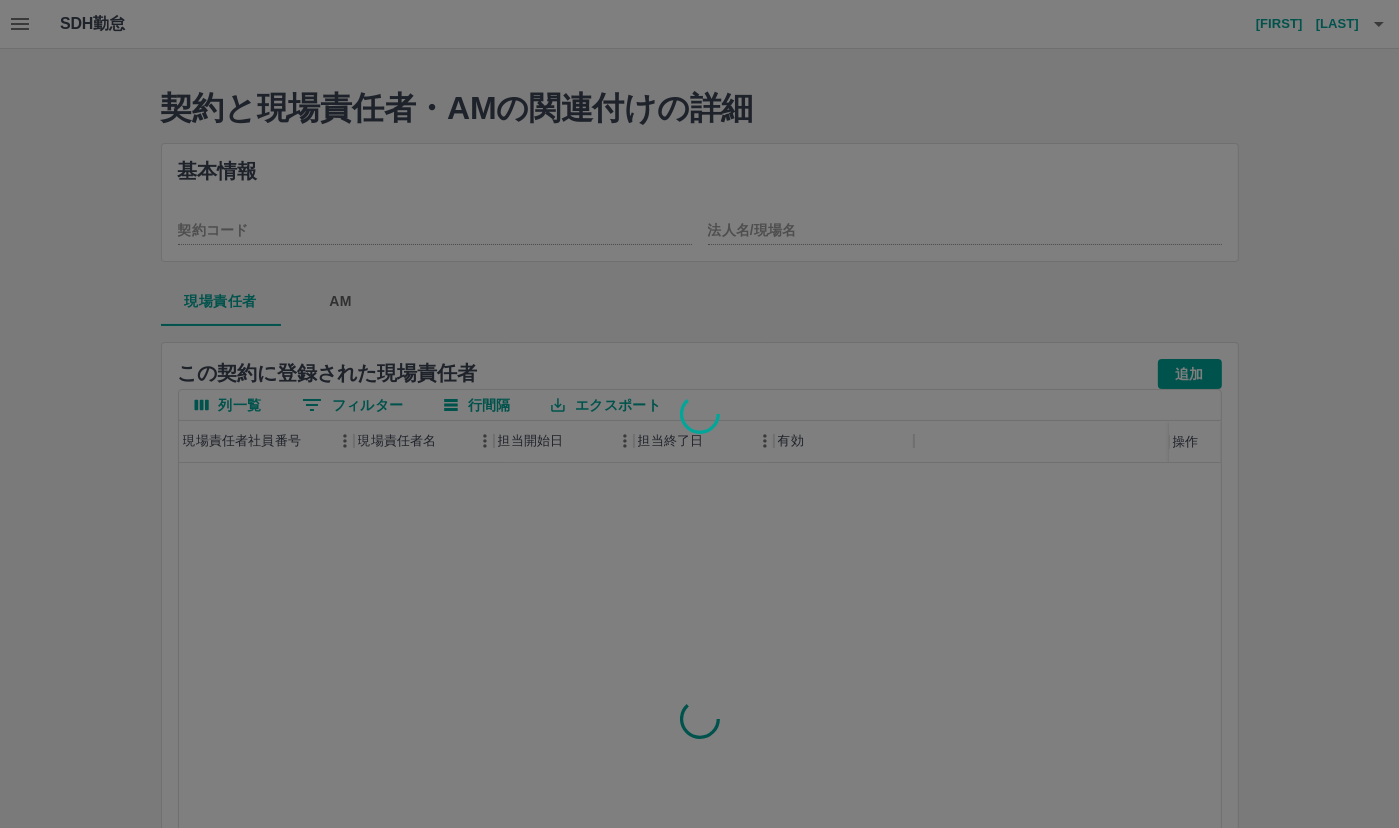 type on "********" 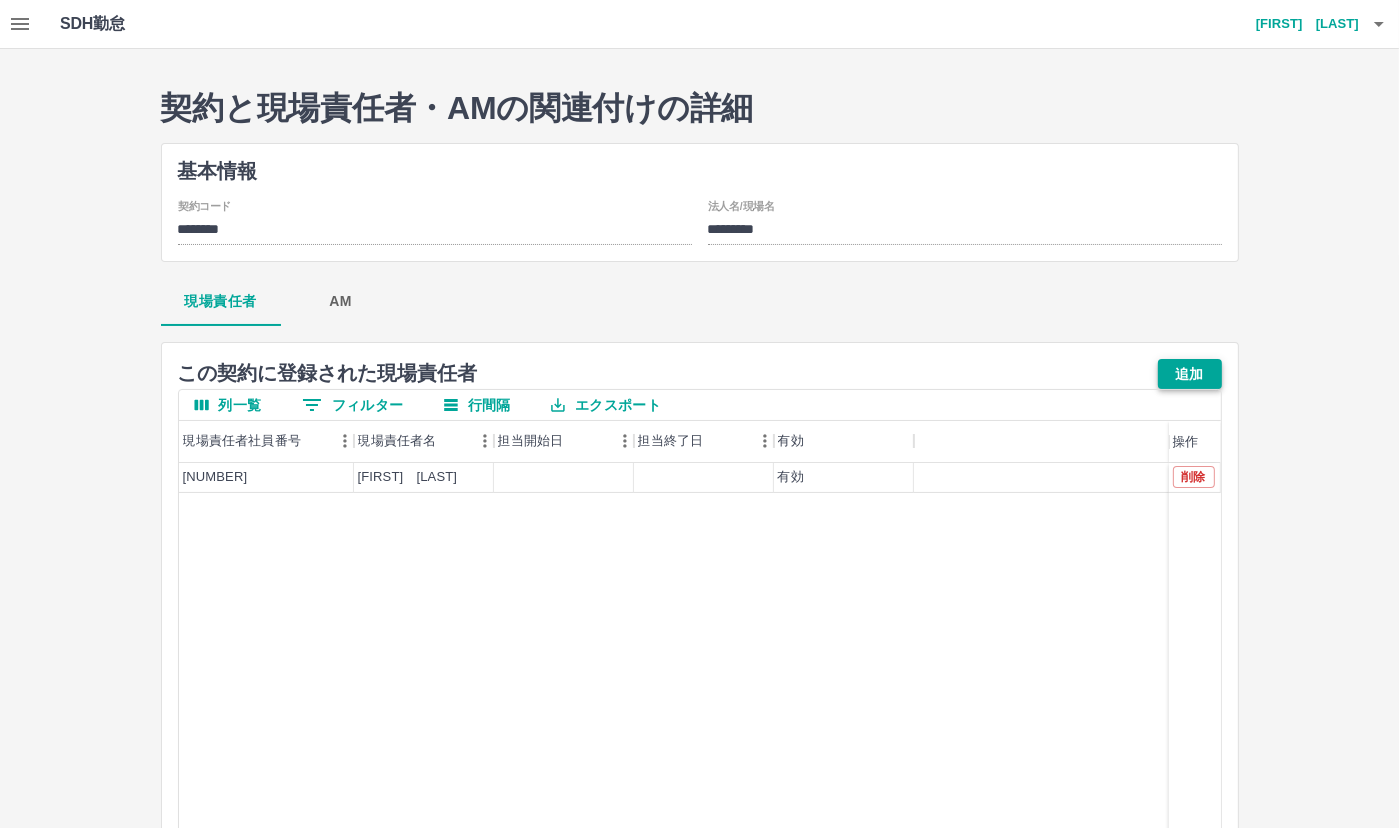 click on "追加" at bounding box center [1190, 374] 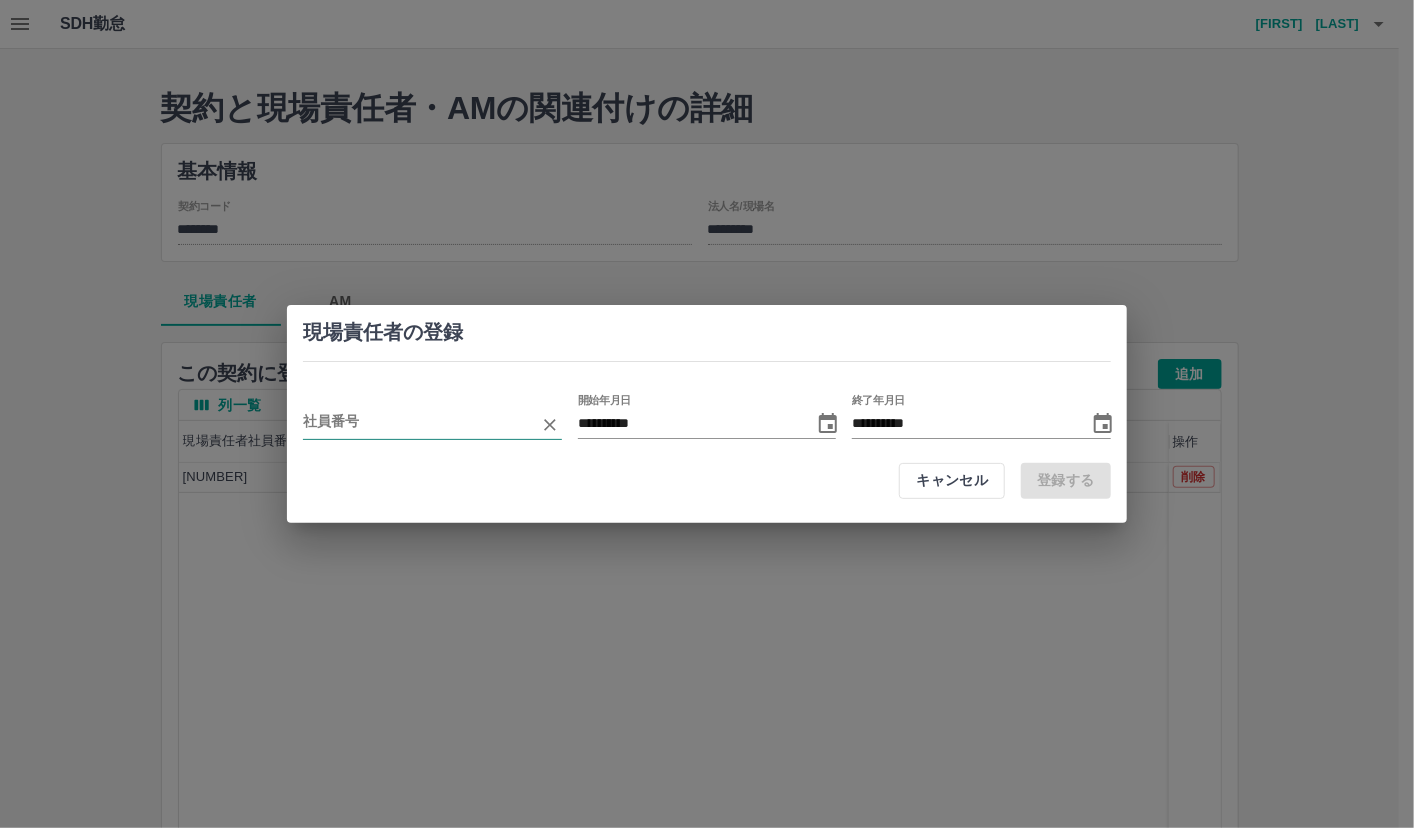 click at bounding box center (417, 424) 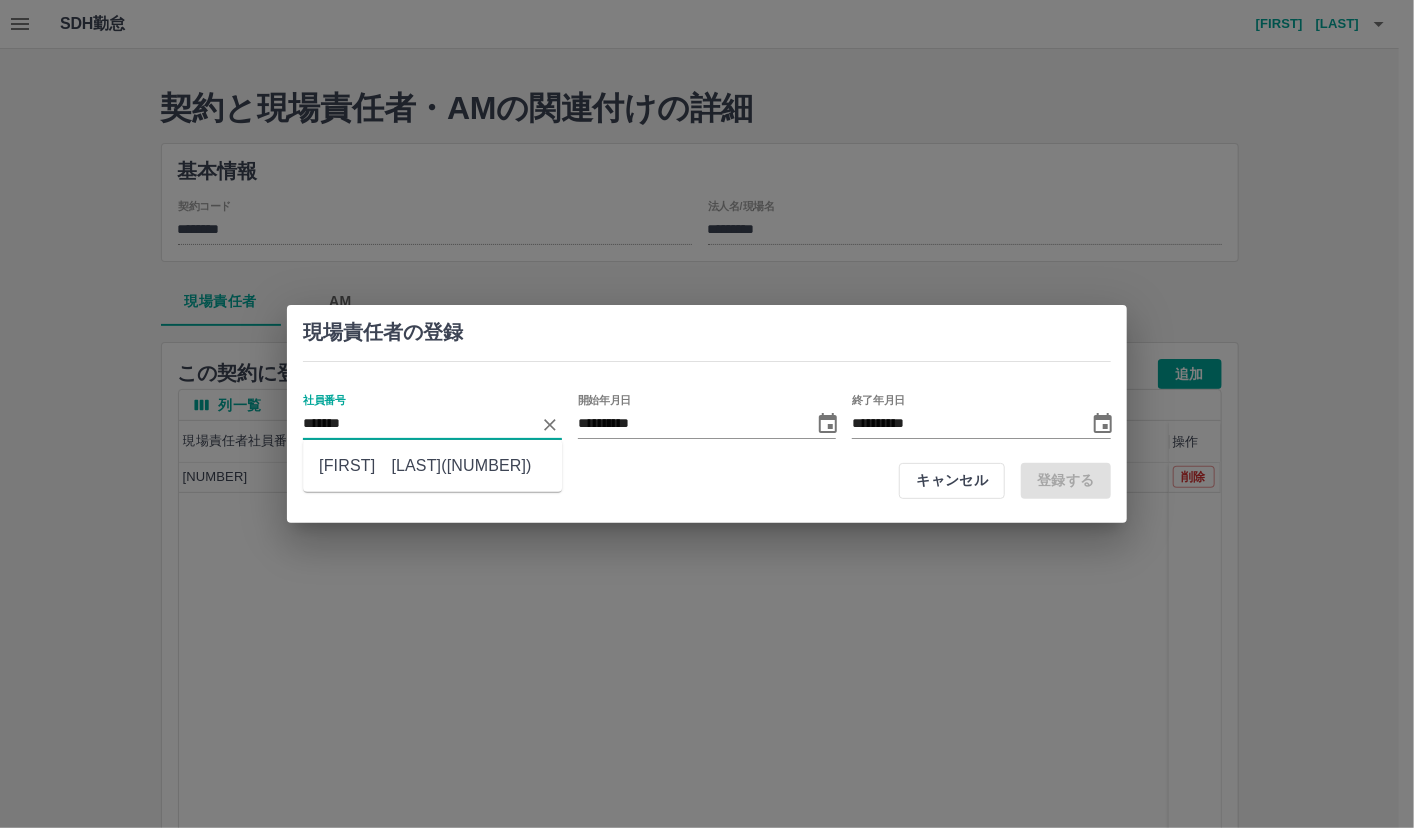click on "[FIRST]　[LAST]([NUMBER])" at bounding box center (432, 466) 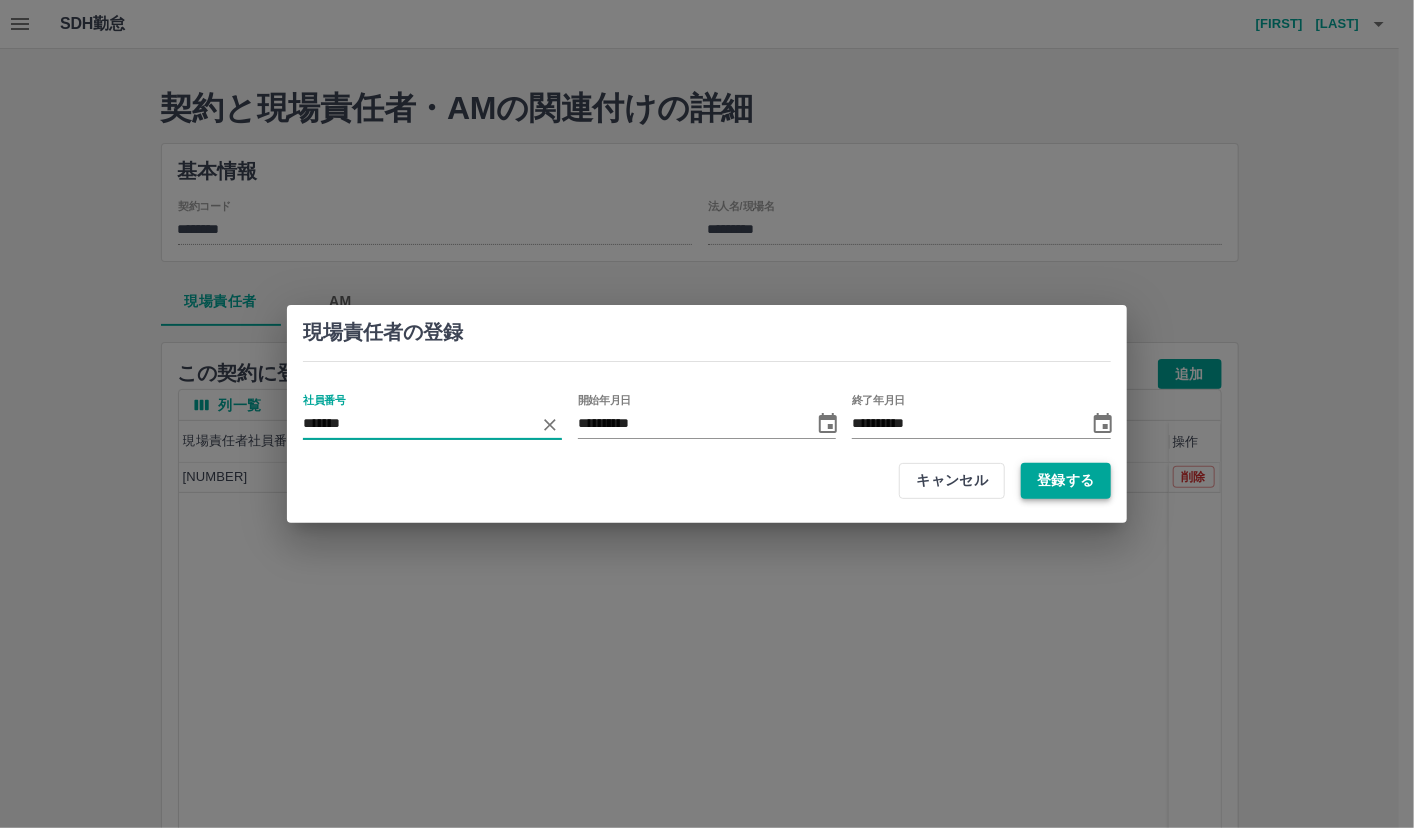 type on "*******" 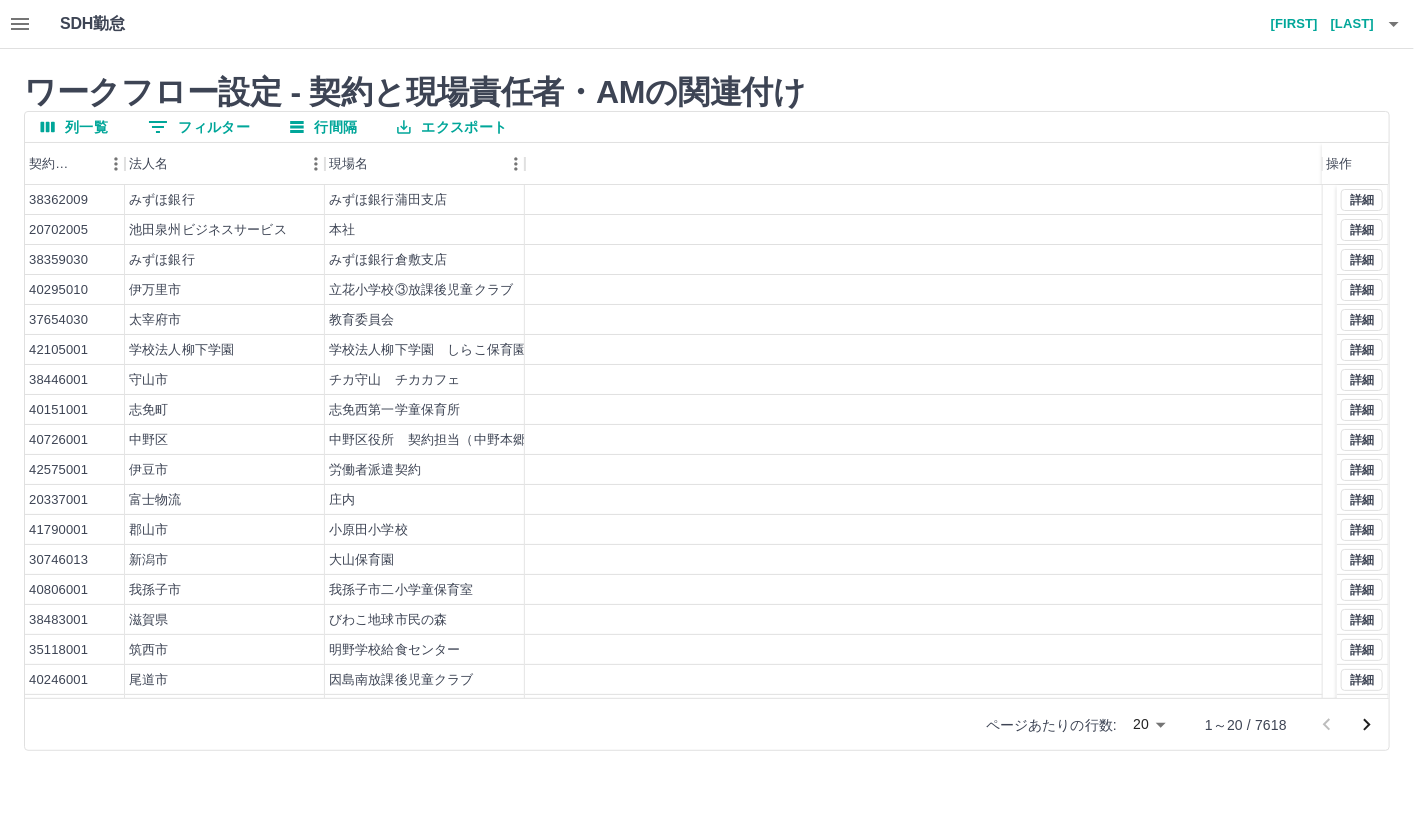 click 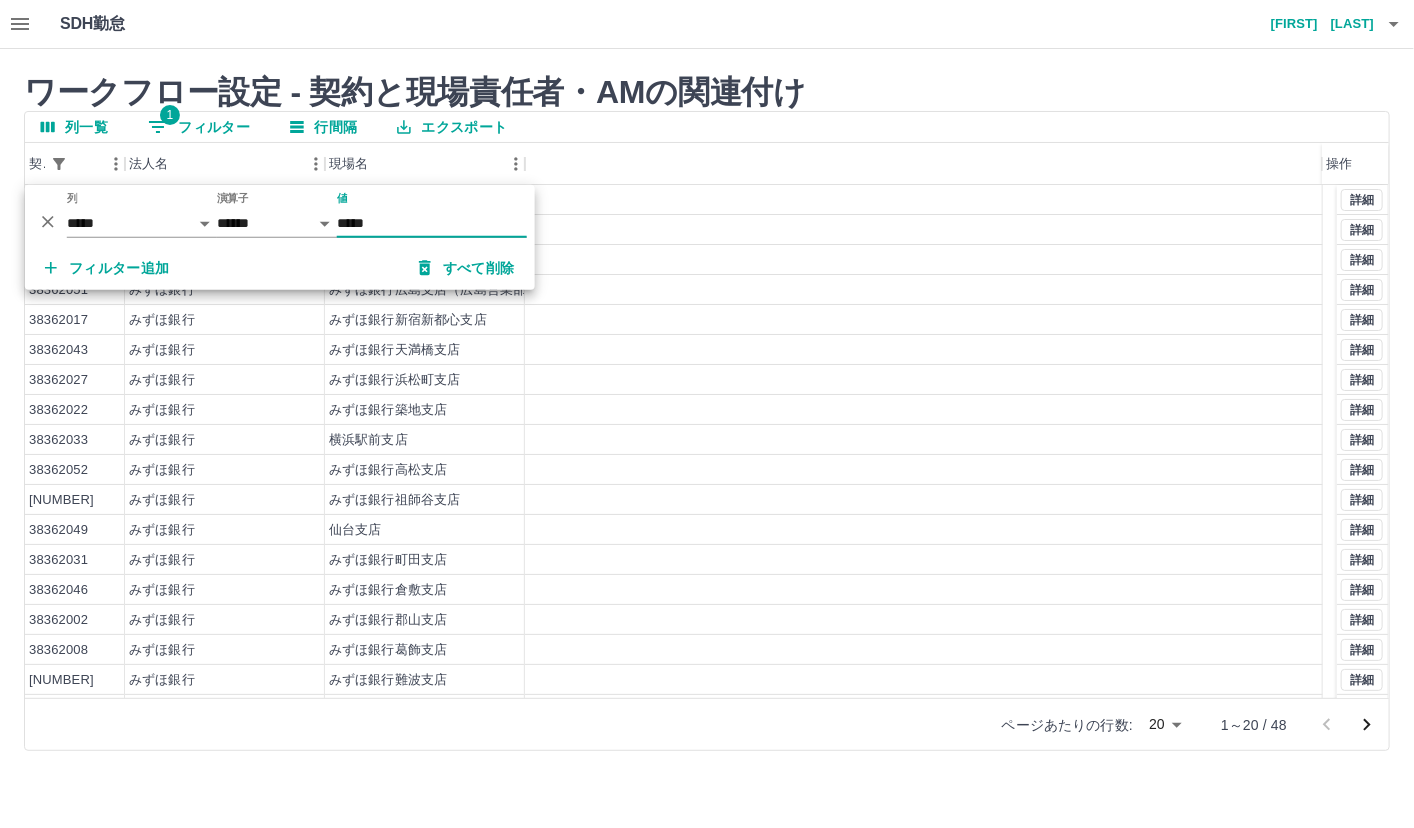 type on "*****" 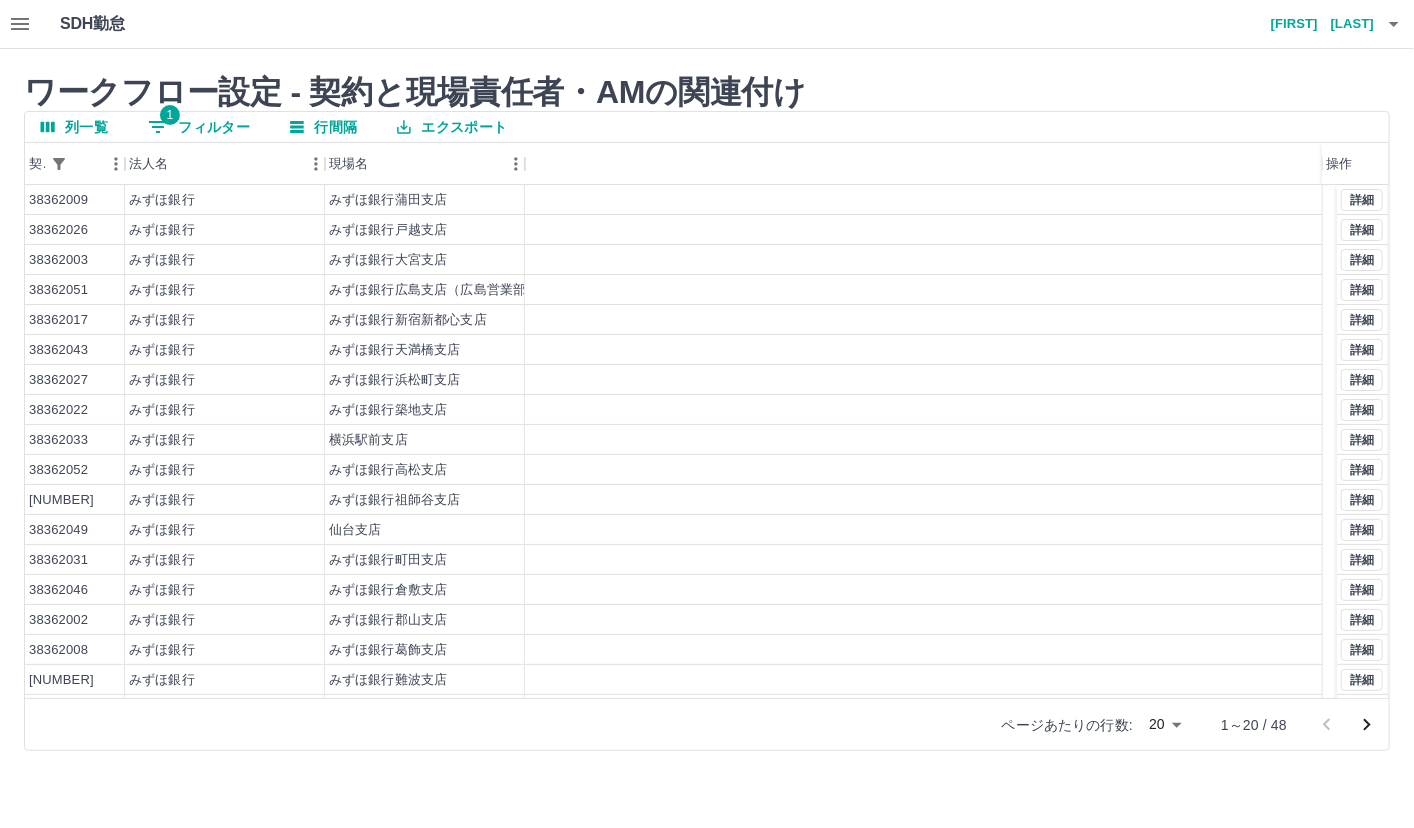 click 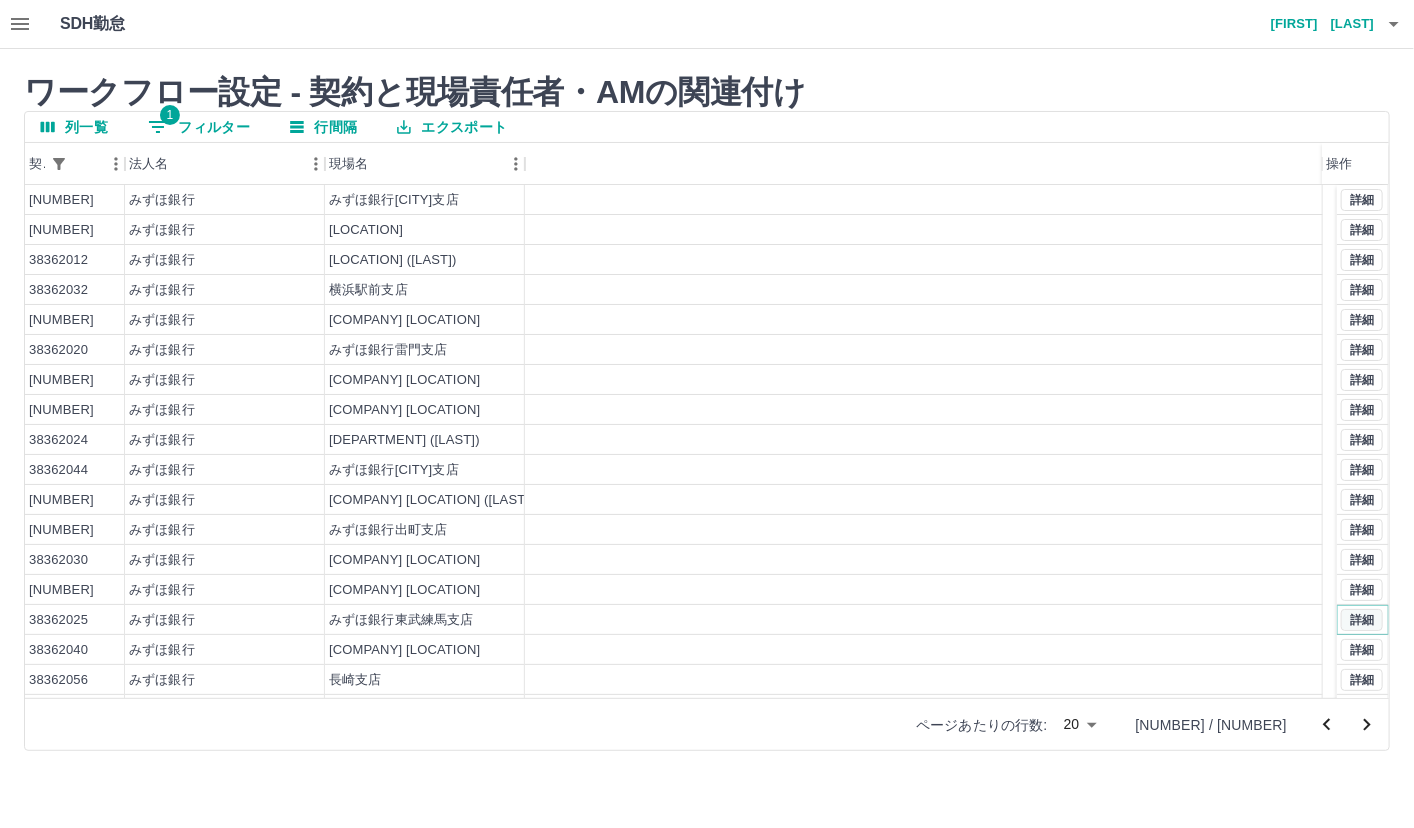 click on "詳細" at bounding box center (1362, 620) 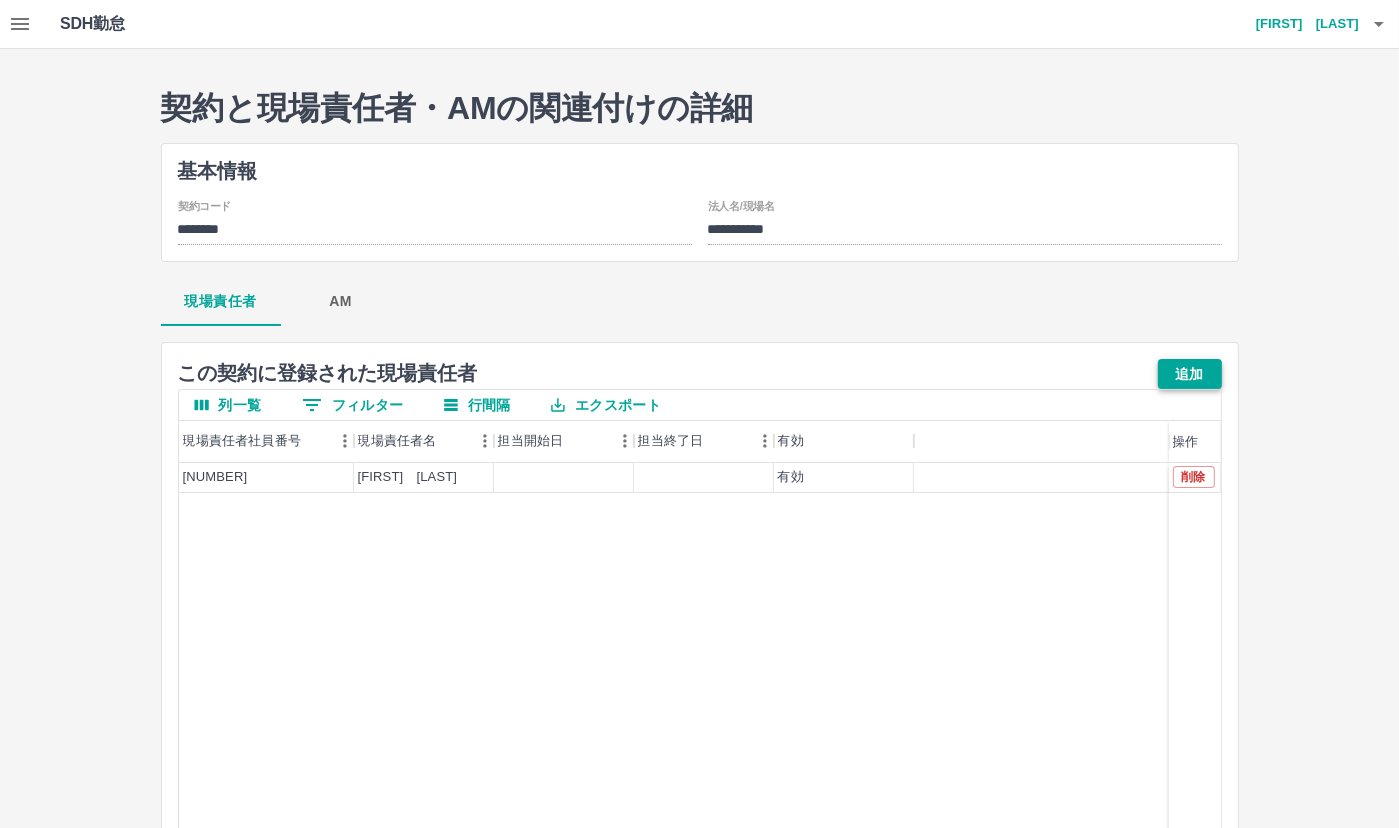 click on "追加" at bounding box center [1190, 374] 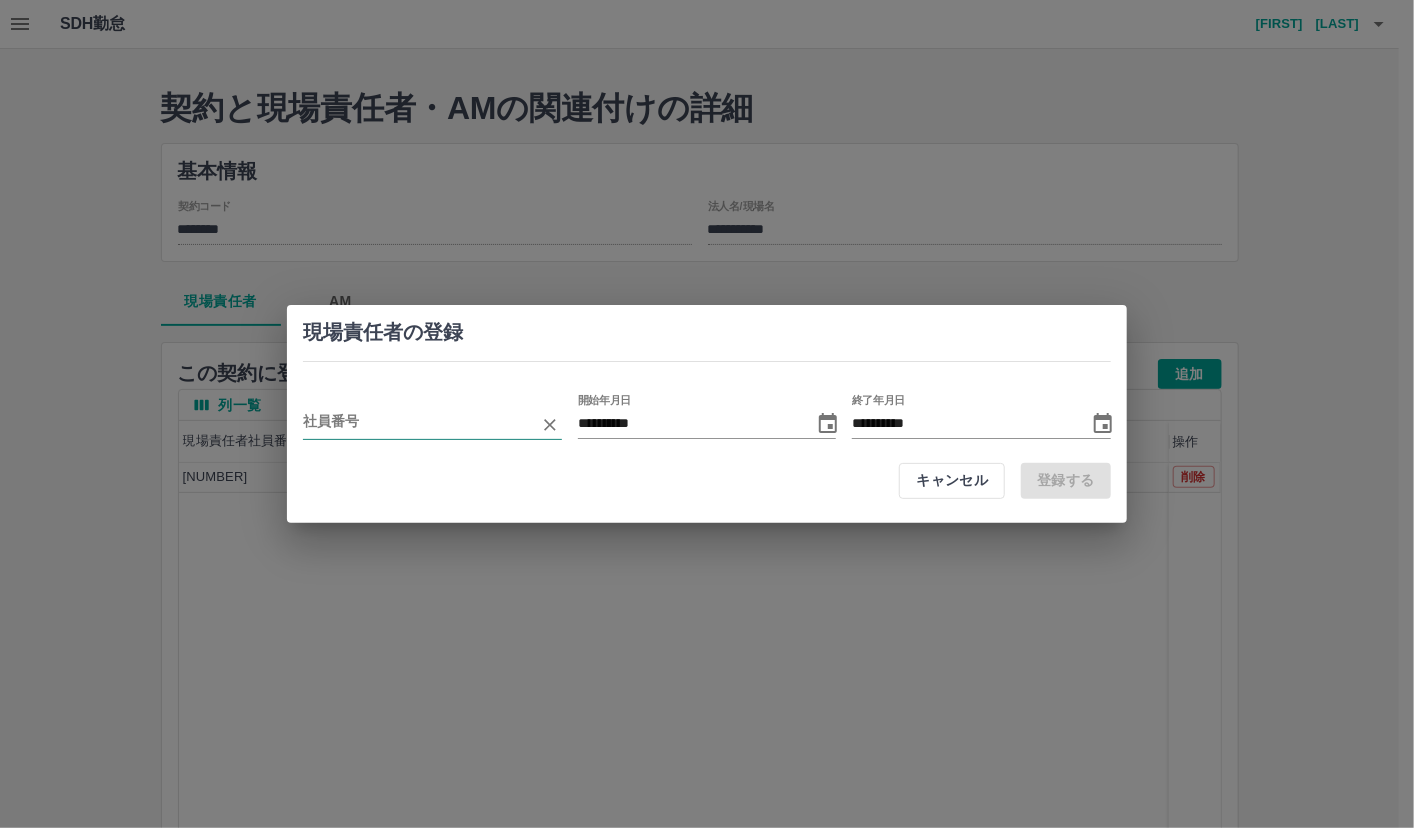 click at bounding box center (417, 424) 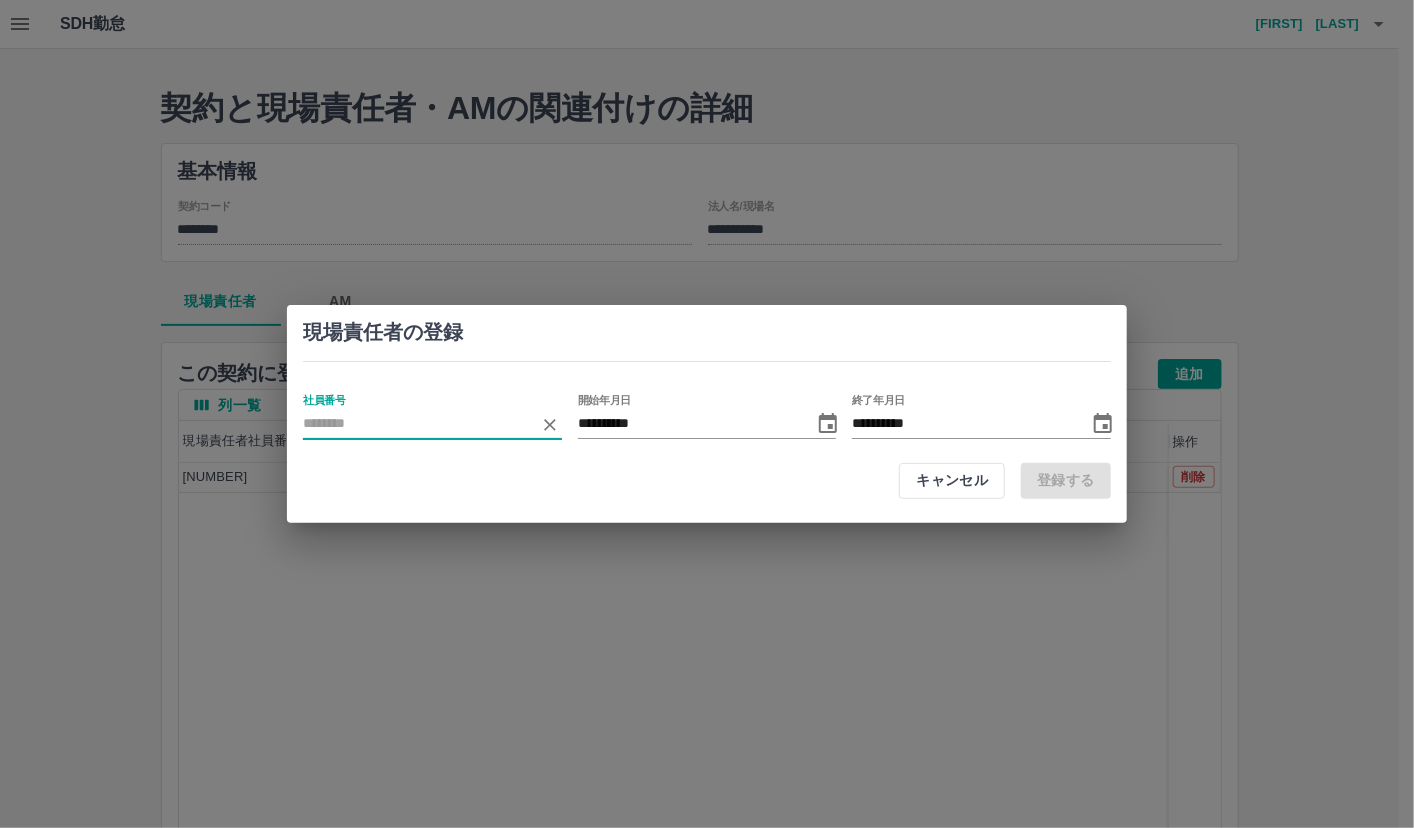 click at bounding box center [417, 424] 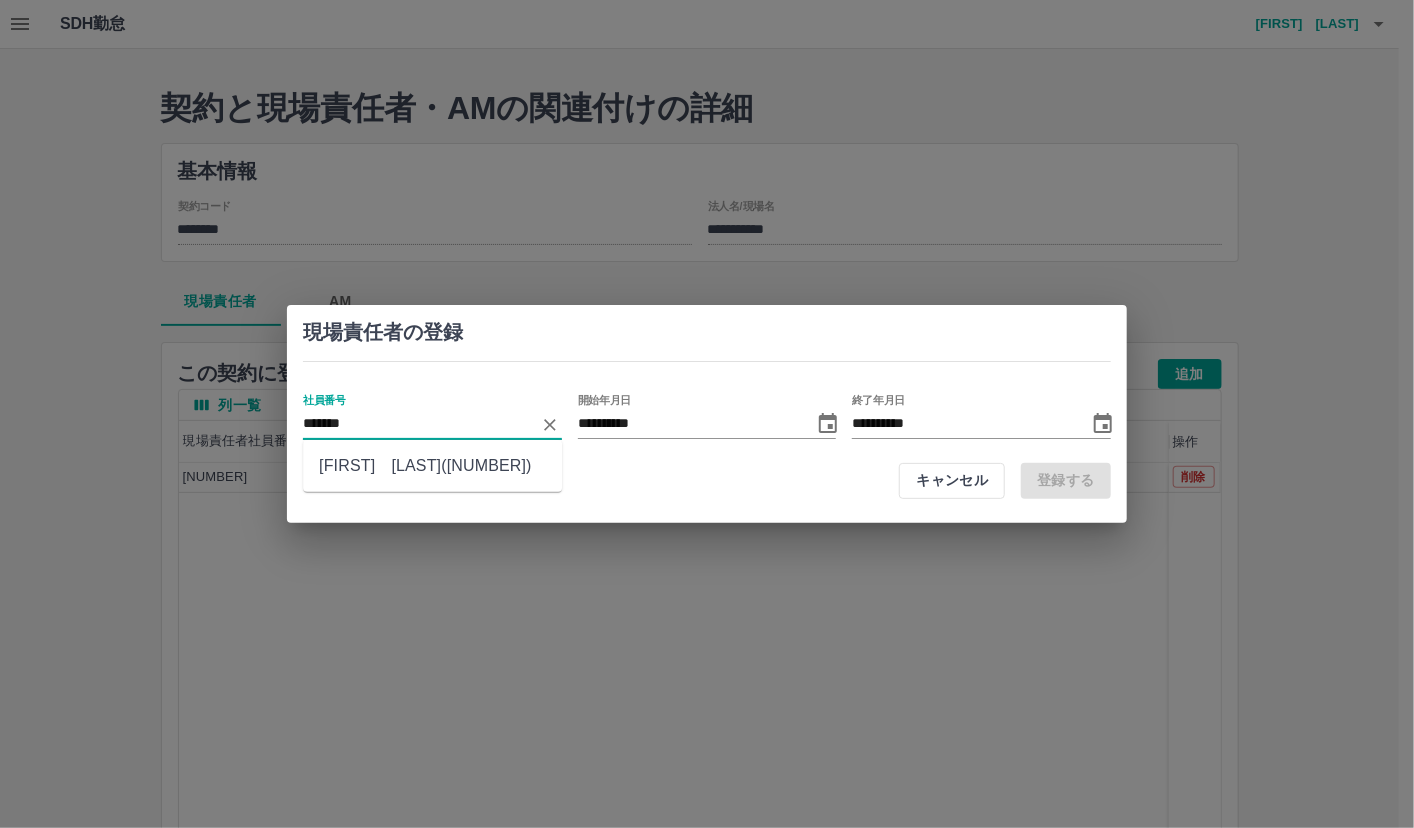 click on "[FIRST]　[LAST]([NUMBER])" at bounding box center (432, 466) 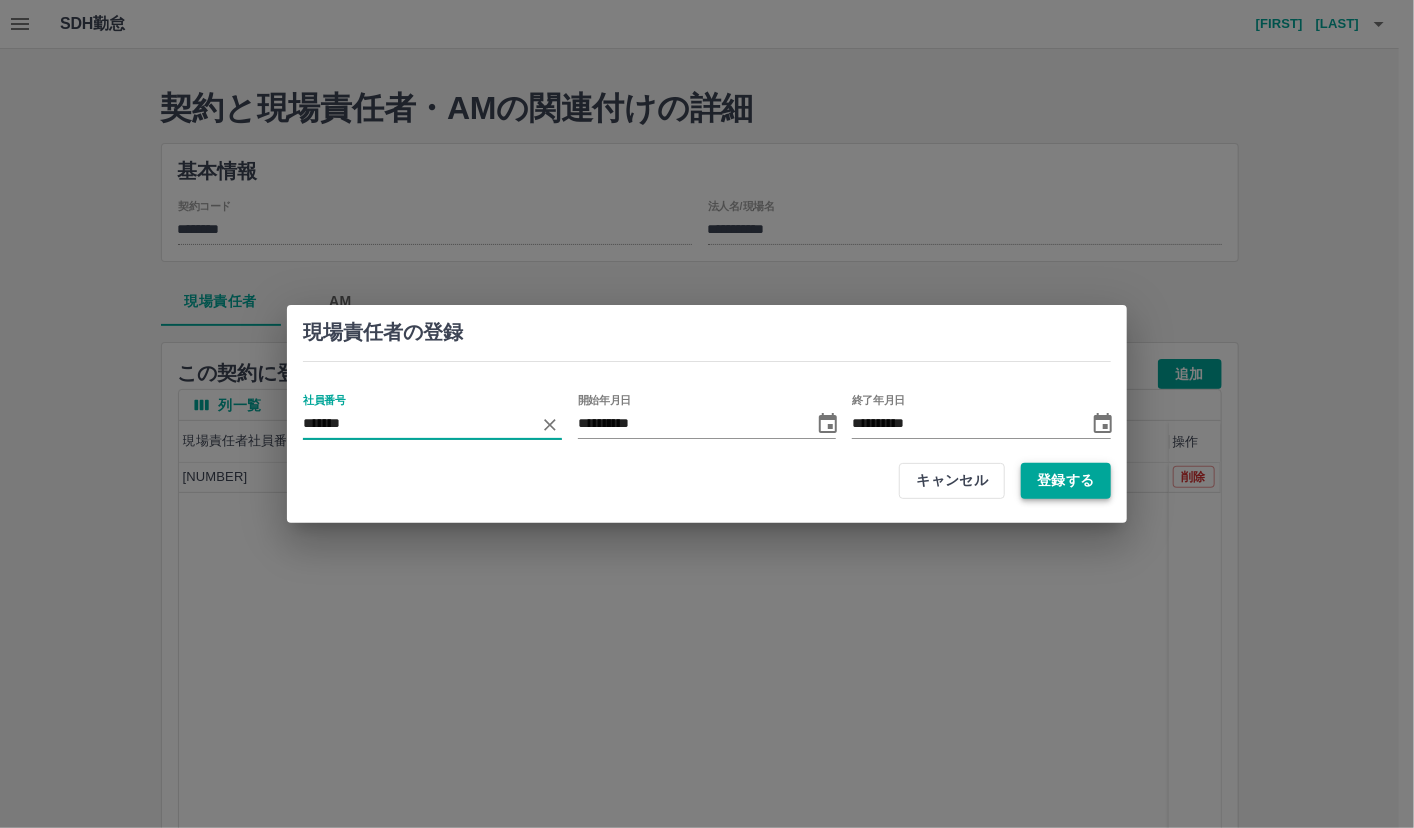 type on "*******" 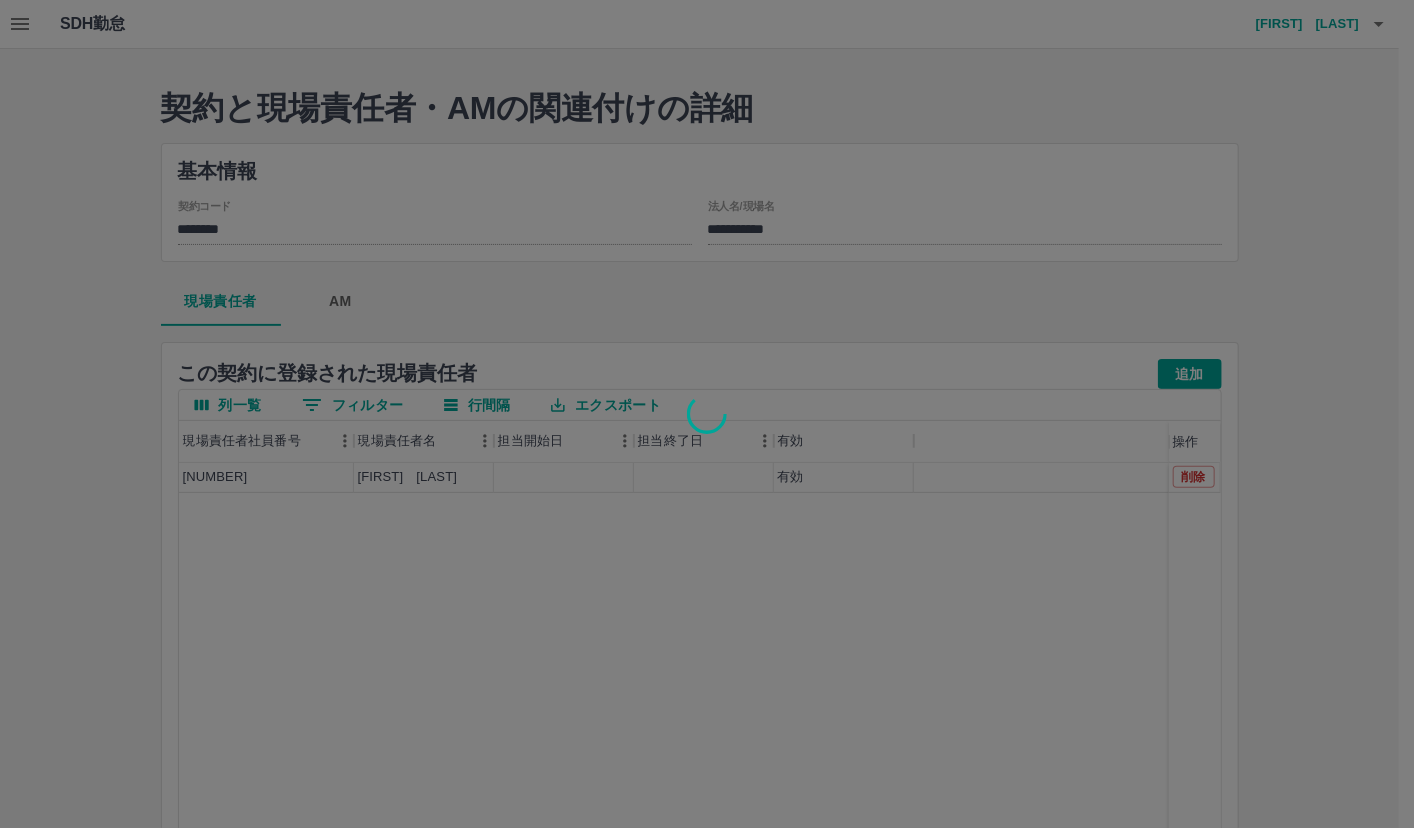 type 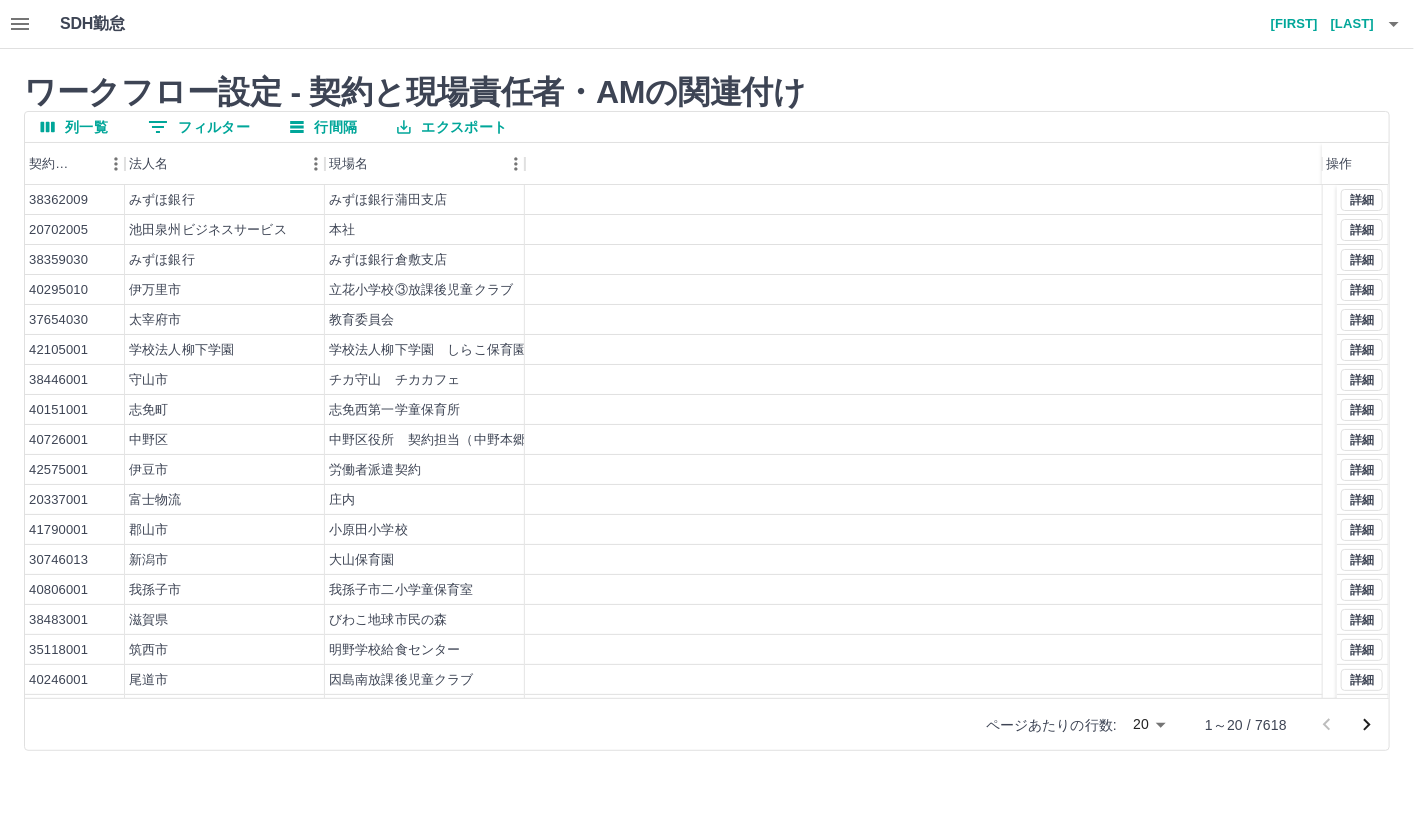 click on "0 フィルター" at bounding box center (199, 127) 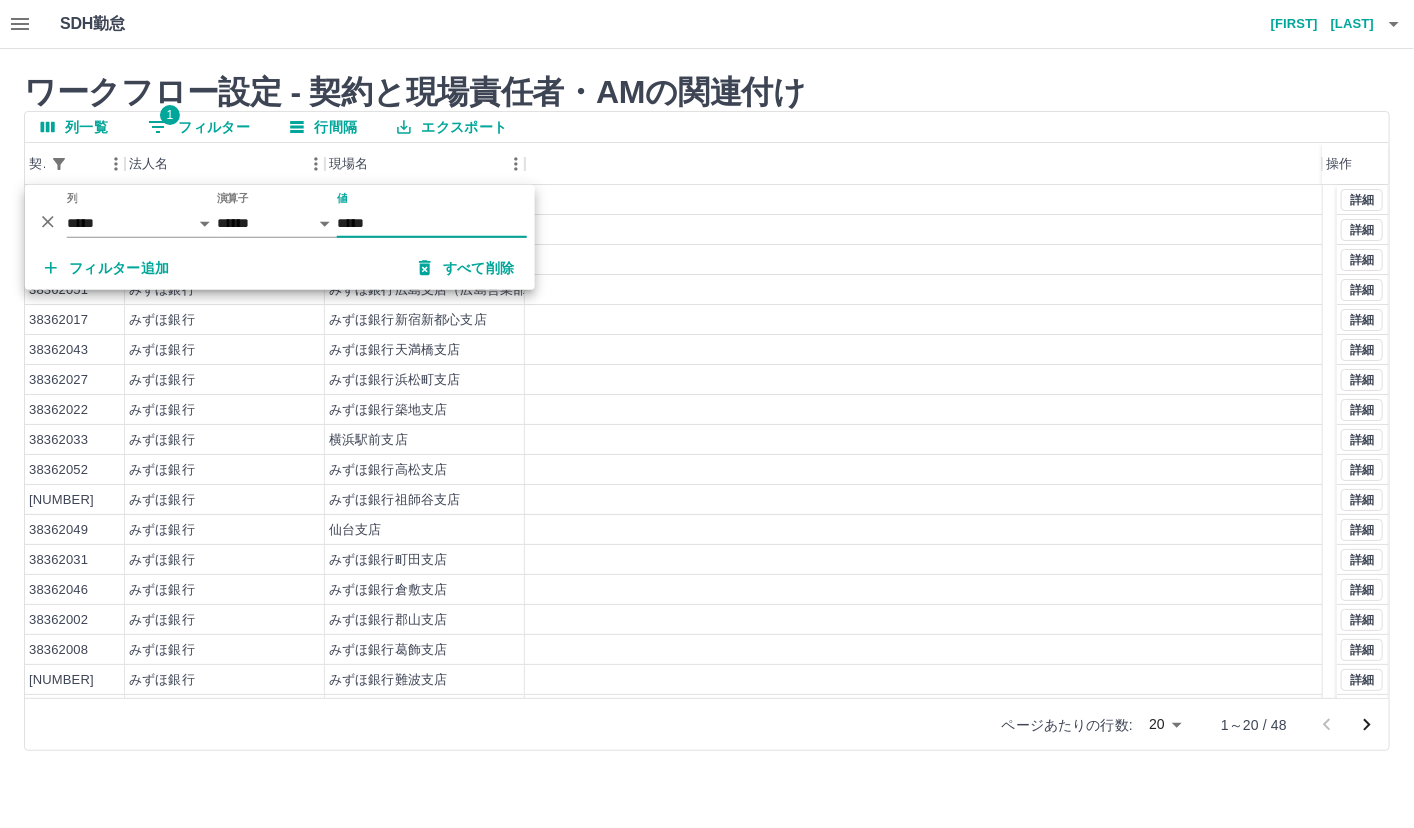 type on "*****" 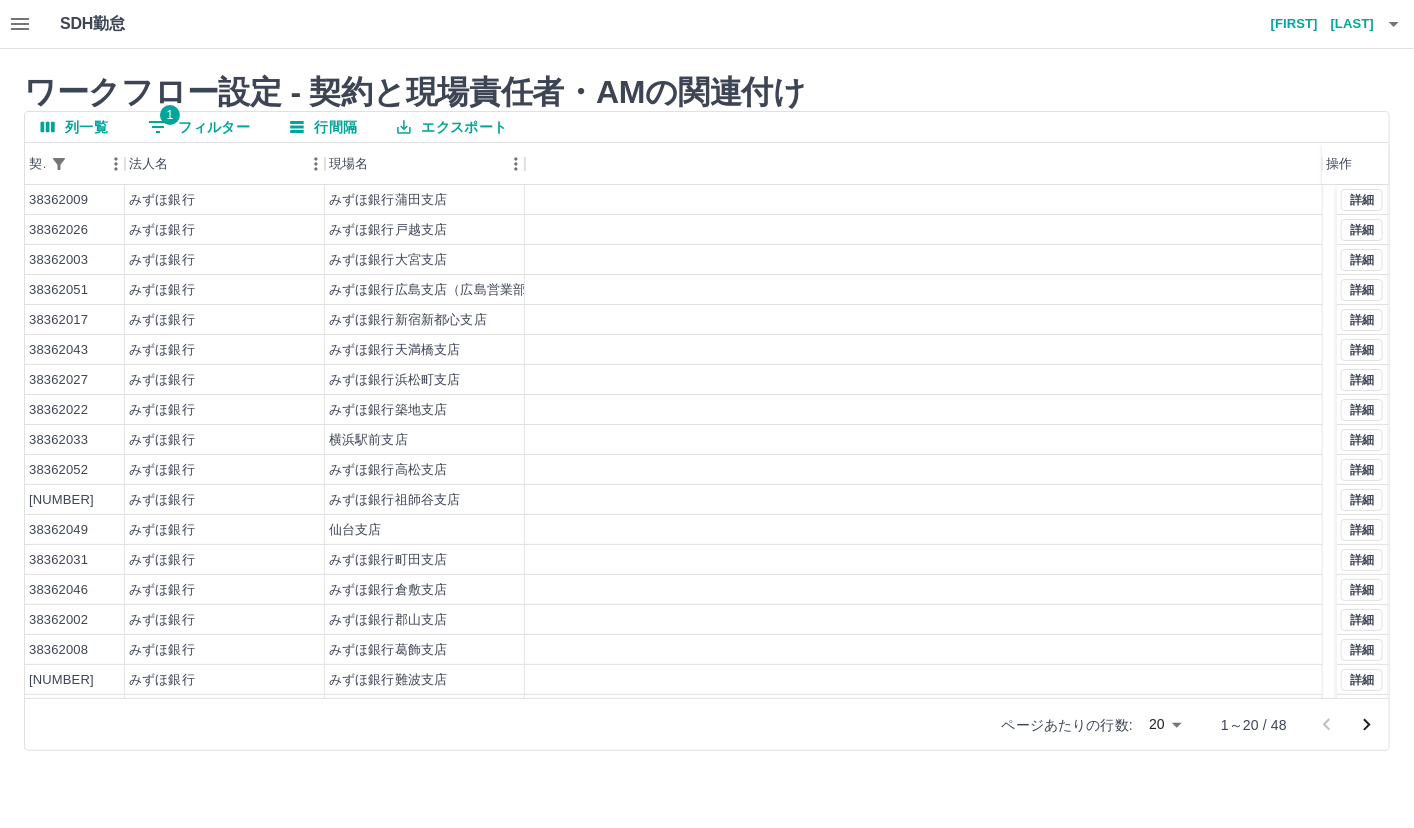 click 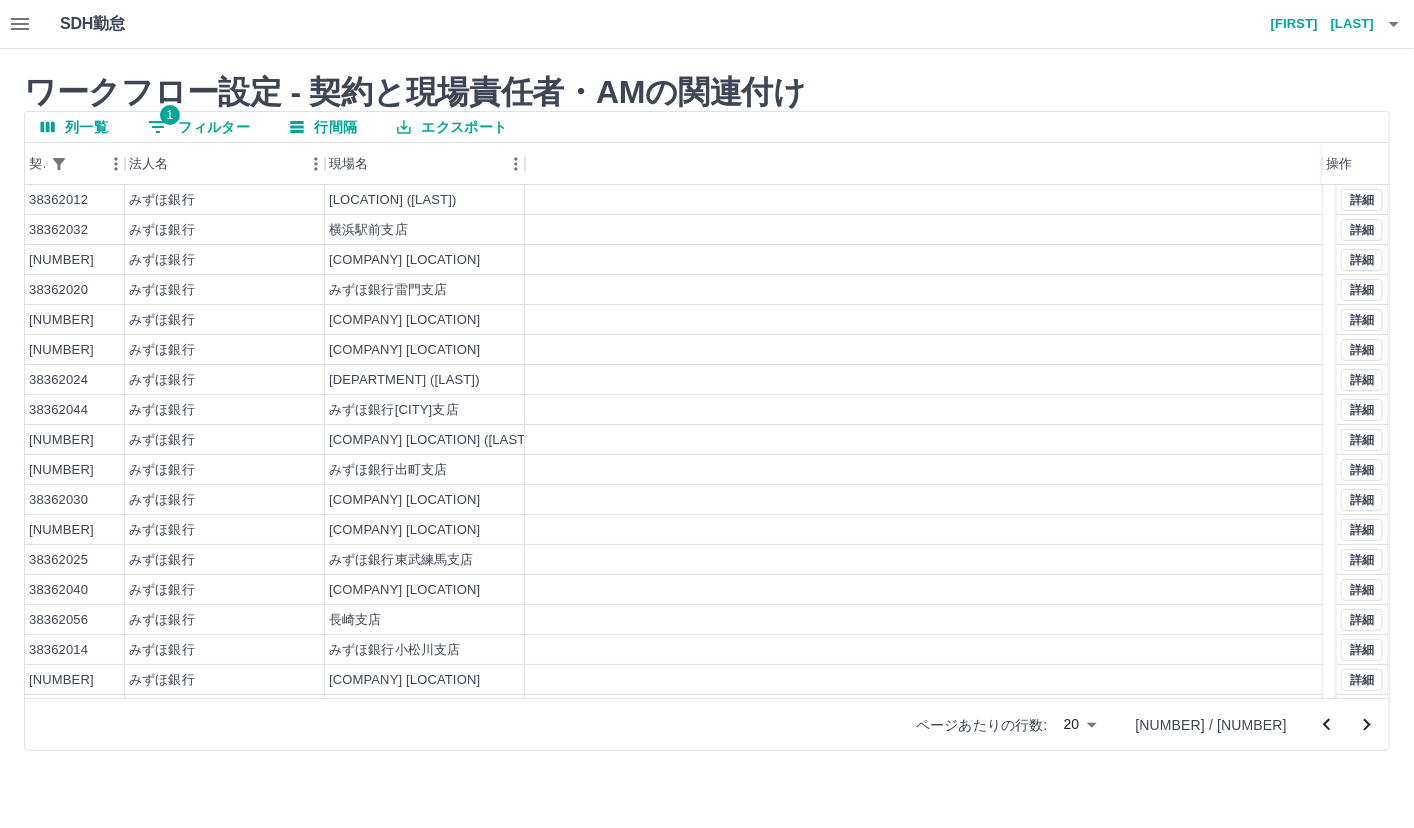 scroll, scrollTop: 86, scrollLeft: 0, axis: vertical 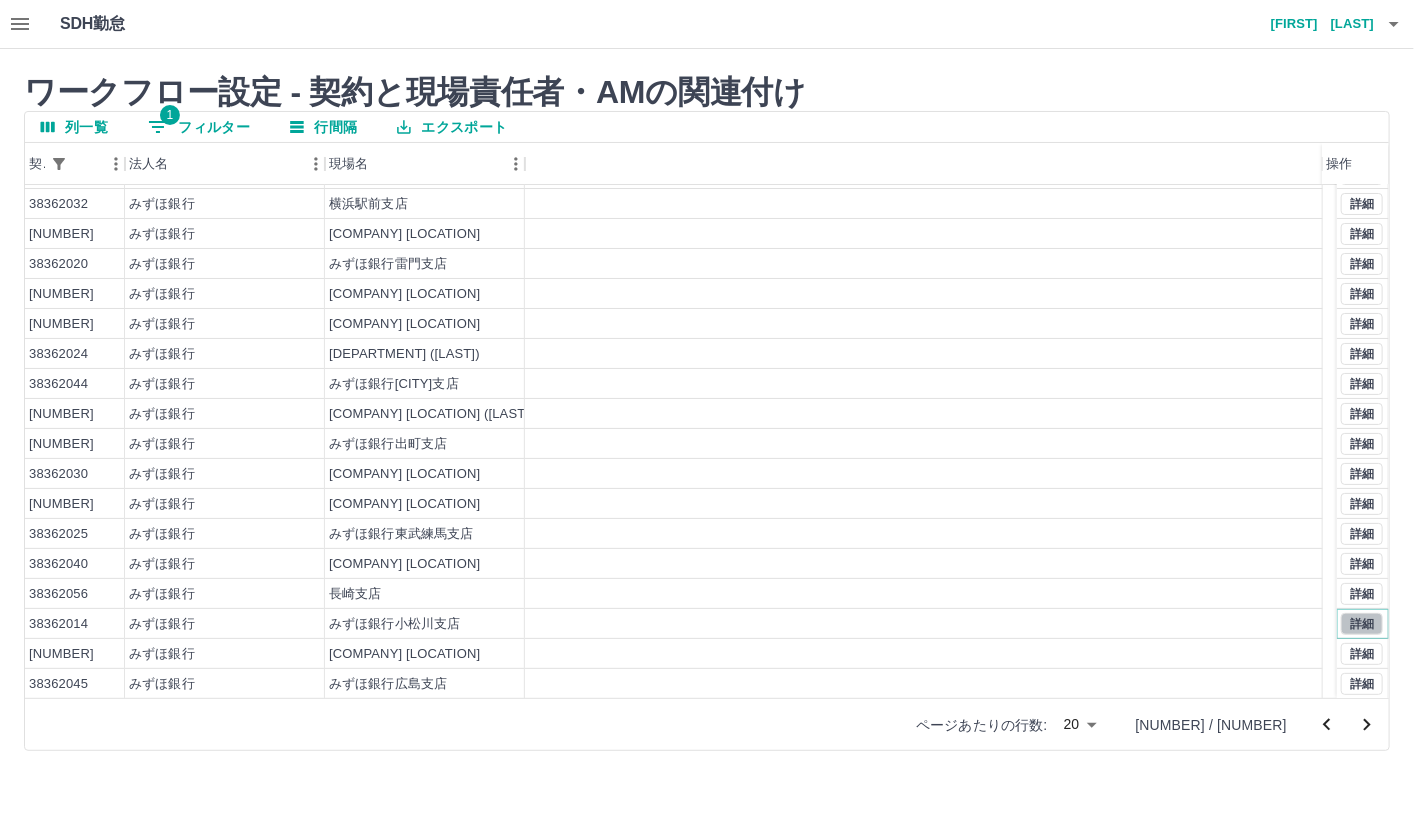 click on "詳細" at bounding box center [1362, 624] 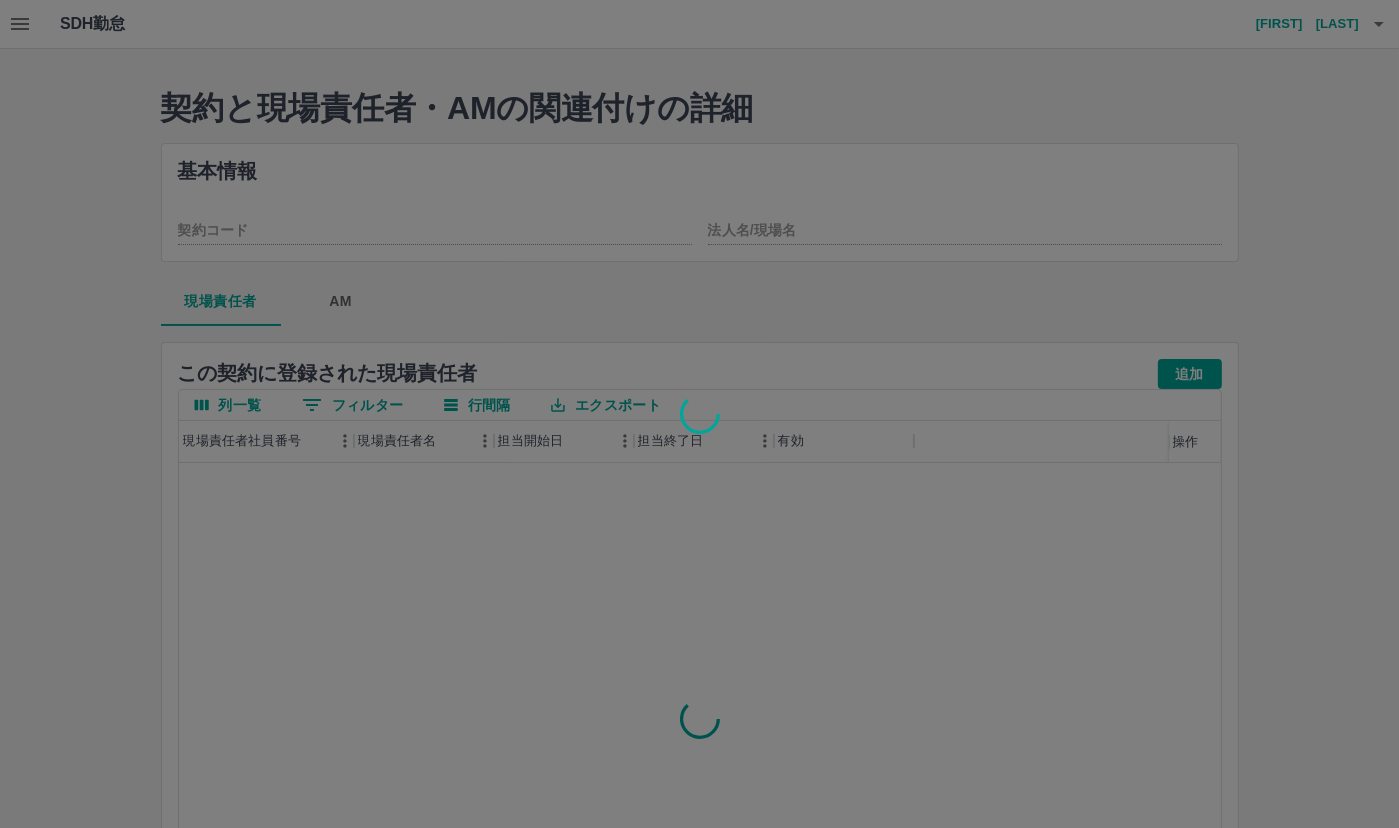 type on "********" 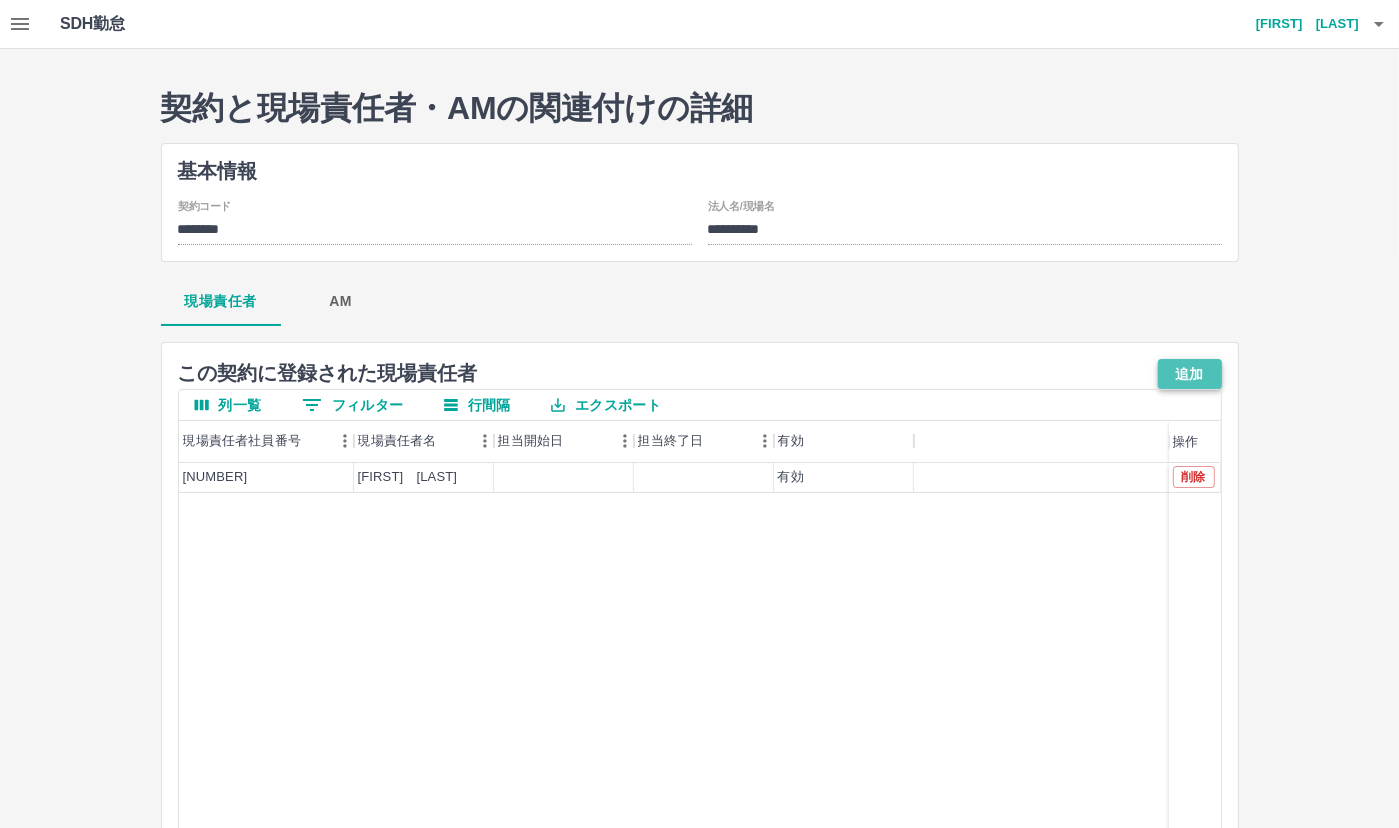 click on "追加" at bounding box center [1190, 374] 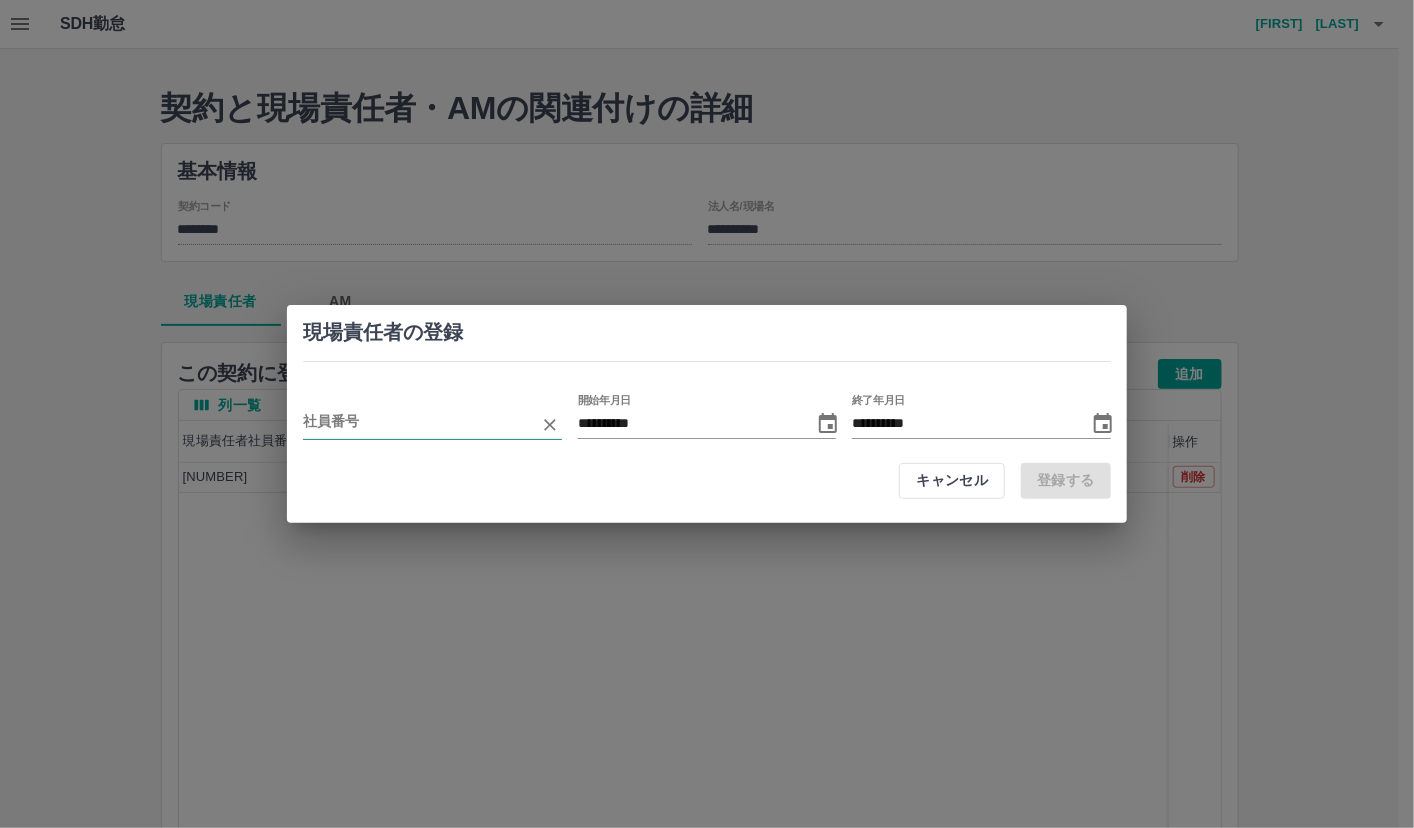 click at bounding box center [417, 424] 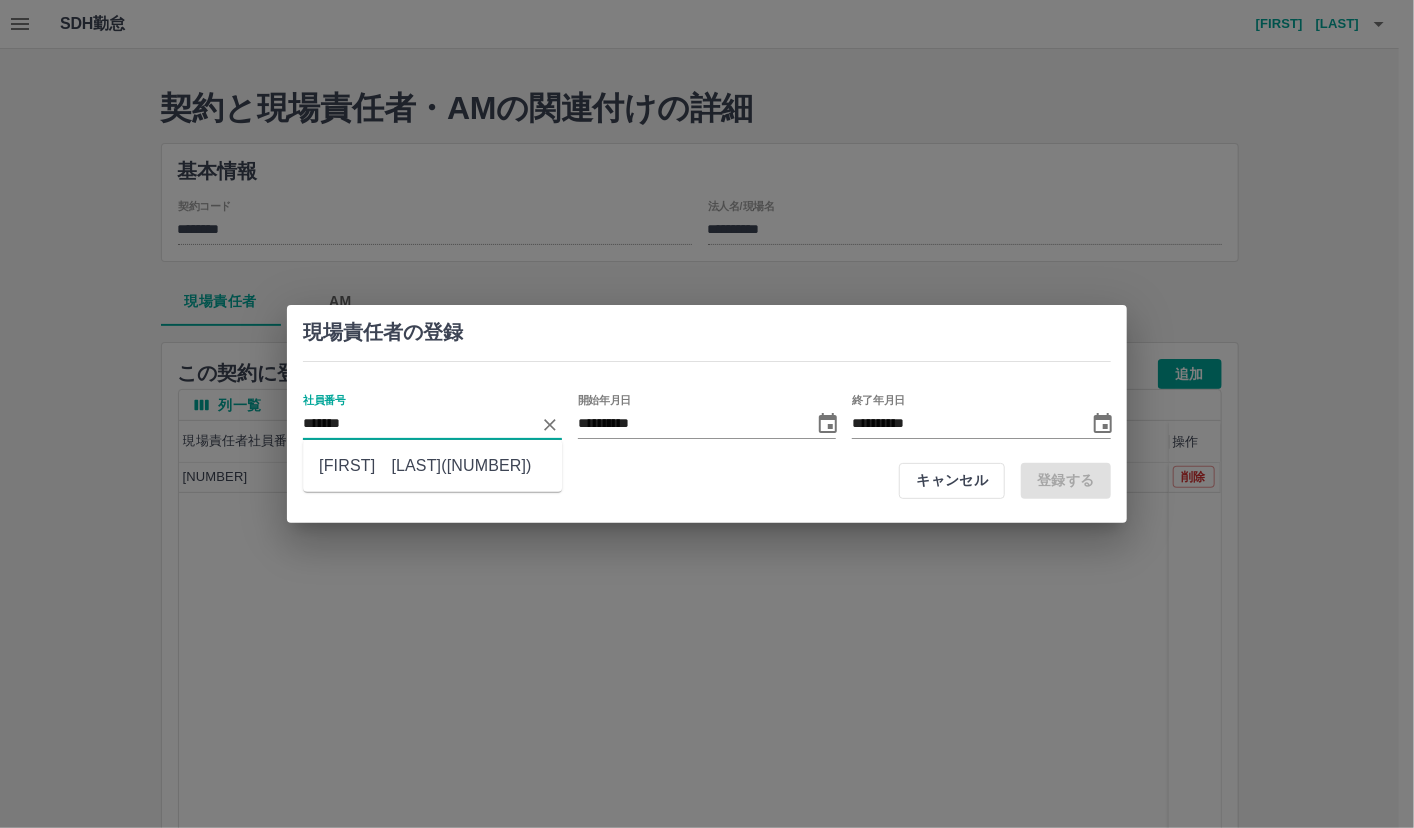 click on "[FIRST]　[LAST]([NUMBER])" at bounding box center (432, 466) 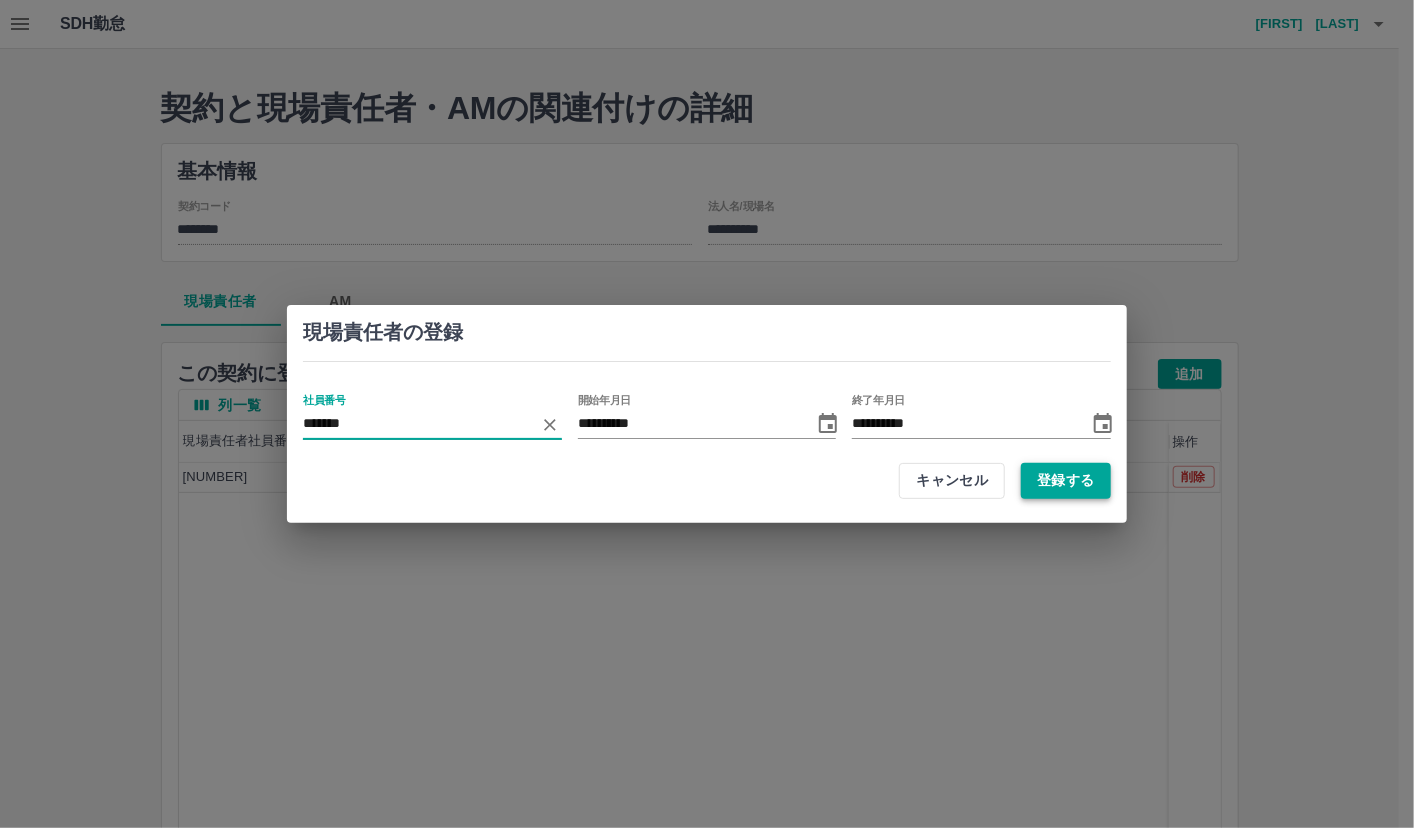 type on "*******" 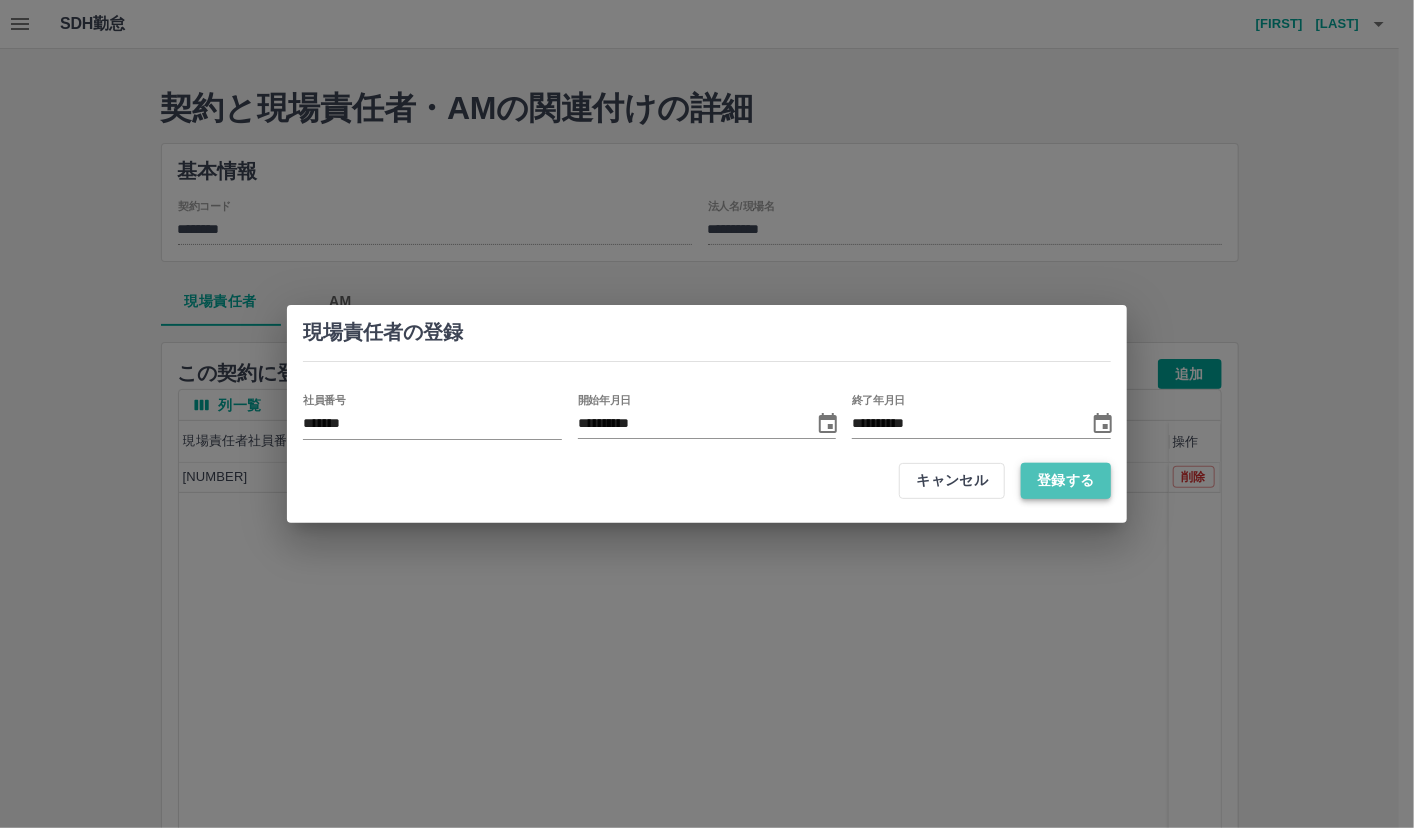 click on "登録する" at bounding box center [1066, 481] 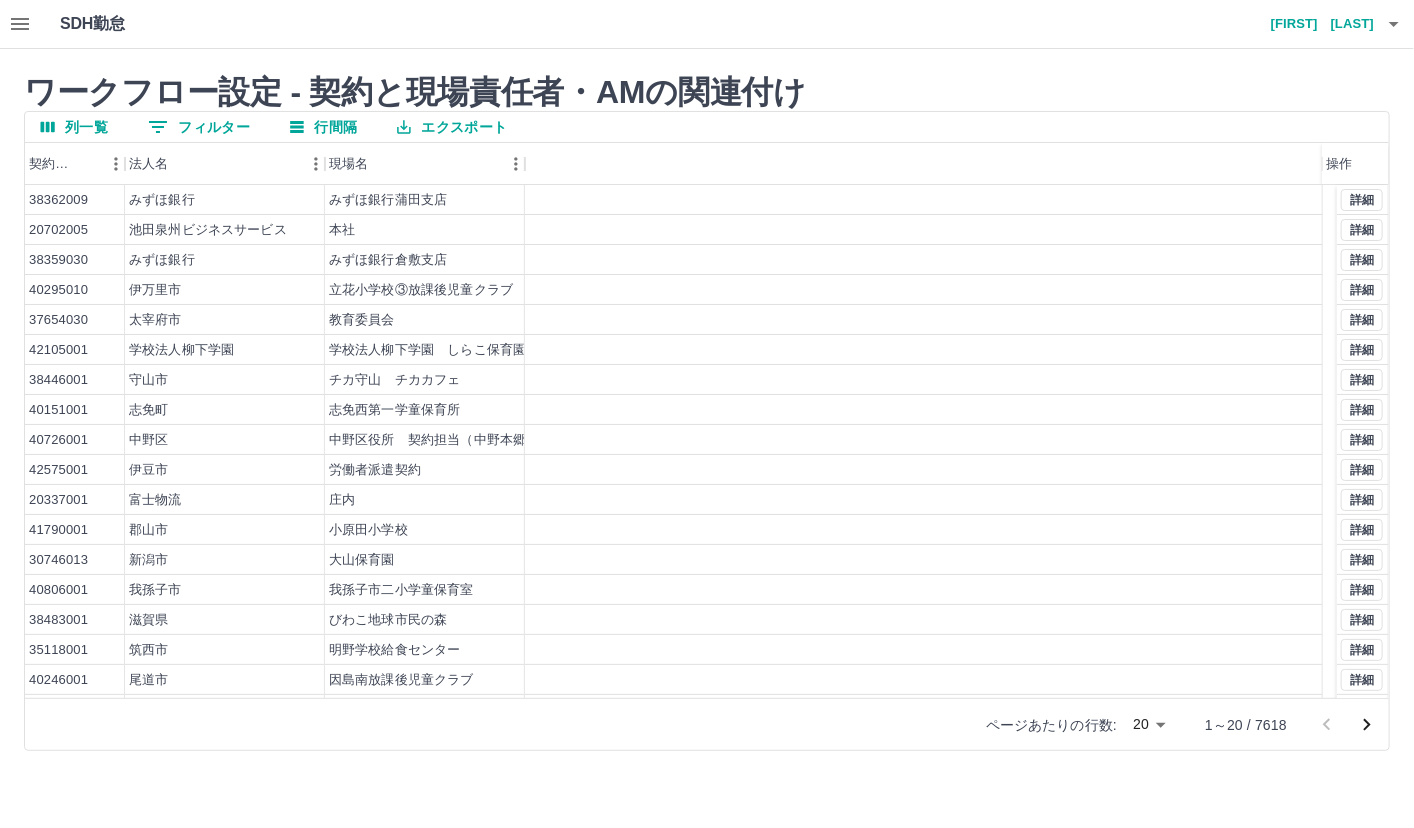 click on "0 フィルター" at bounding box center (199, 127) 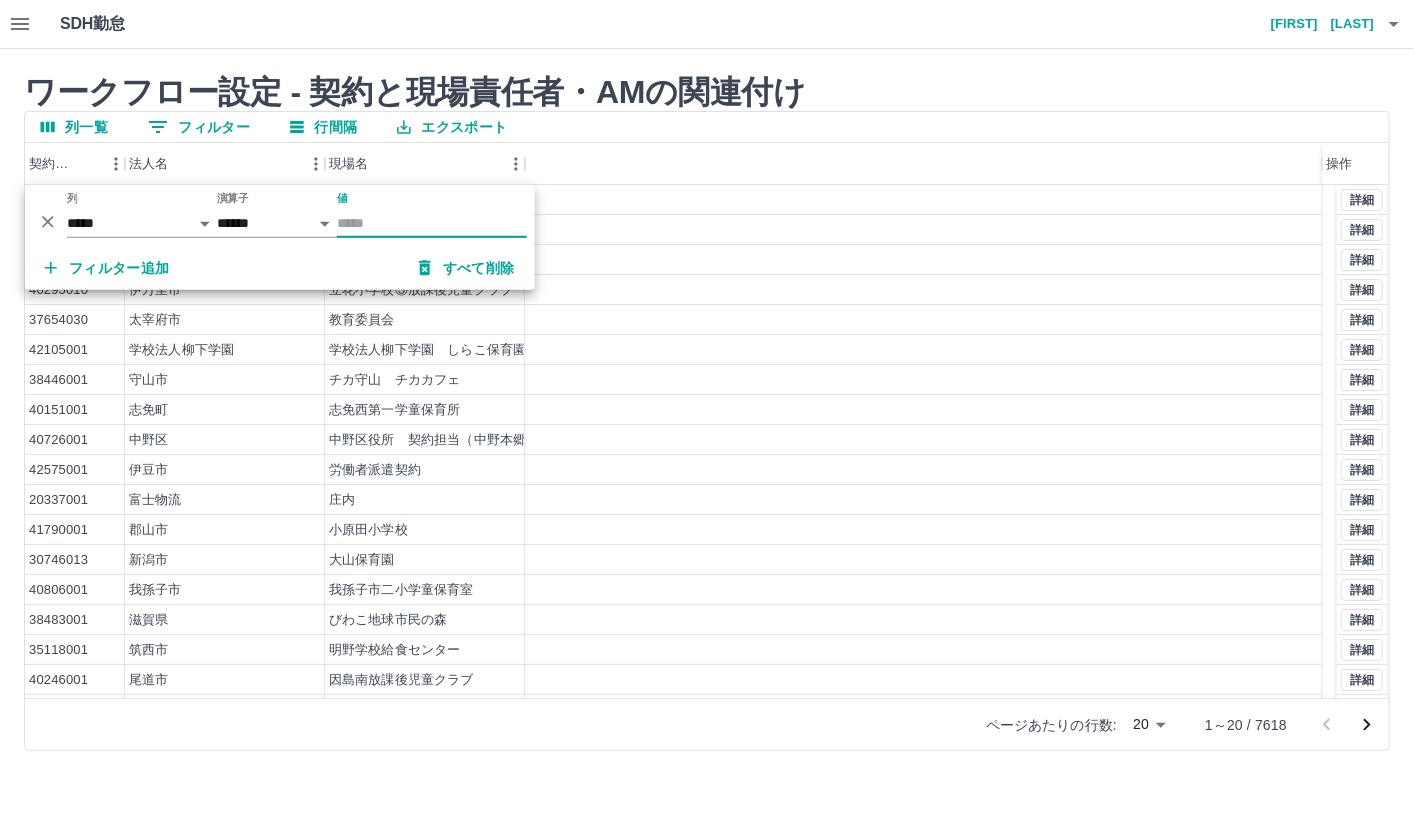 click on "[COMPANY] [FIRST]　[LAST]" at bounding box center [707, 24] 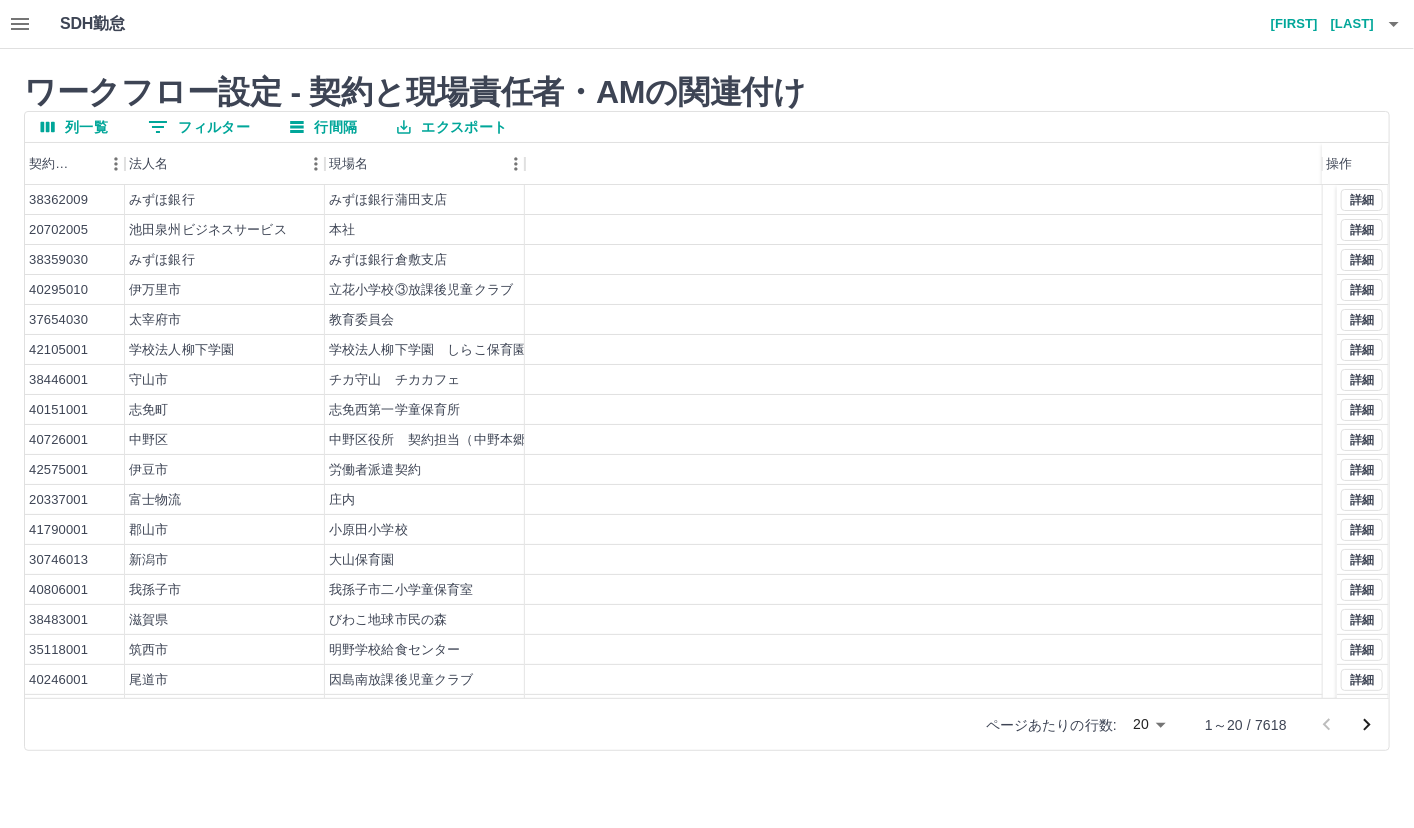 click on "0 フィルター" at bounding box center [199, 127] 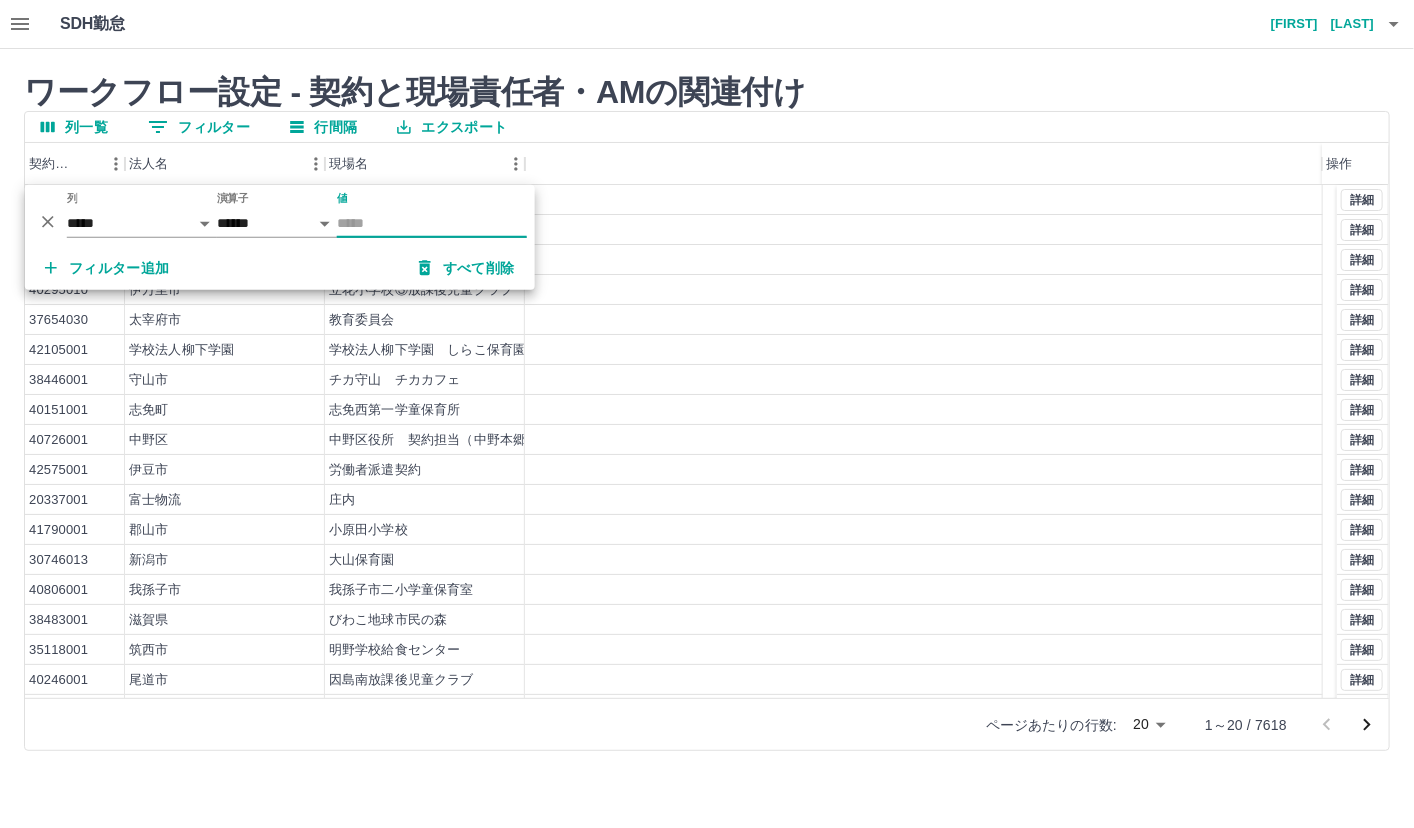 click on "値" at bounding box center [432, 223] 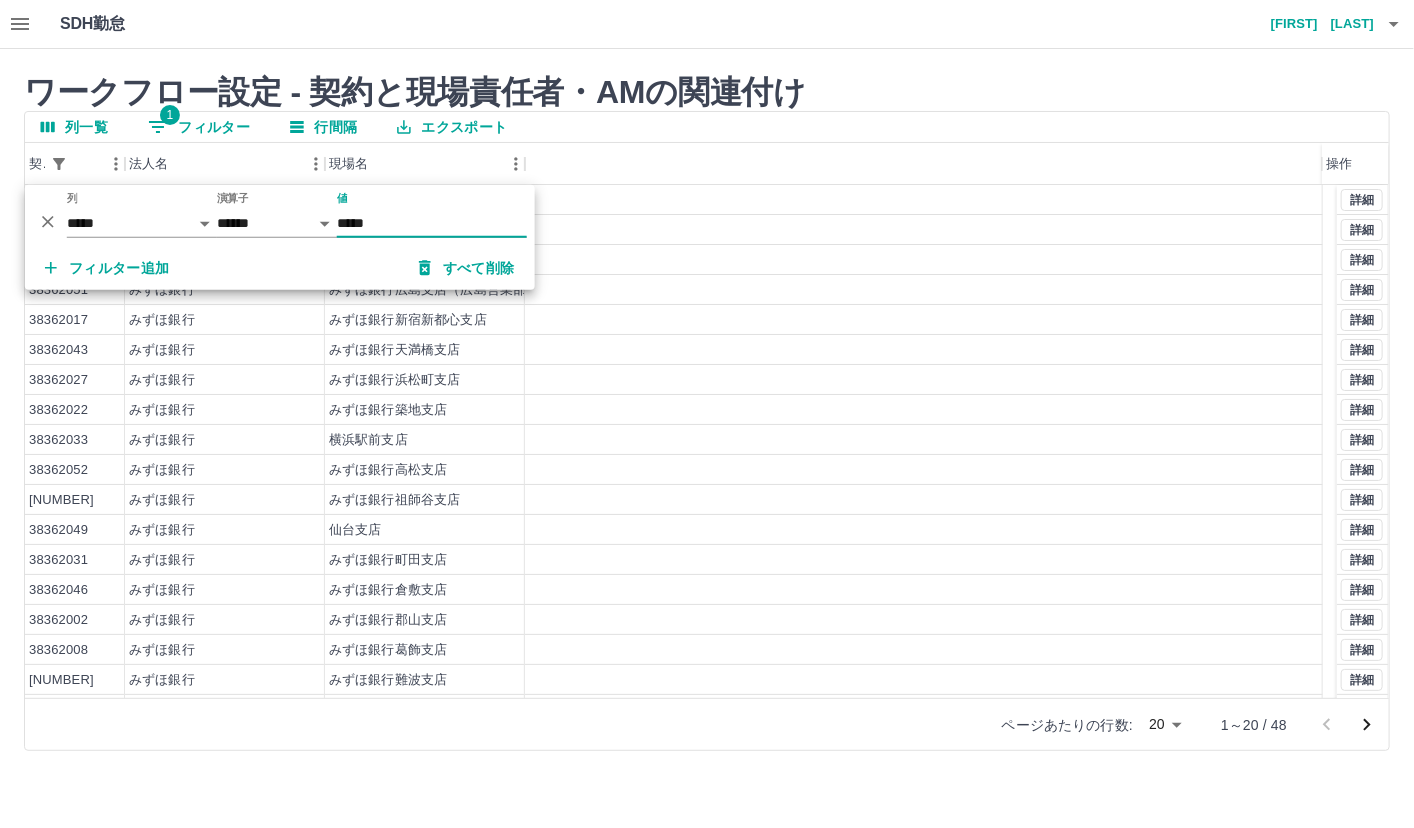 type on "*****" 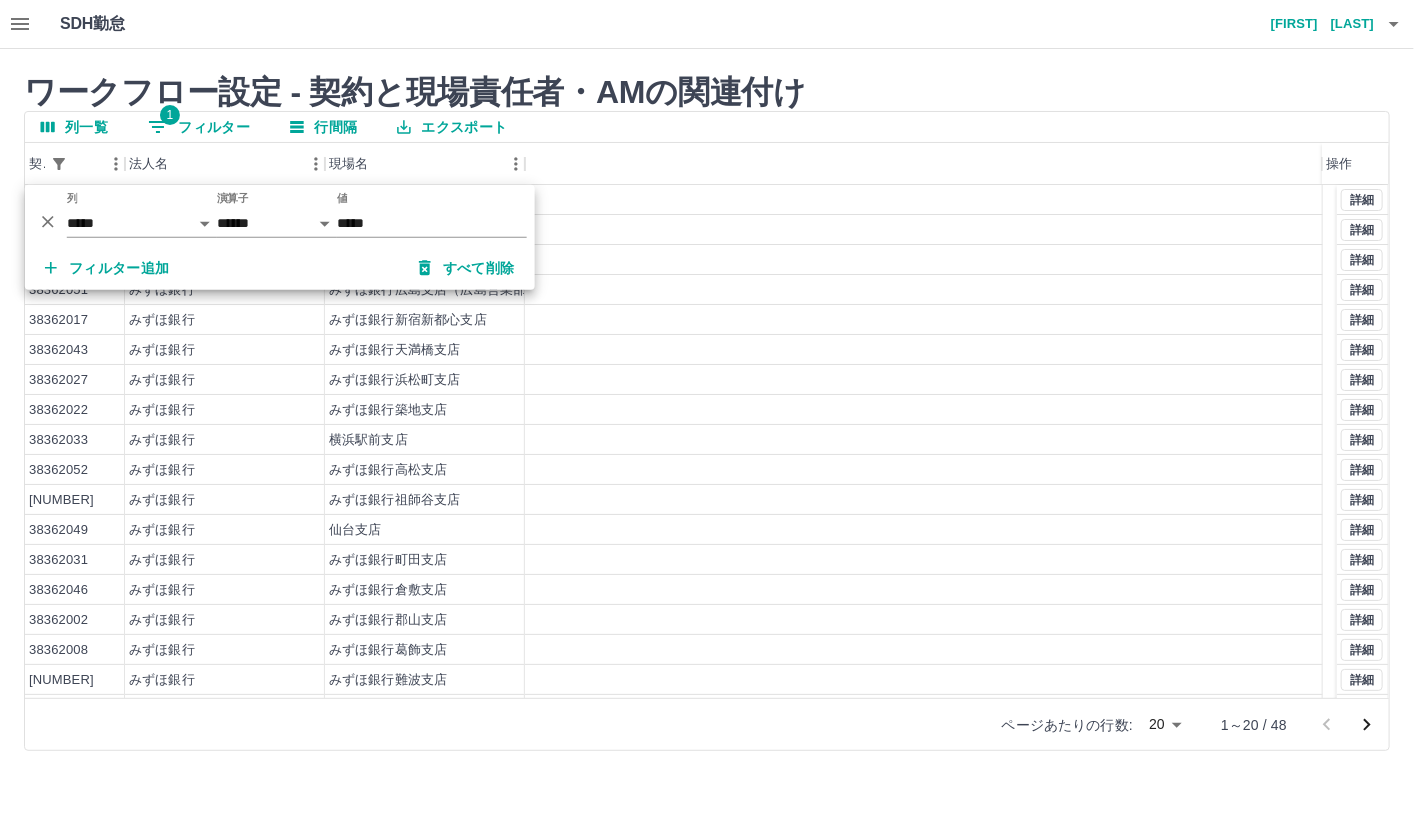 click on "ワークフロー設定 - 契約と現場責任者・AMの関連付け" at bounding box center (707, 92) 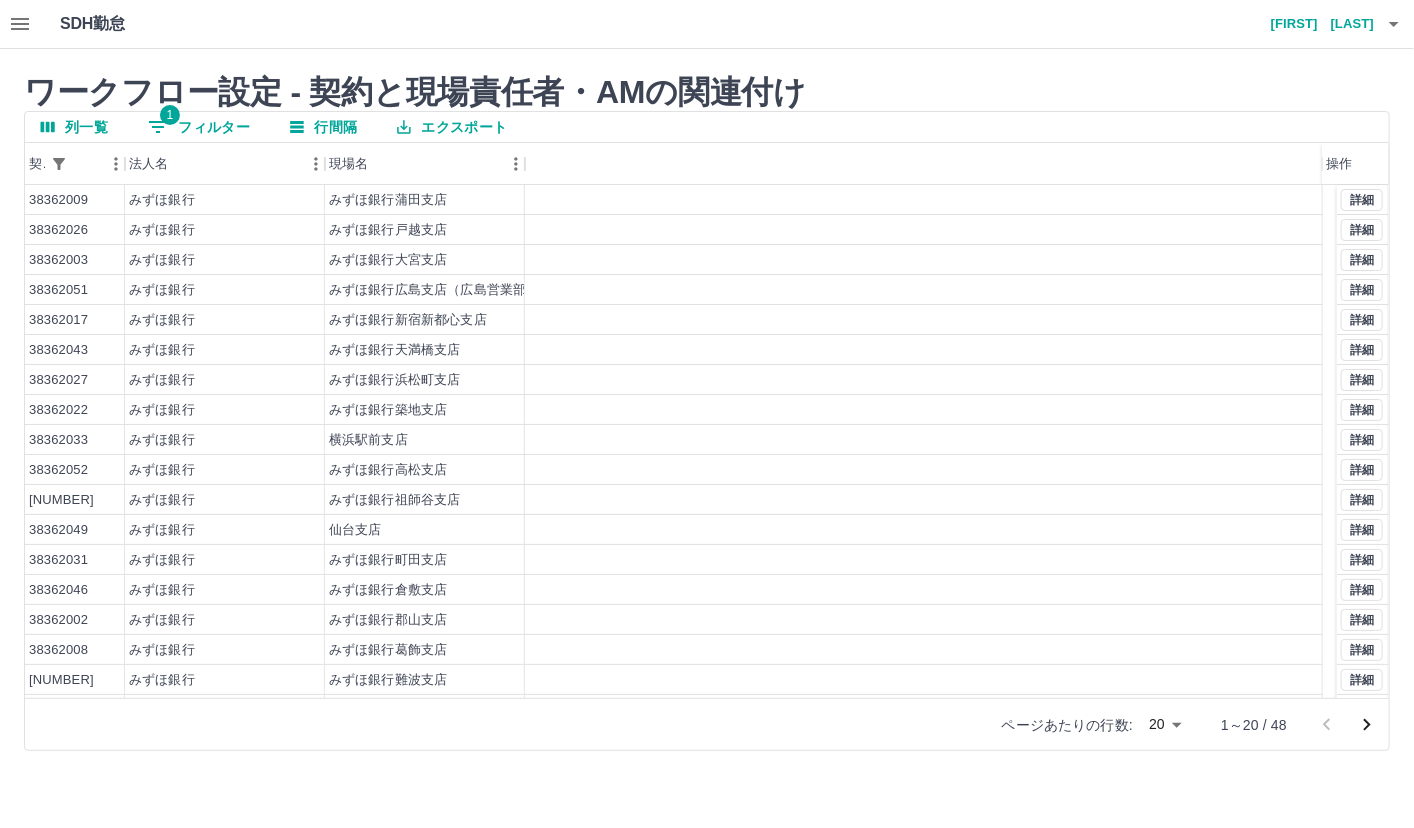 click 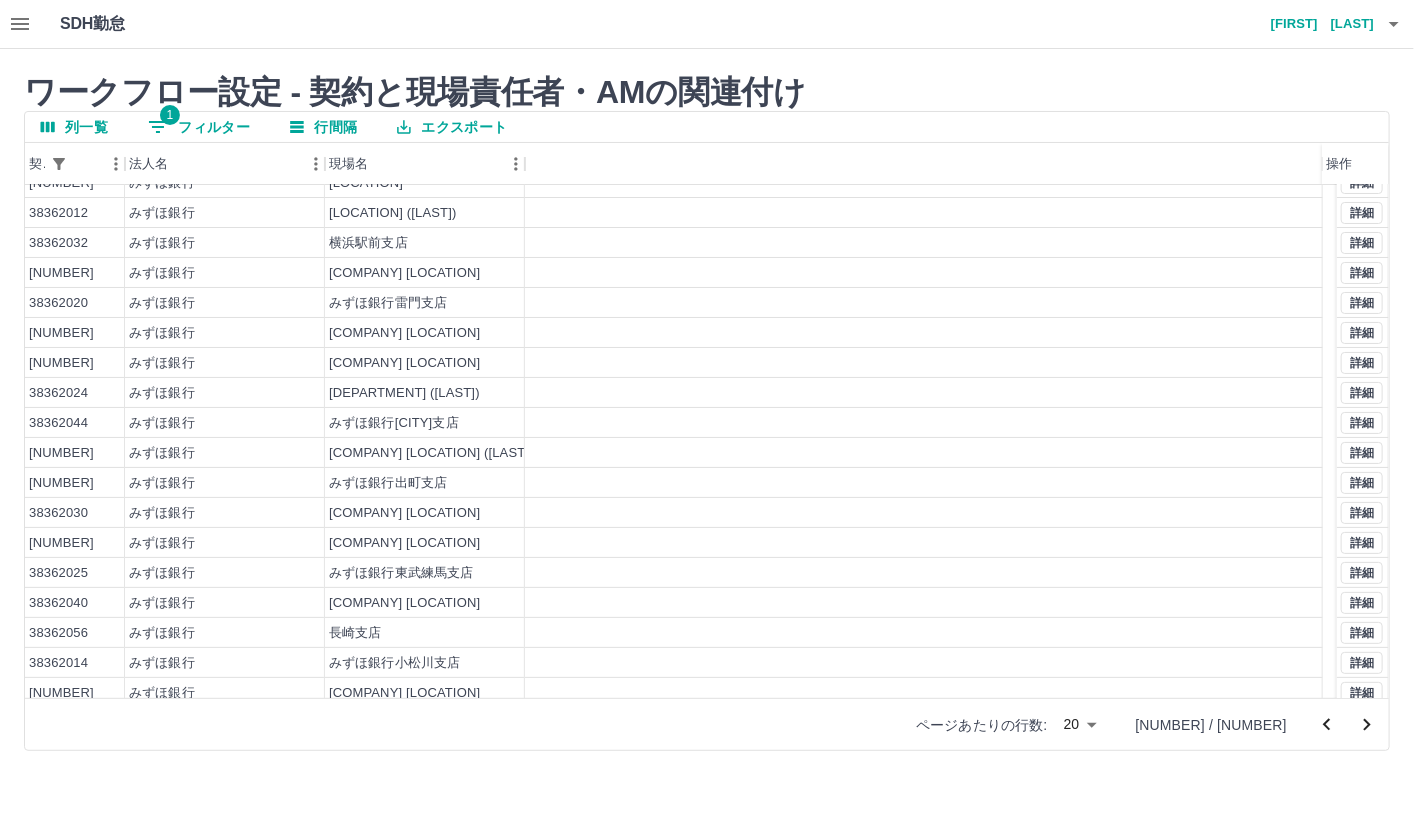 scroll, scrollTop: 86, scrollLeft: 0, axis: vertical 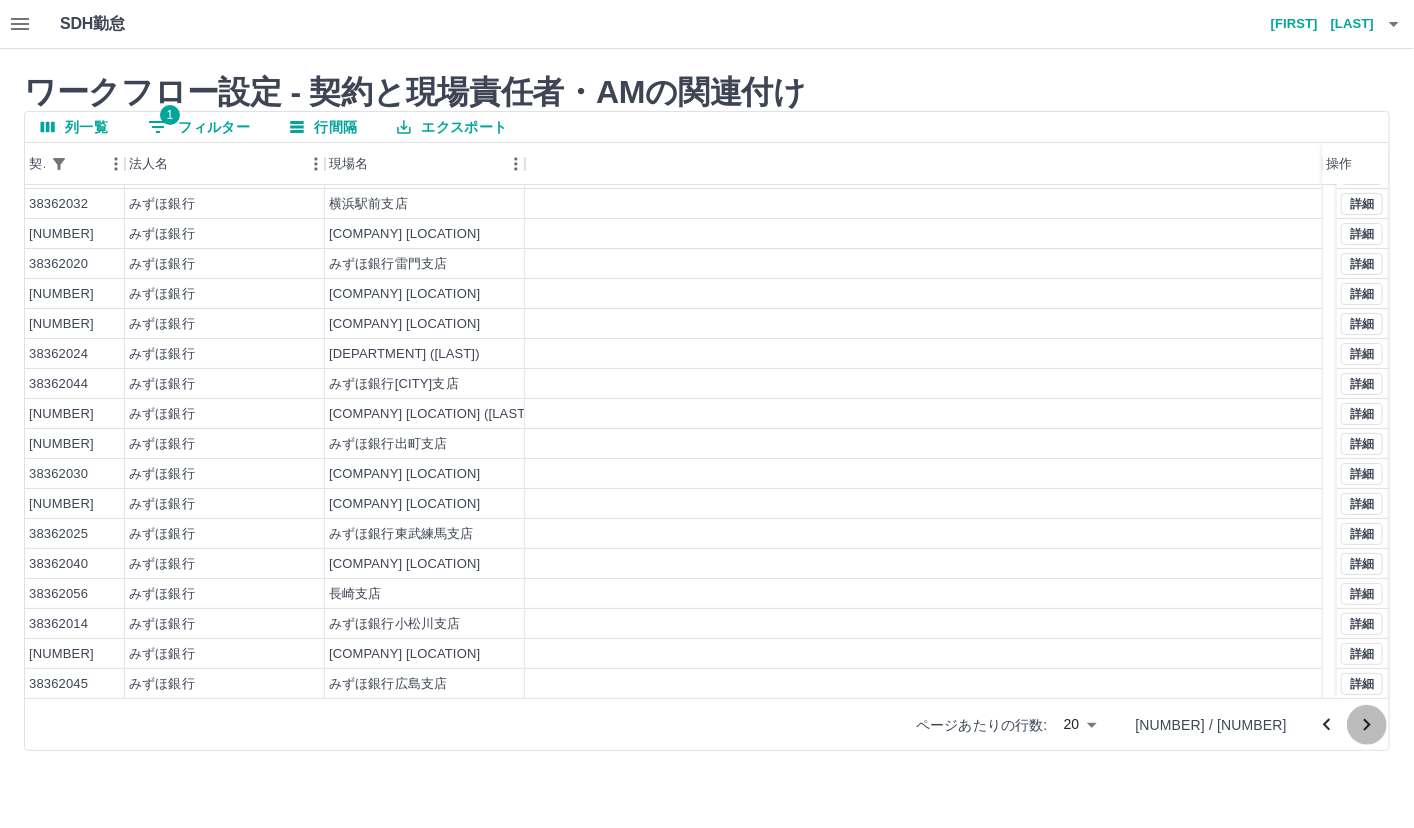 click 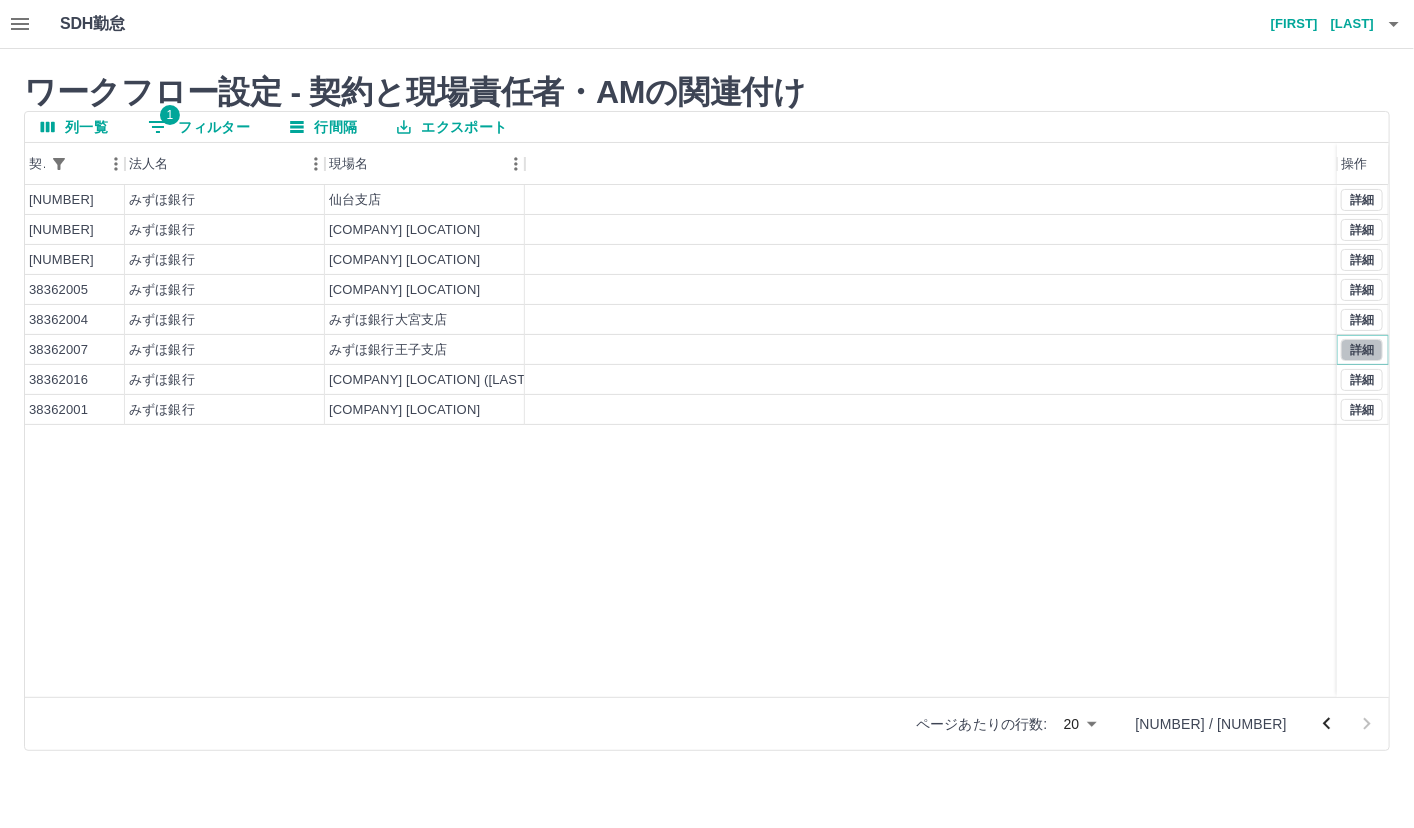 click on "詳細" at bounding box center [1362, 350] 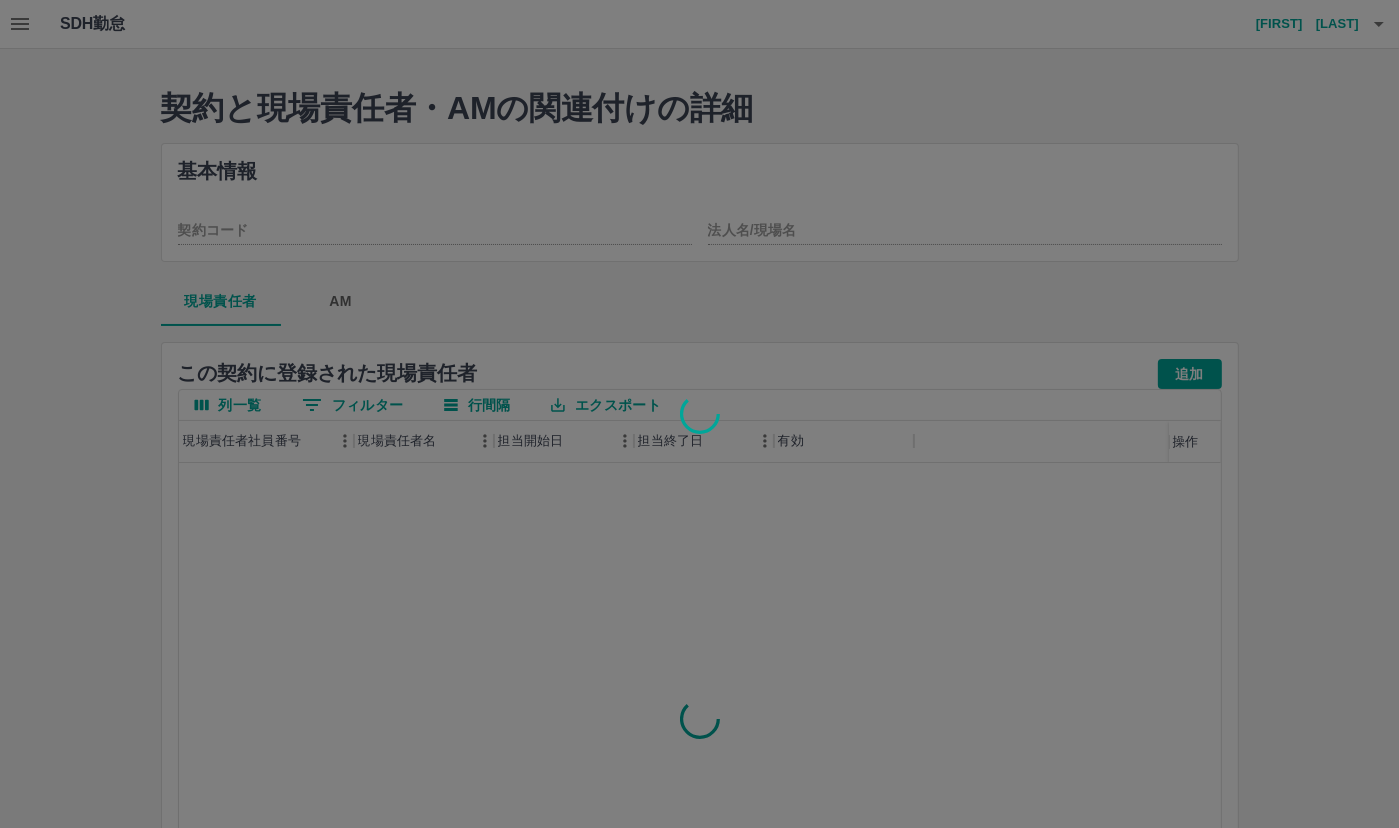 type on "********" 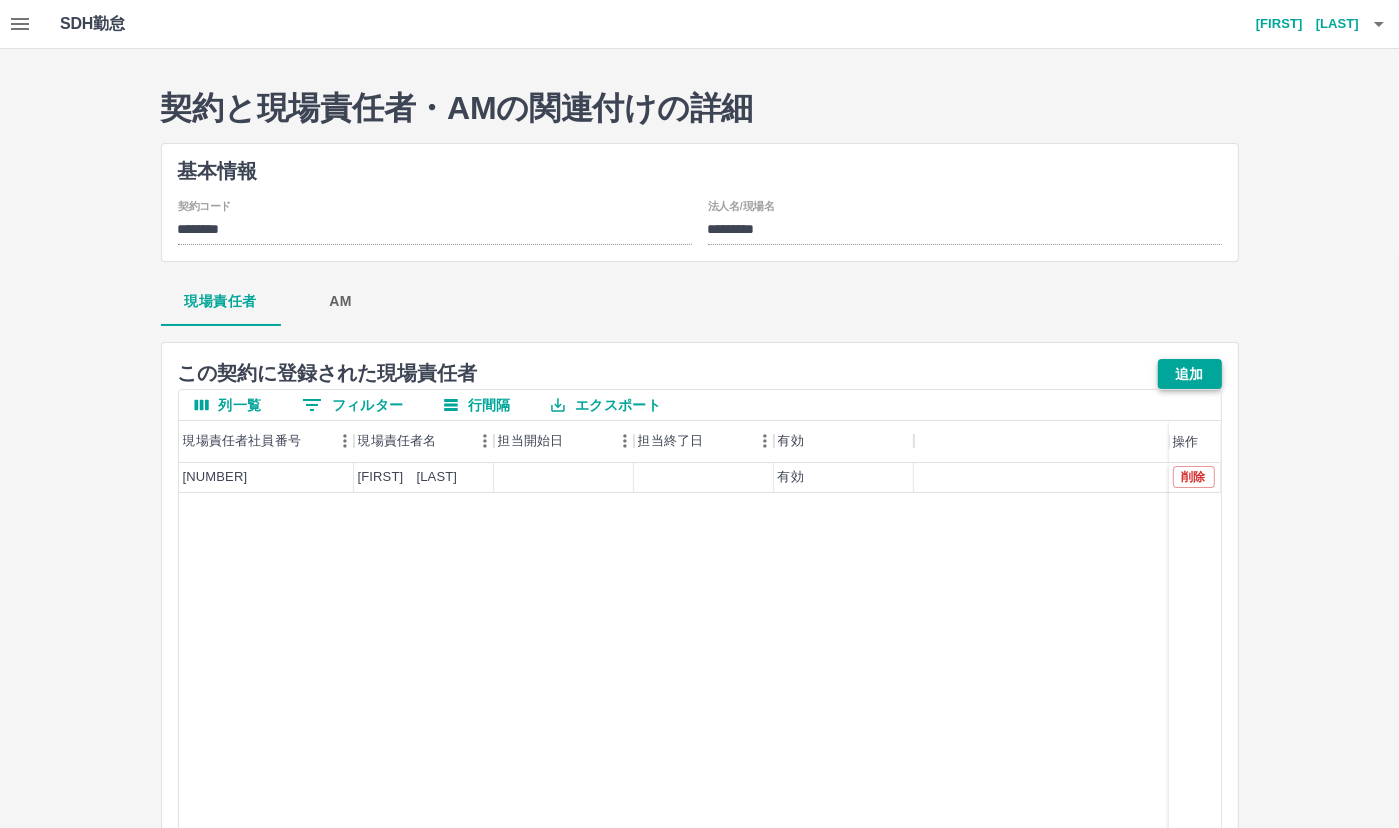 click on "追加" at bounding box center [1190, 374] 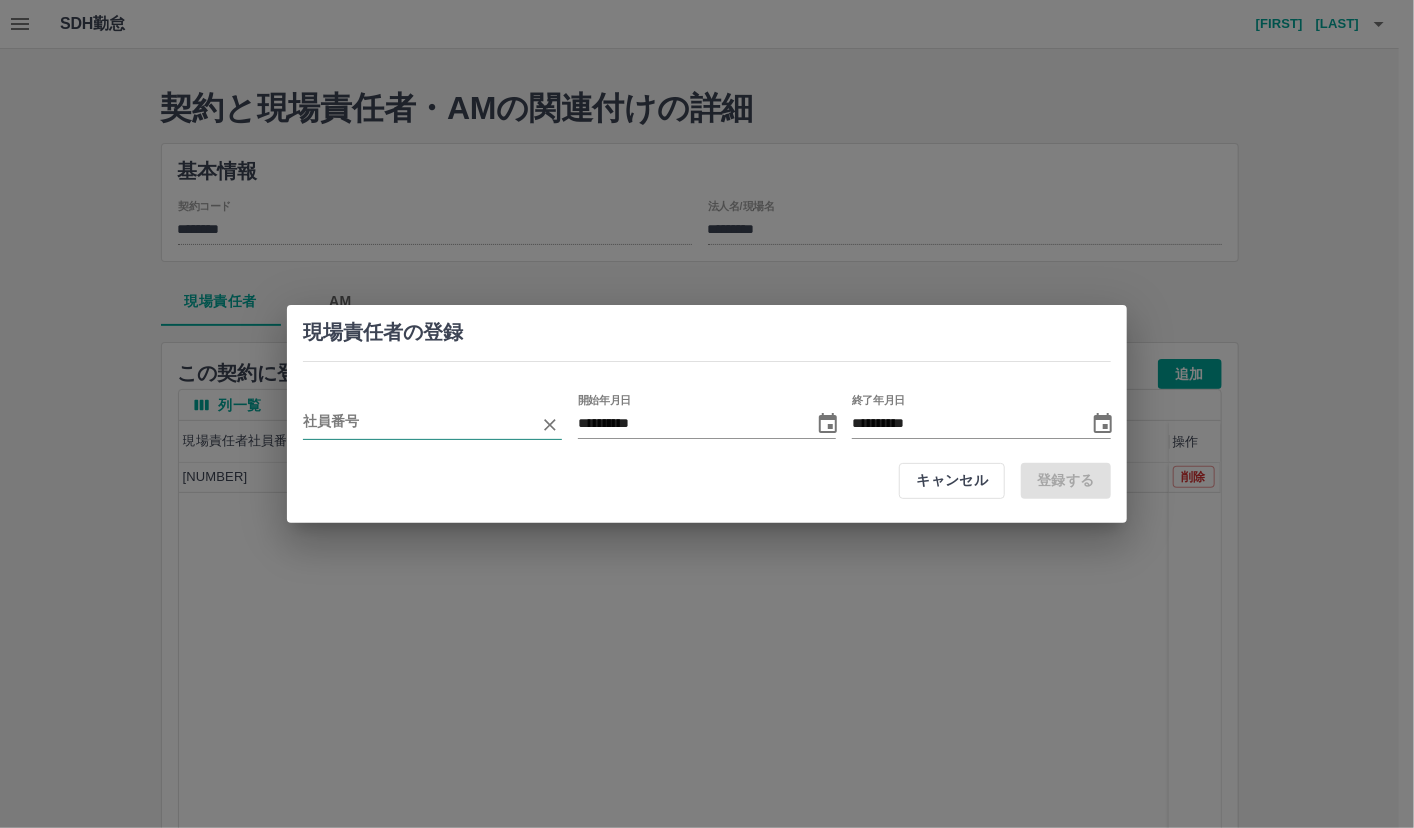 click at bounding box center [417, 424] 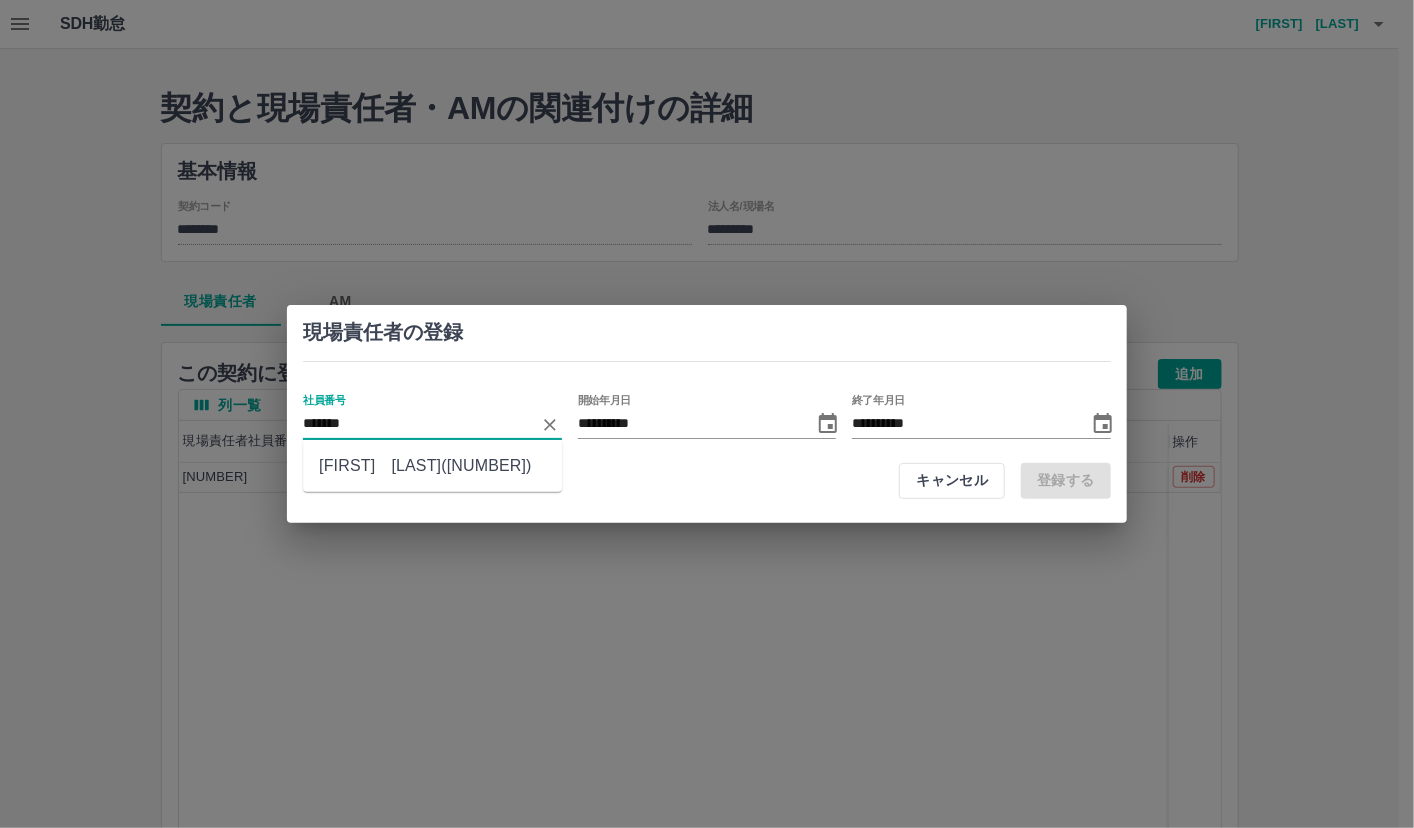 click on "[FIRST]　[LAST]([NUMBER])" at bounding box center (432, 466) 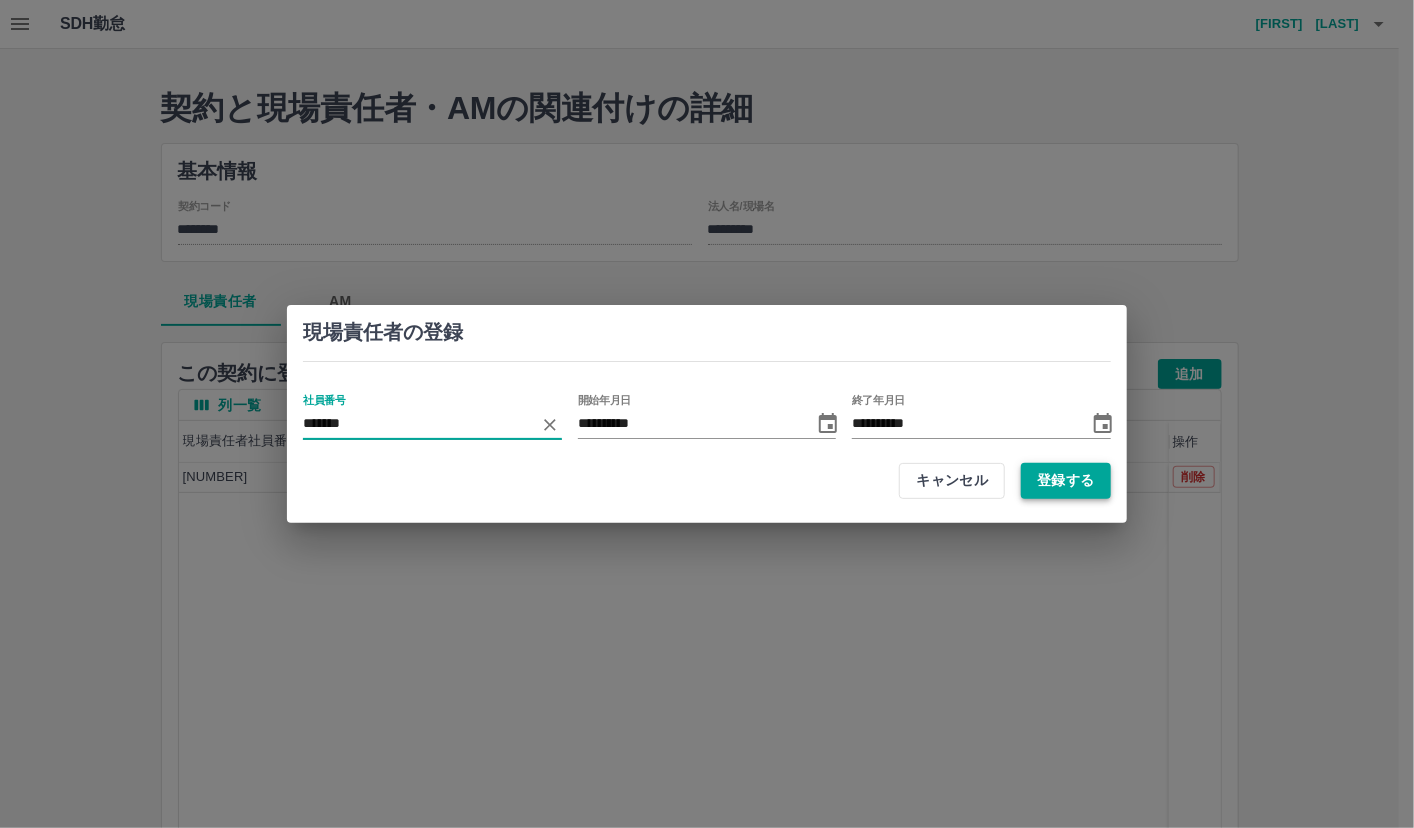 type on "*******" 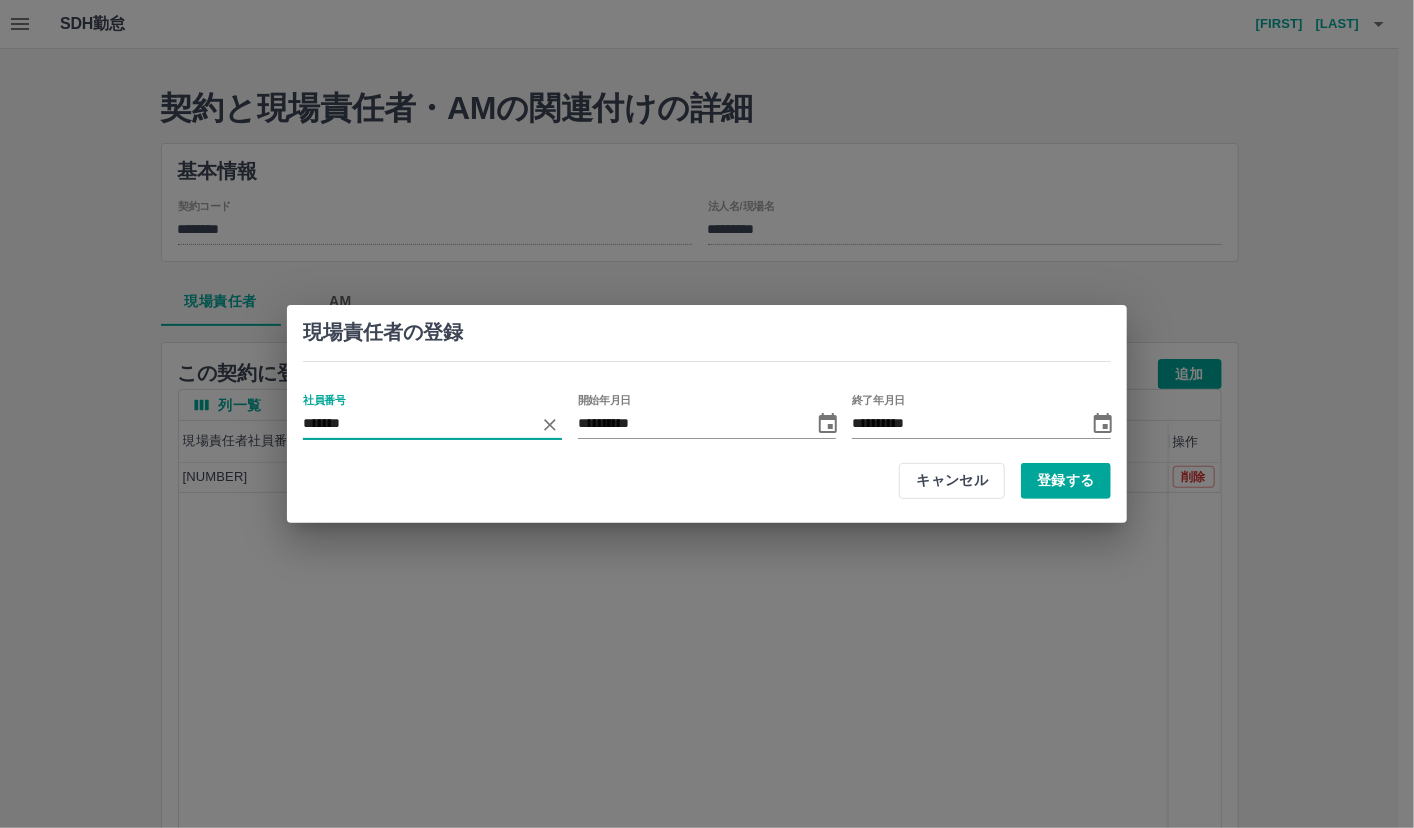 type 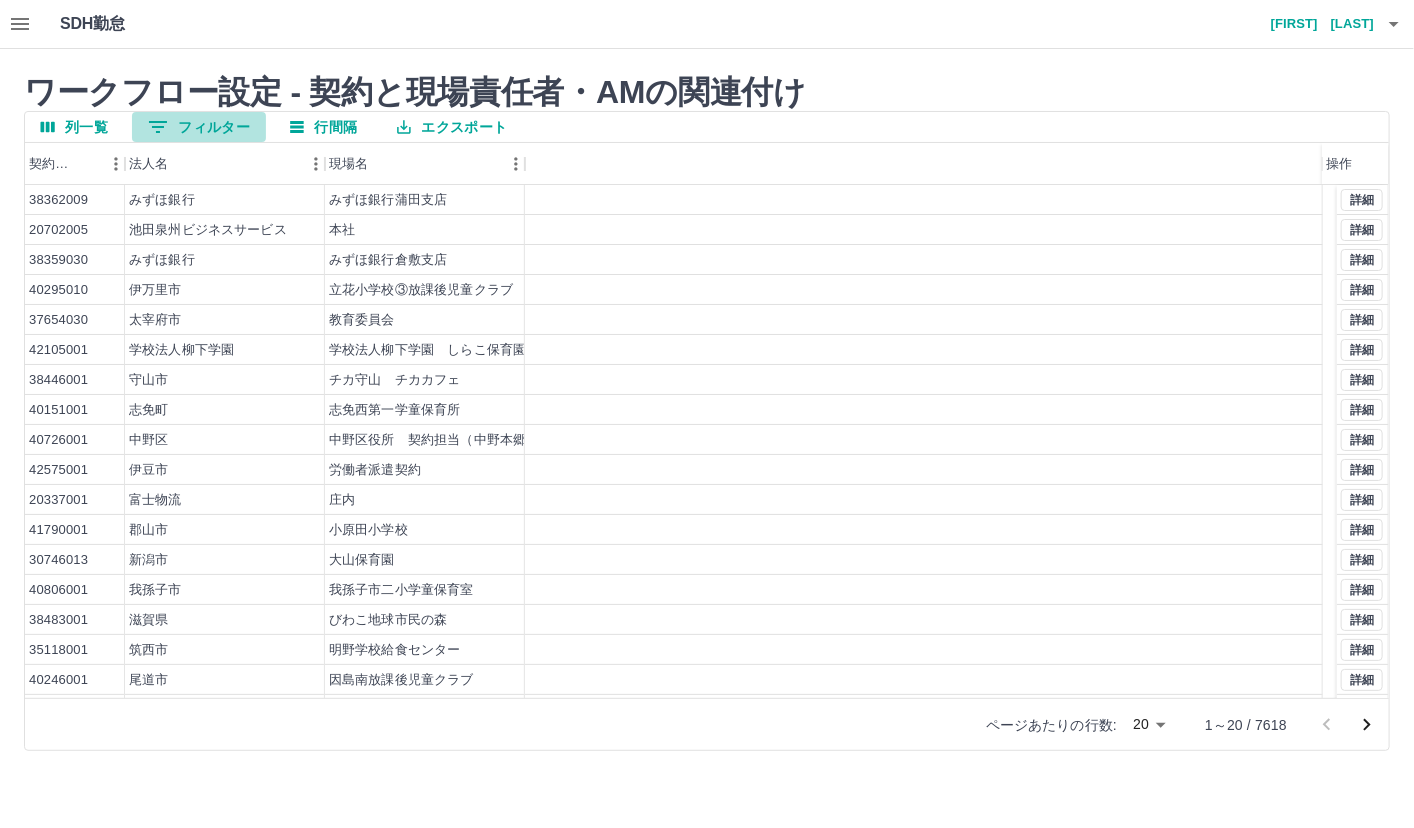 click on "0 フィルター" at bounding box center (199, 127) 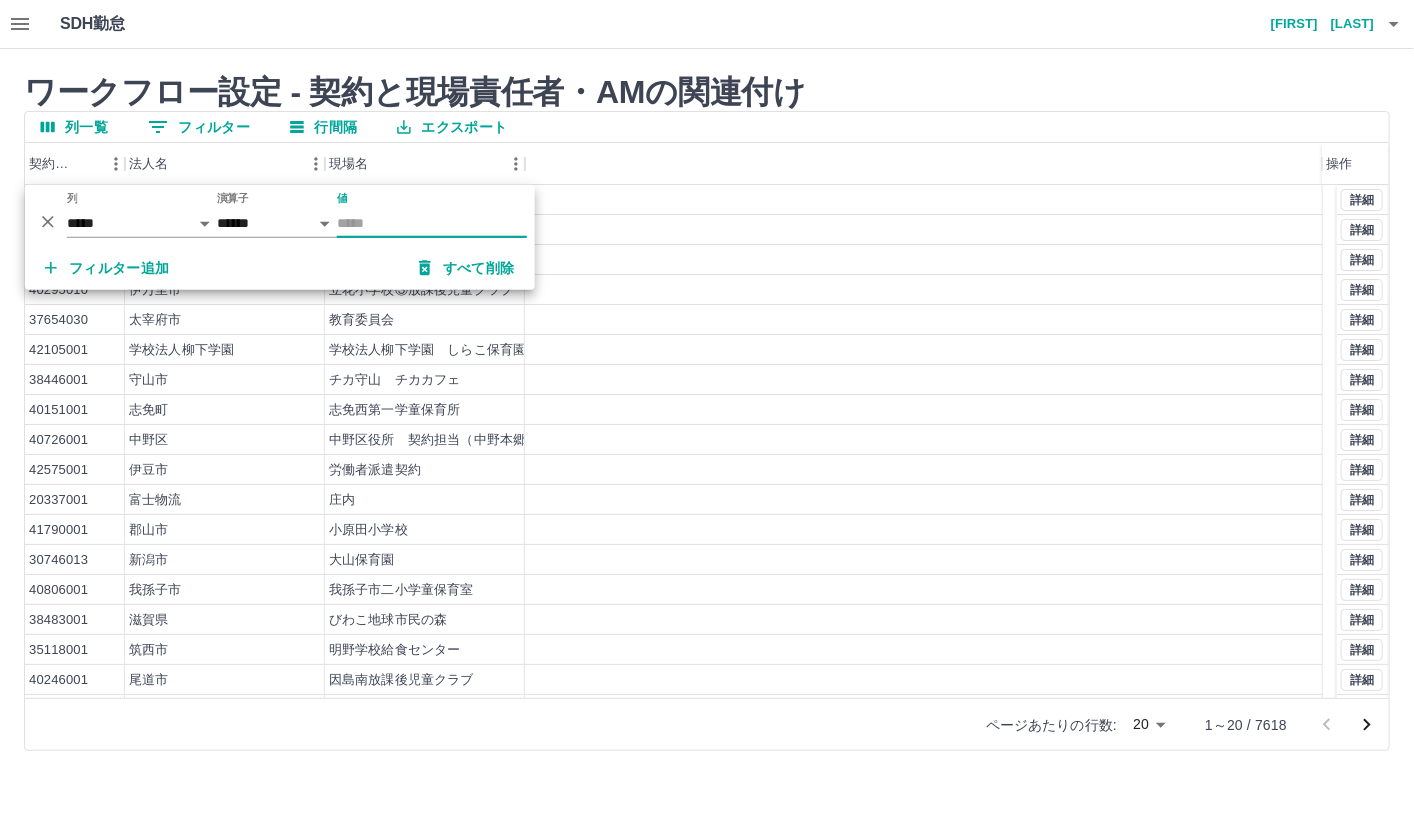 click on "値" at bounding box center (432, 223) 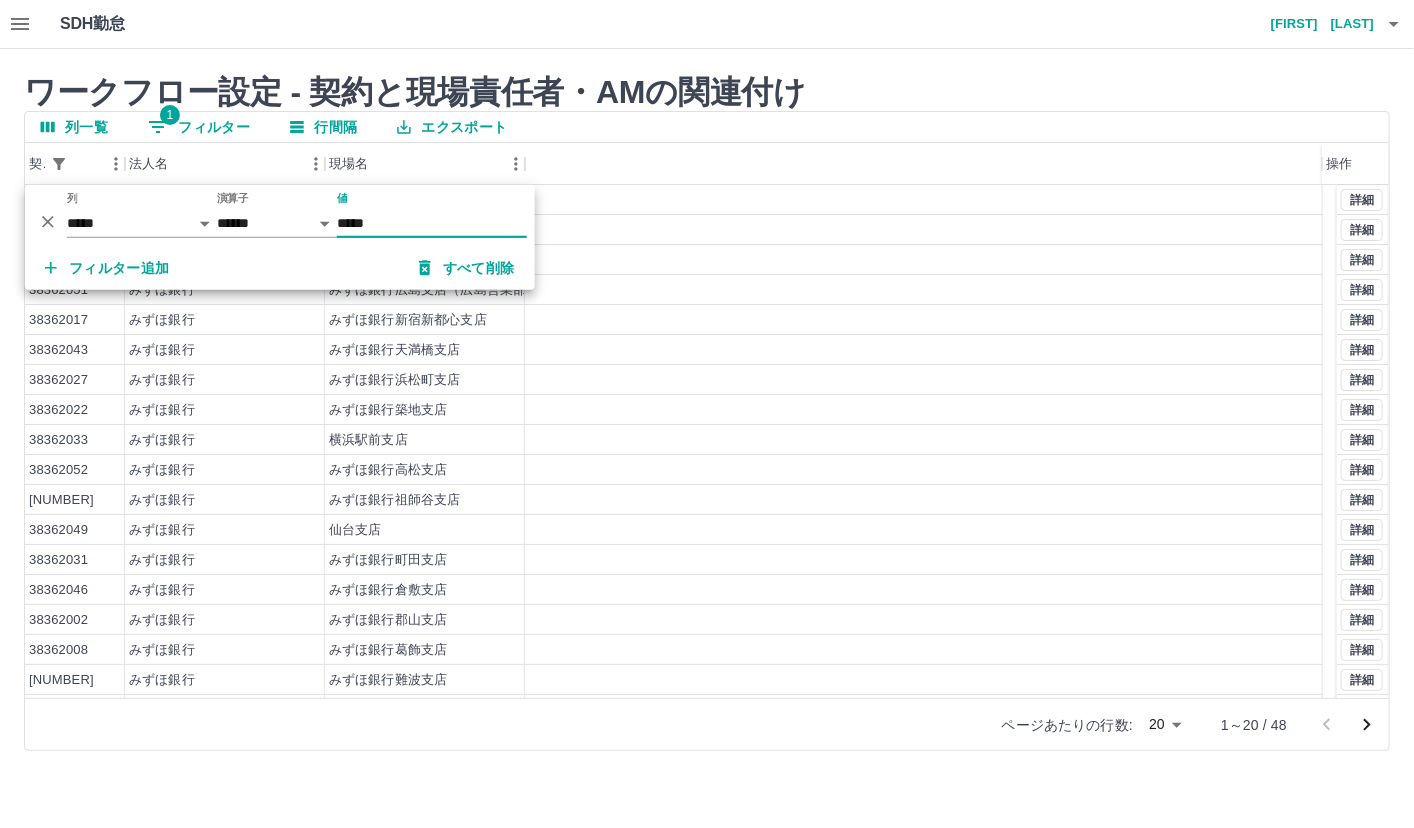 type on "*****" 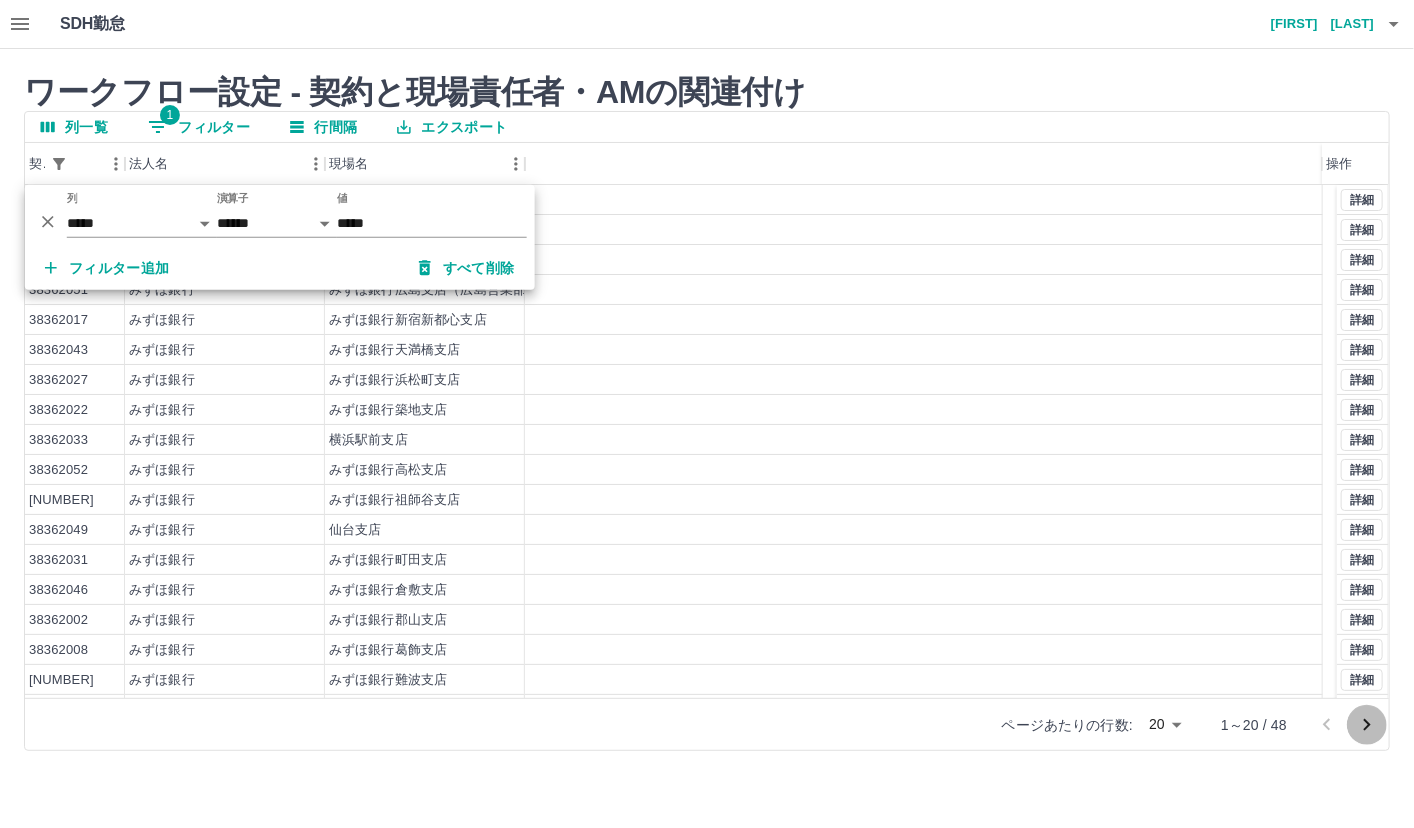 click 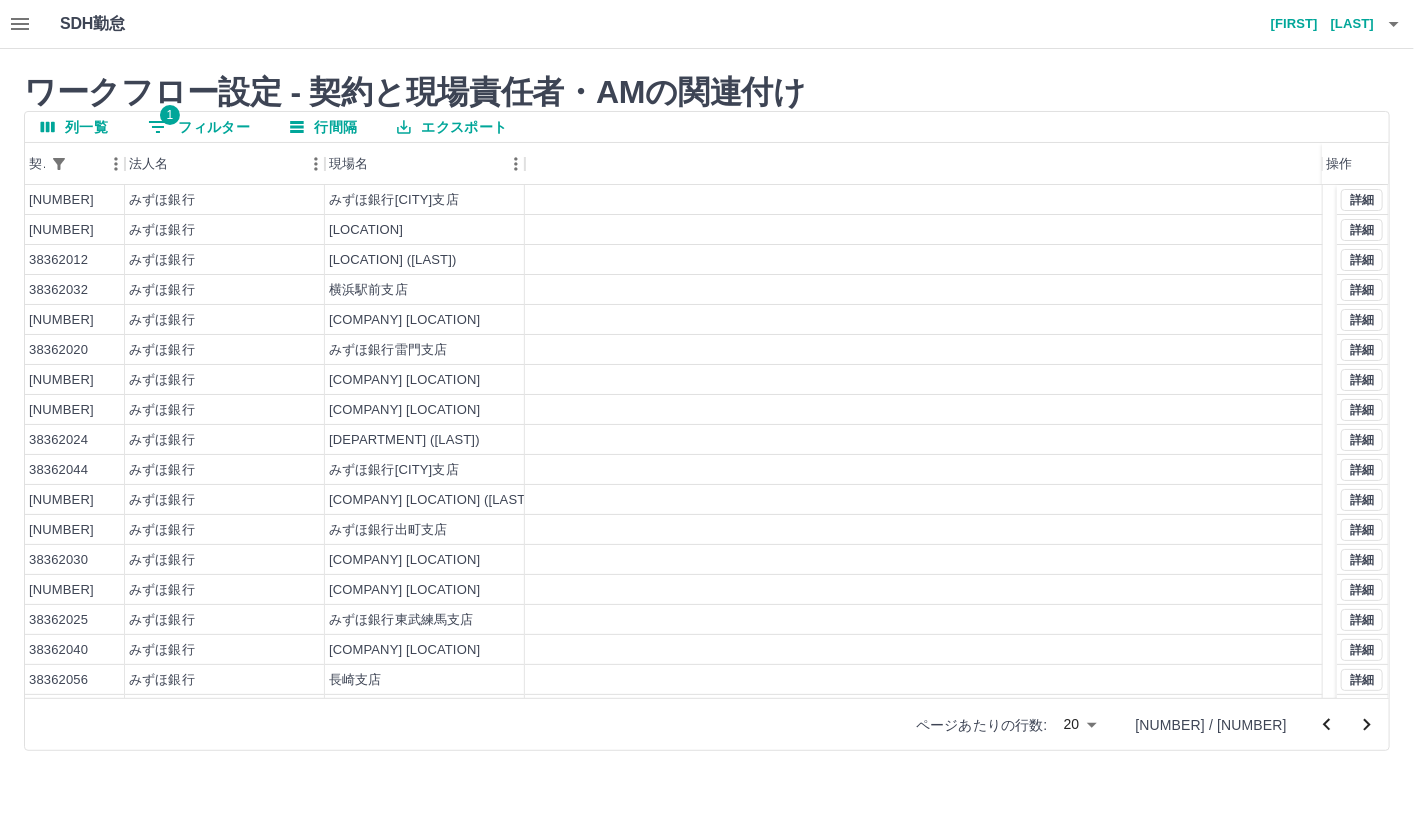 scroll, scrollTop: 86, scrollLeft: 0, axis: vertical 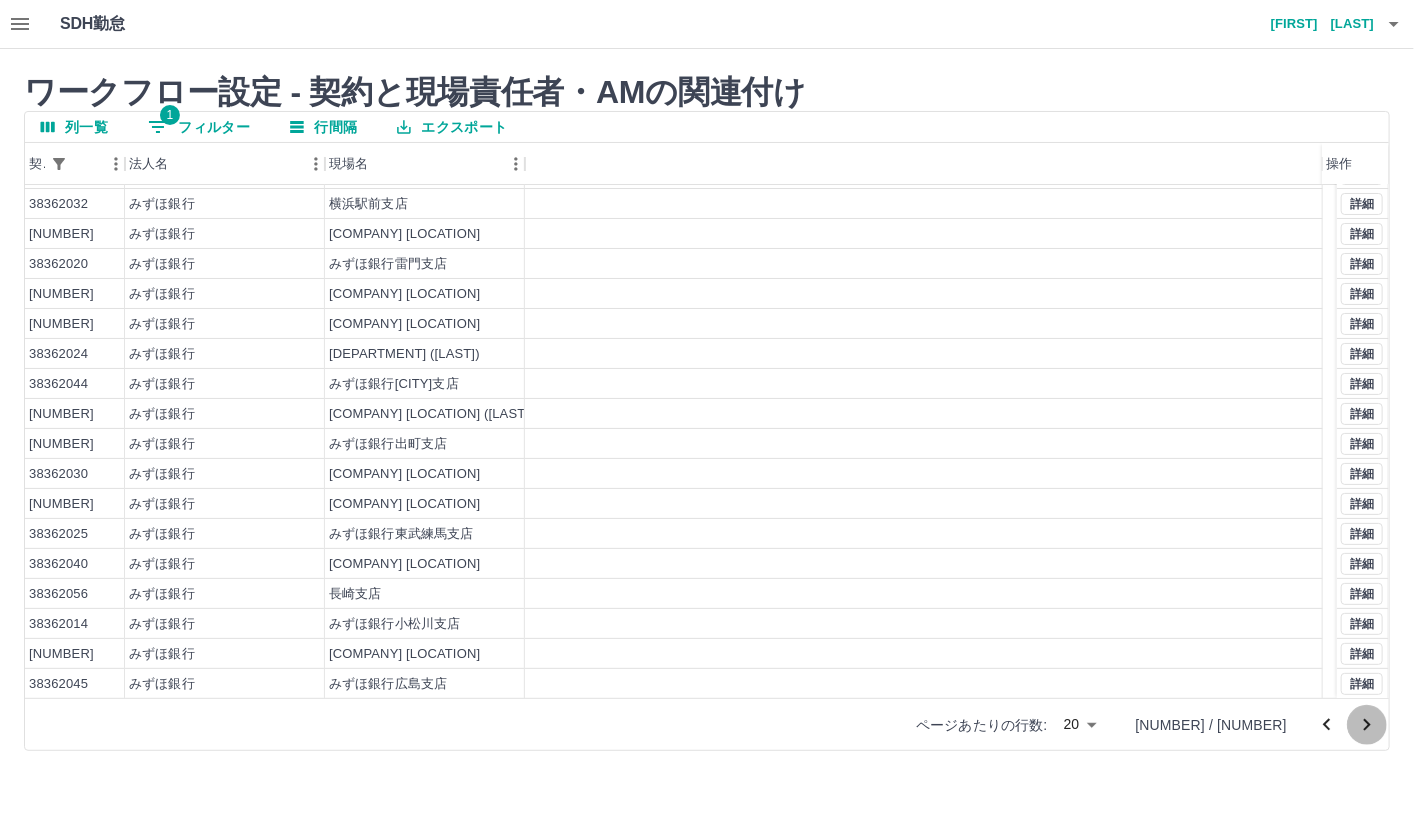 click 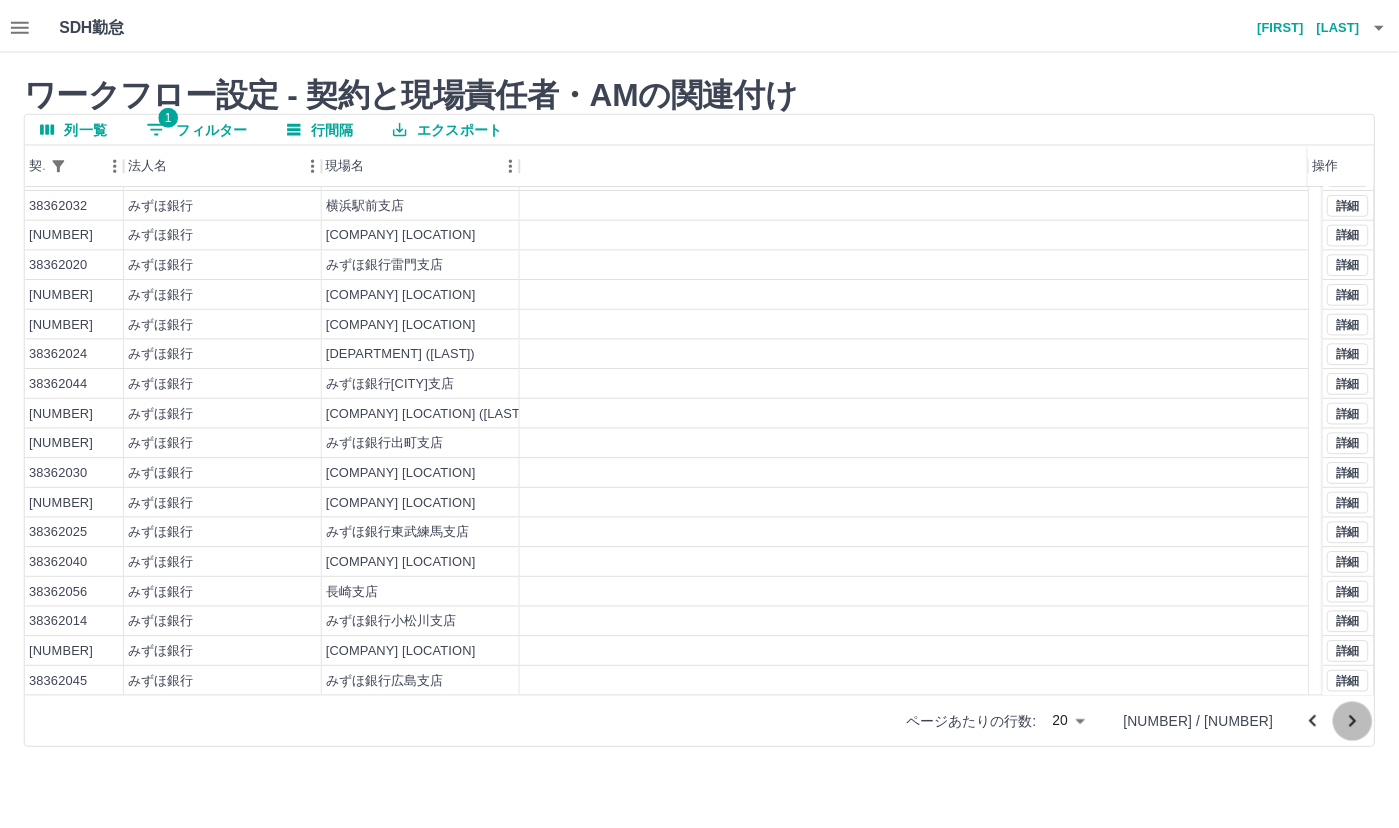 scroll, scrollTop: 0, scrollLeft: 0, axis: both 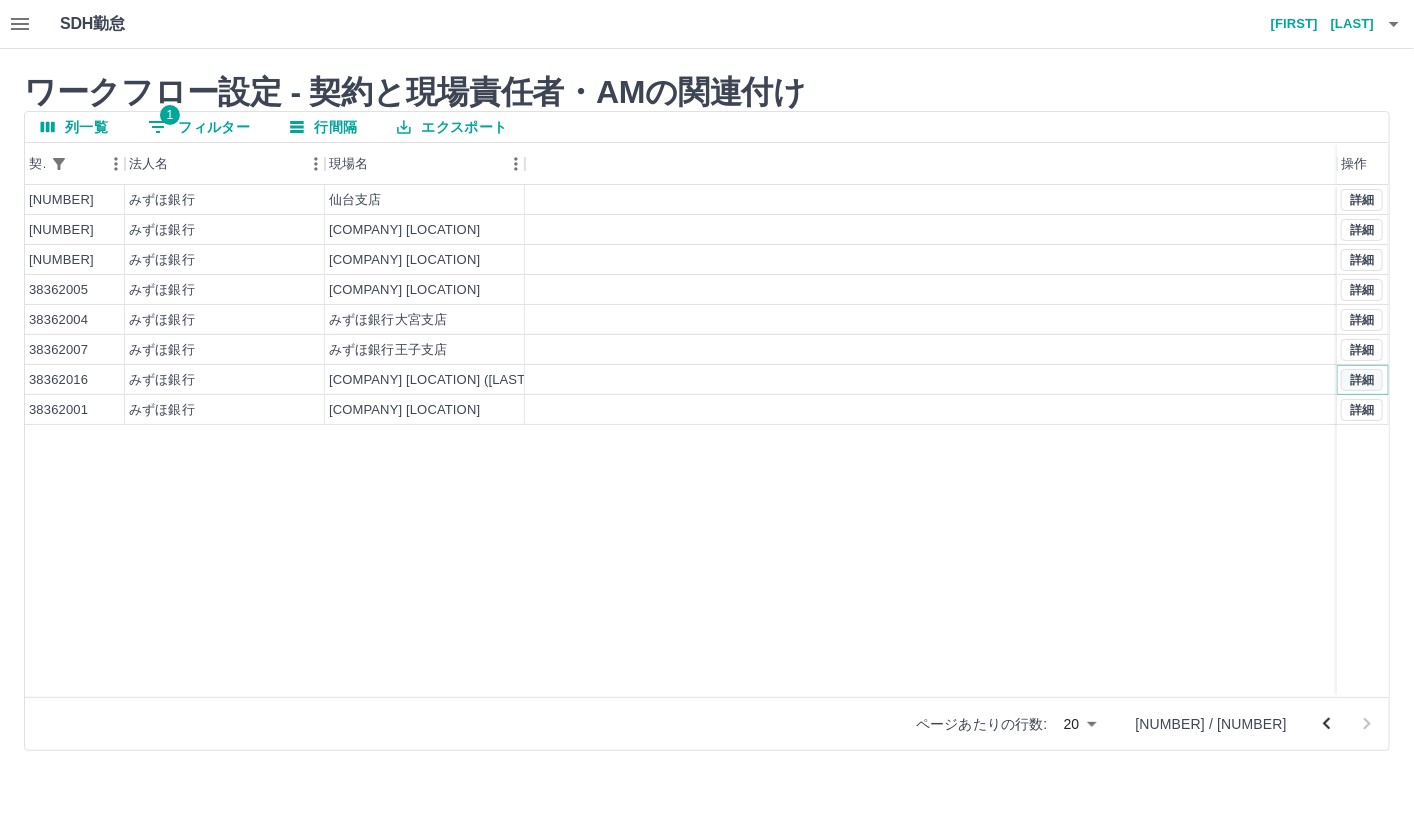 click on "詳細" at bounding box center [1362, 380] 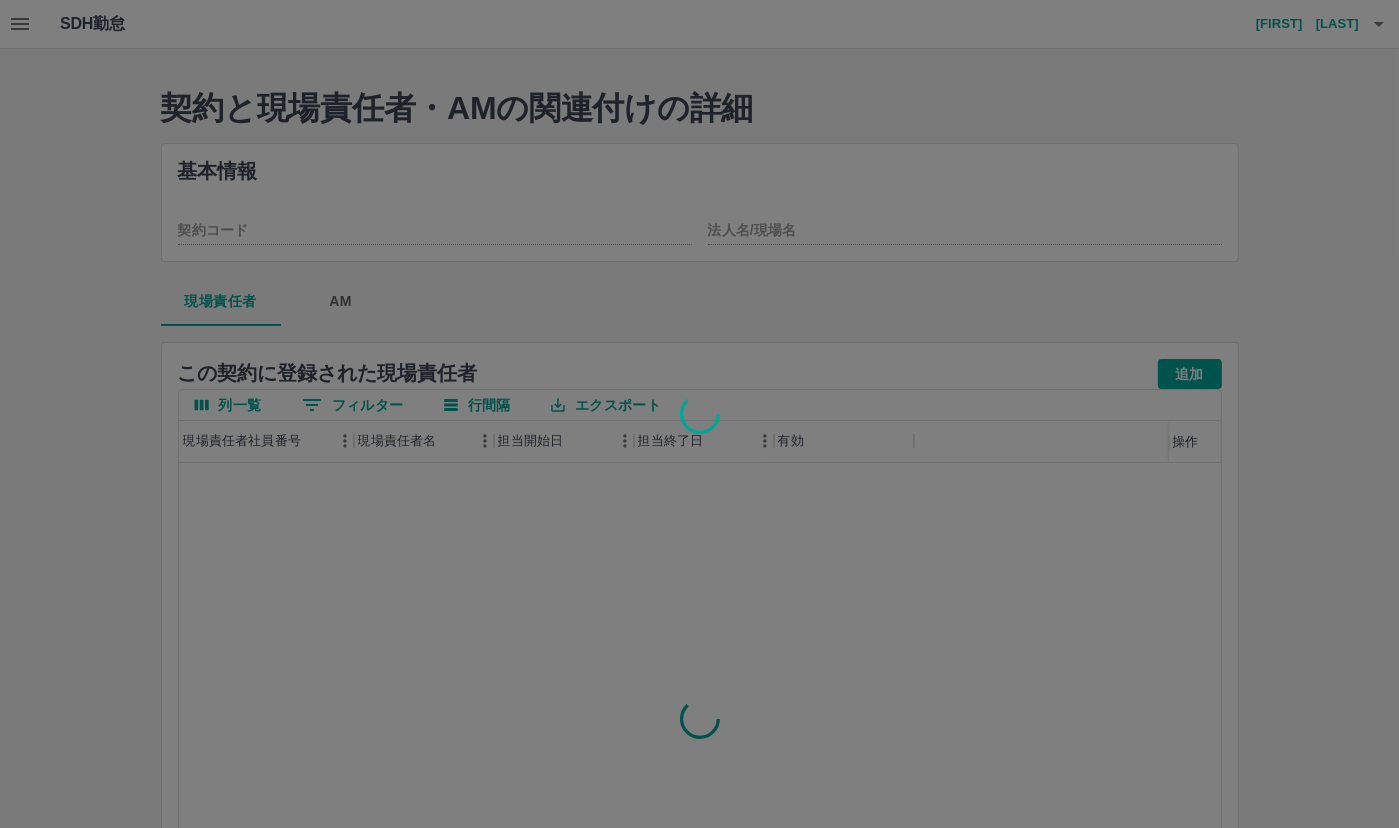 type on "********" 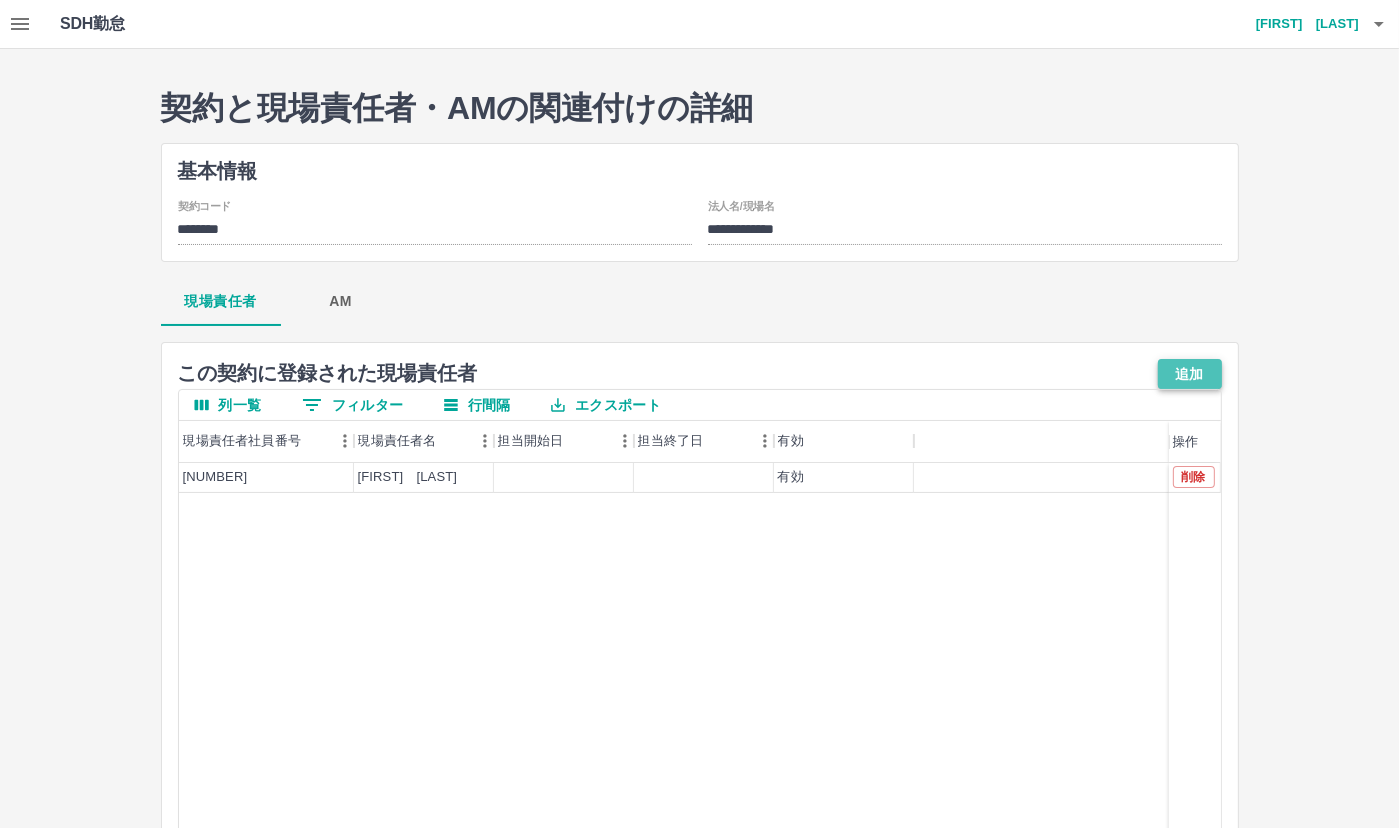click on "追加" at bounding box center [1190, 374] 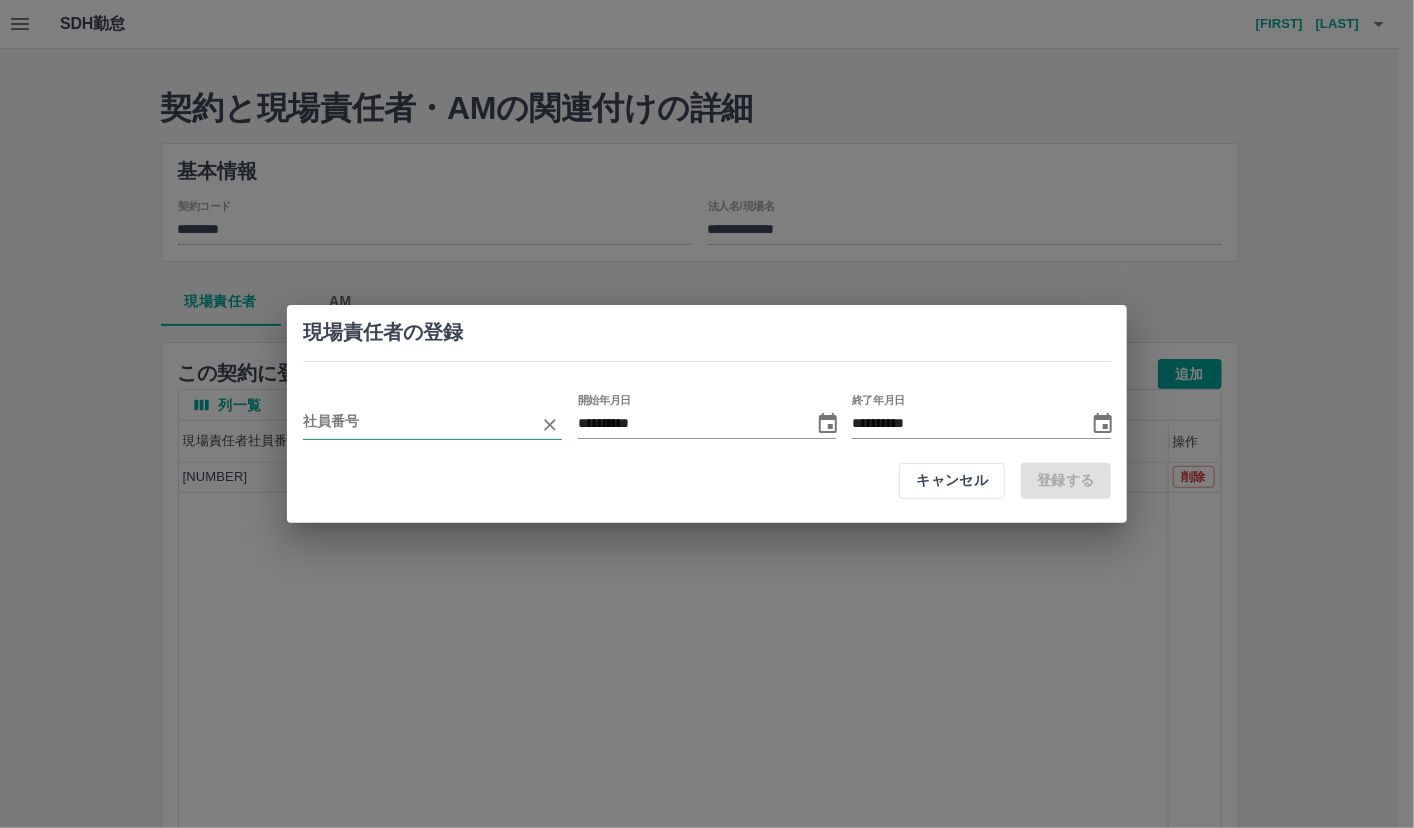 click at bounding box center [417, 424] 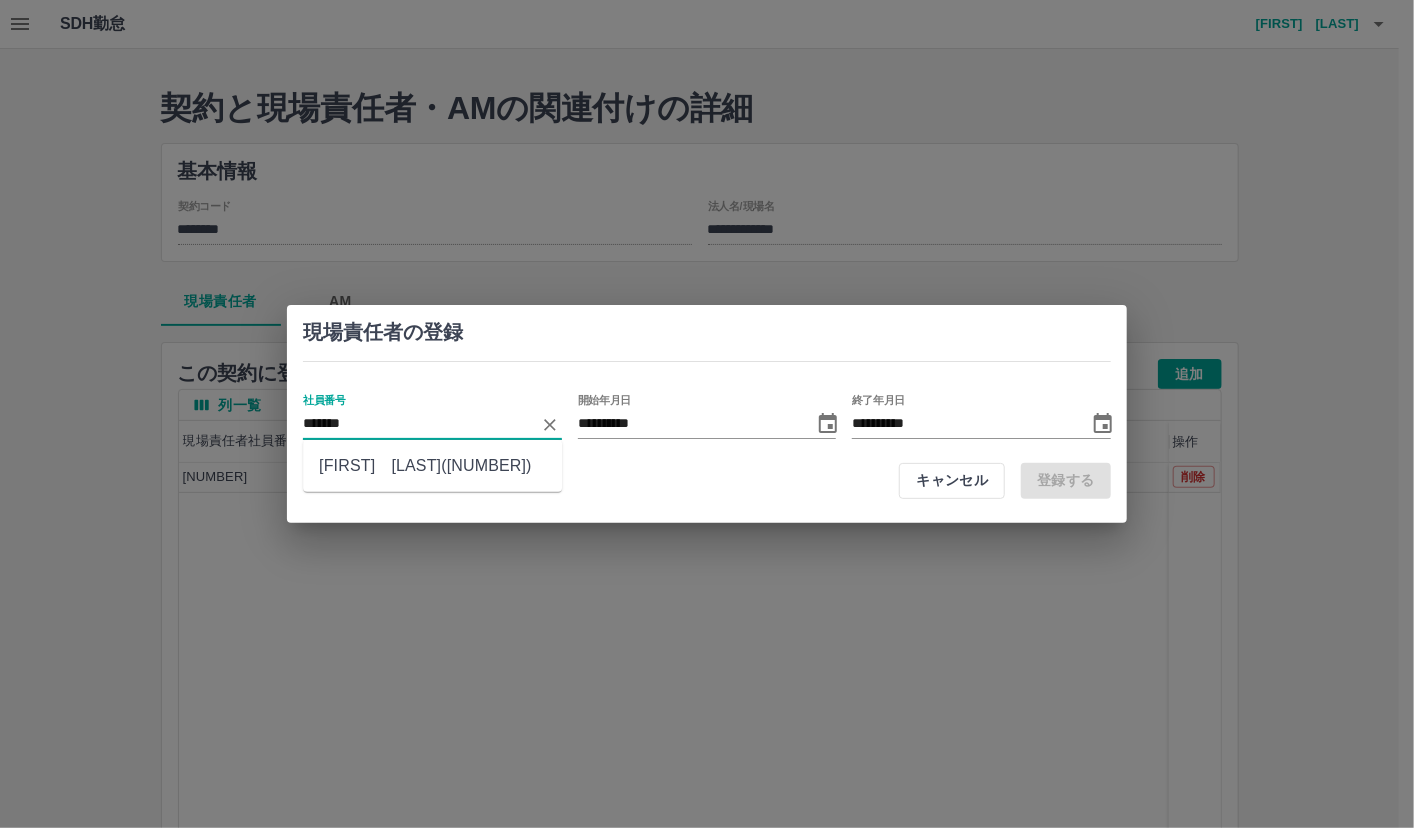 click on "[FIRST]　[LAST]([NUMBER])" at bounding box center [432, 466] 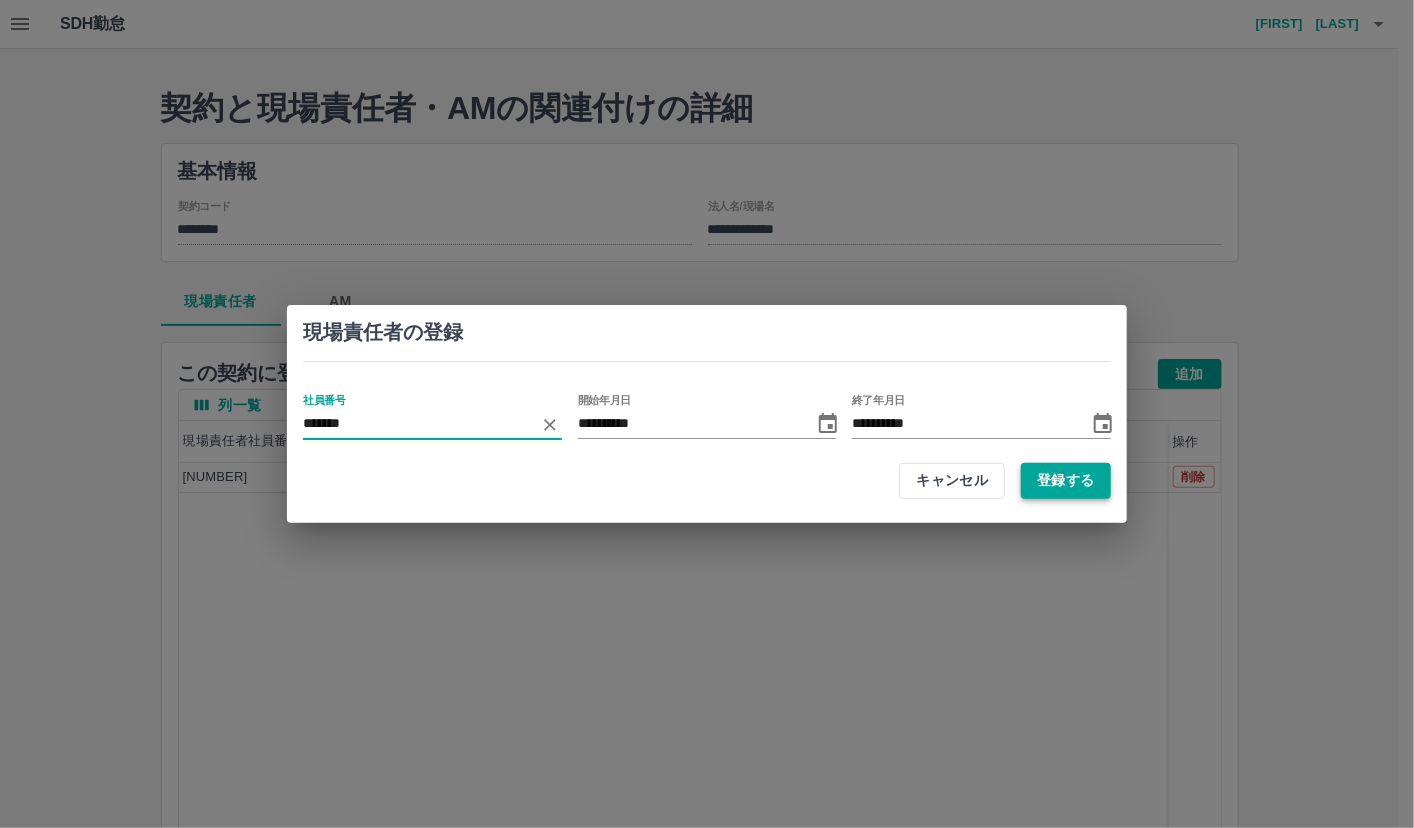 type on "*******" 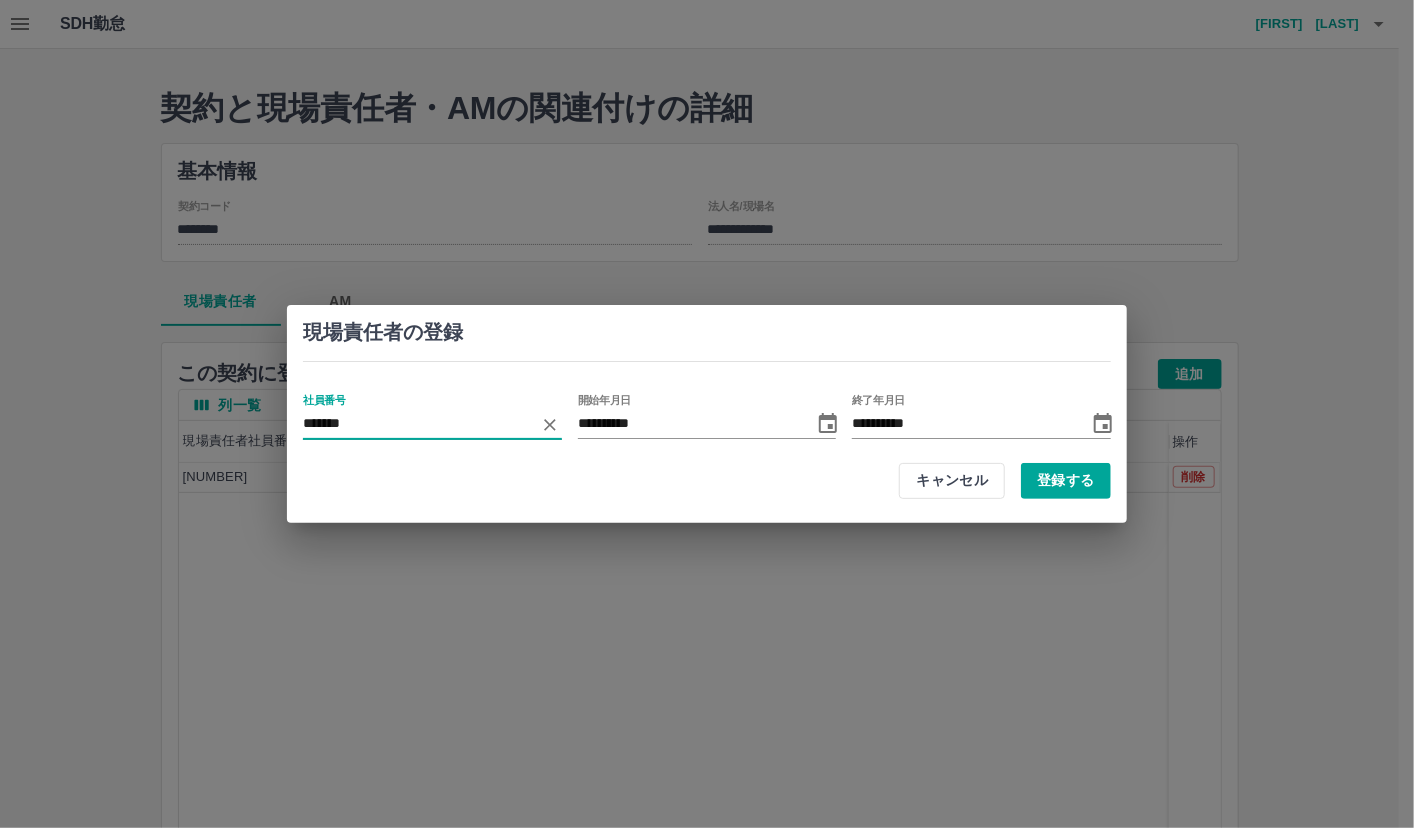 type 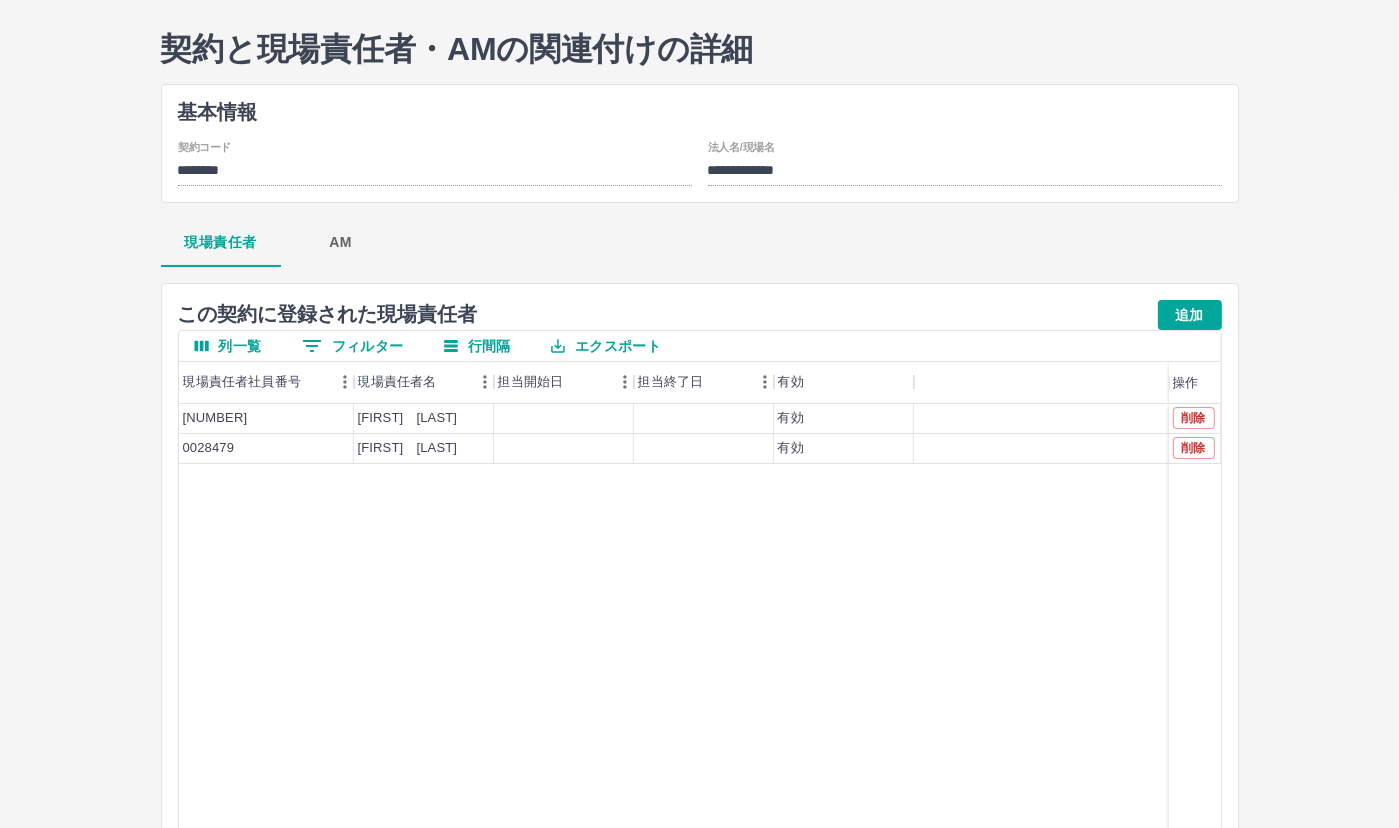 scroll, scrollTop: 0, scrollLeft: 0, axis: both 